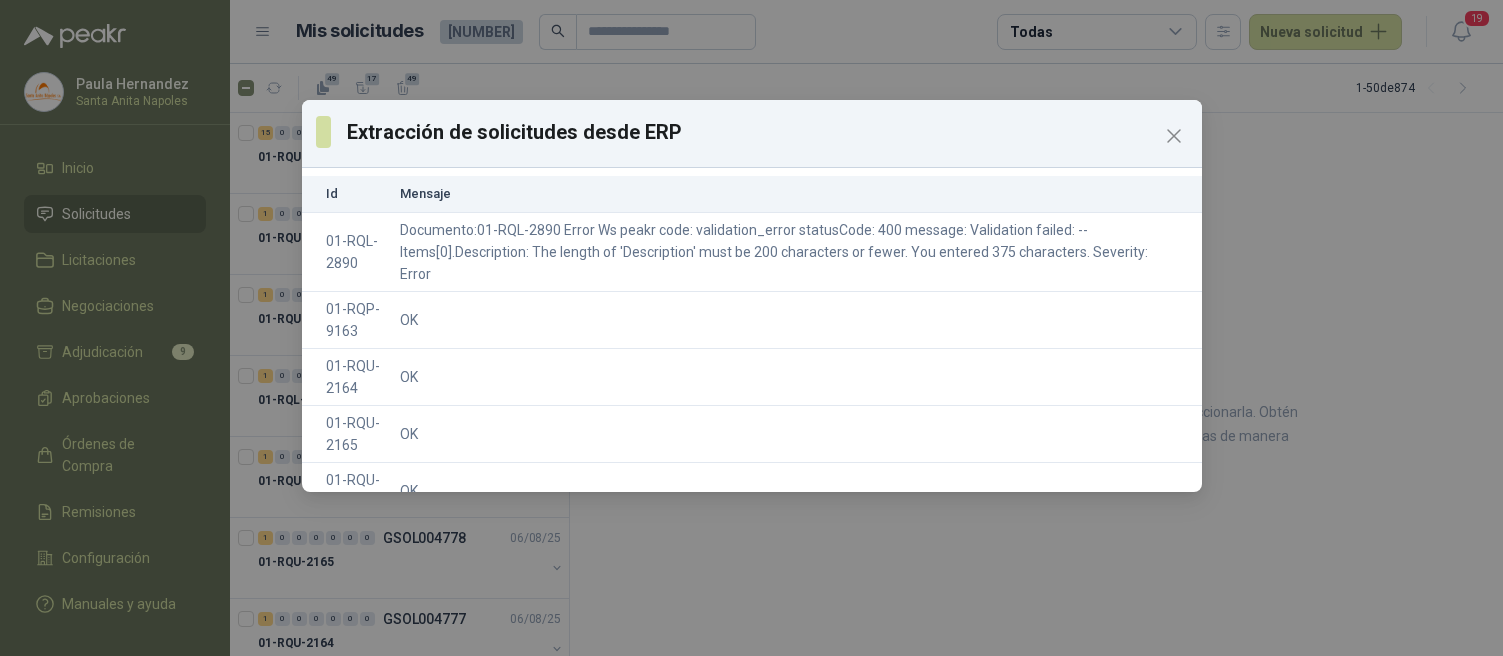 click 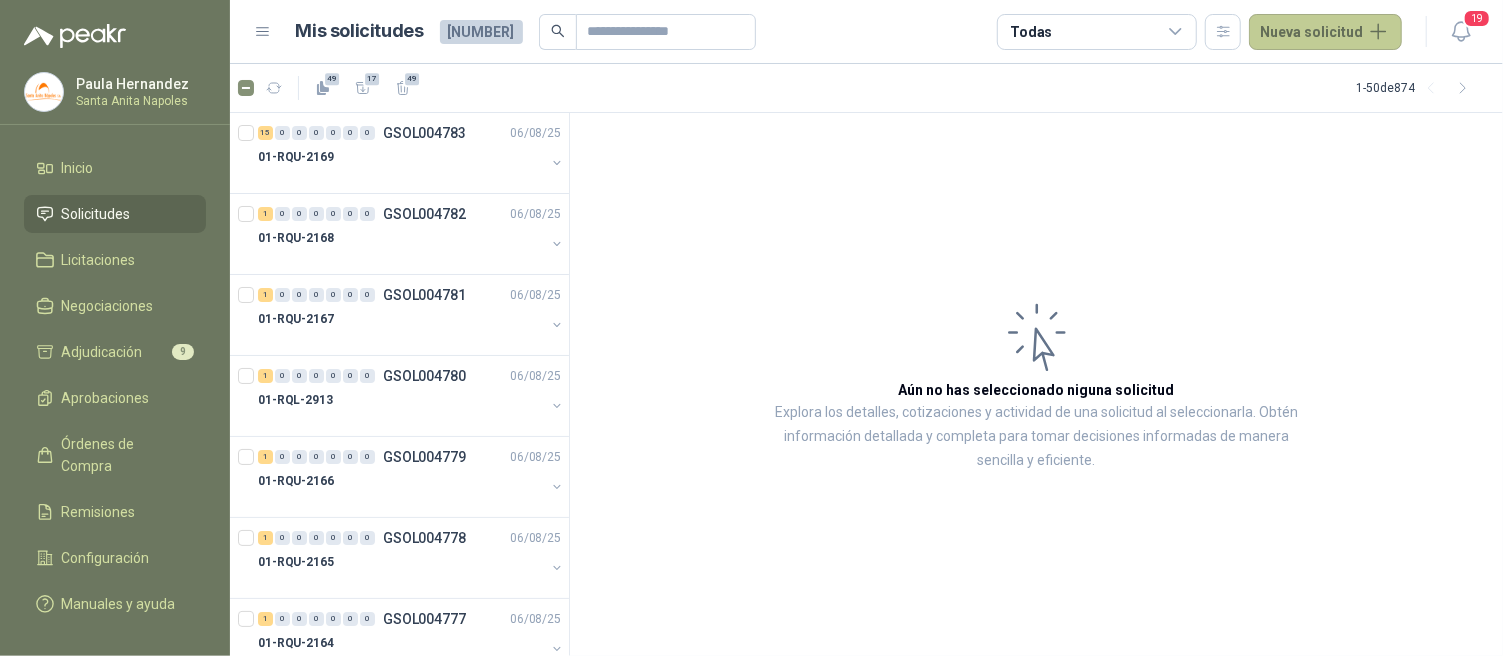 click on "Nueva solicitud" at bounding box center (1325, 32) 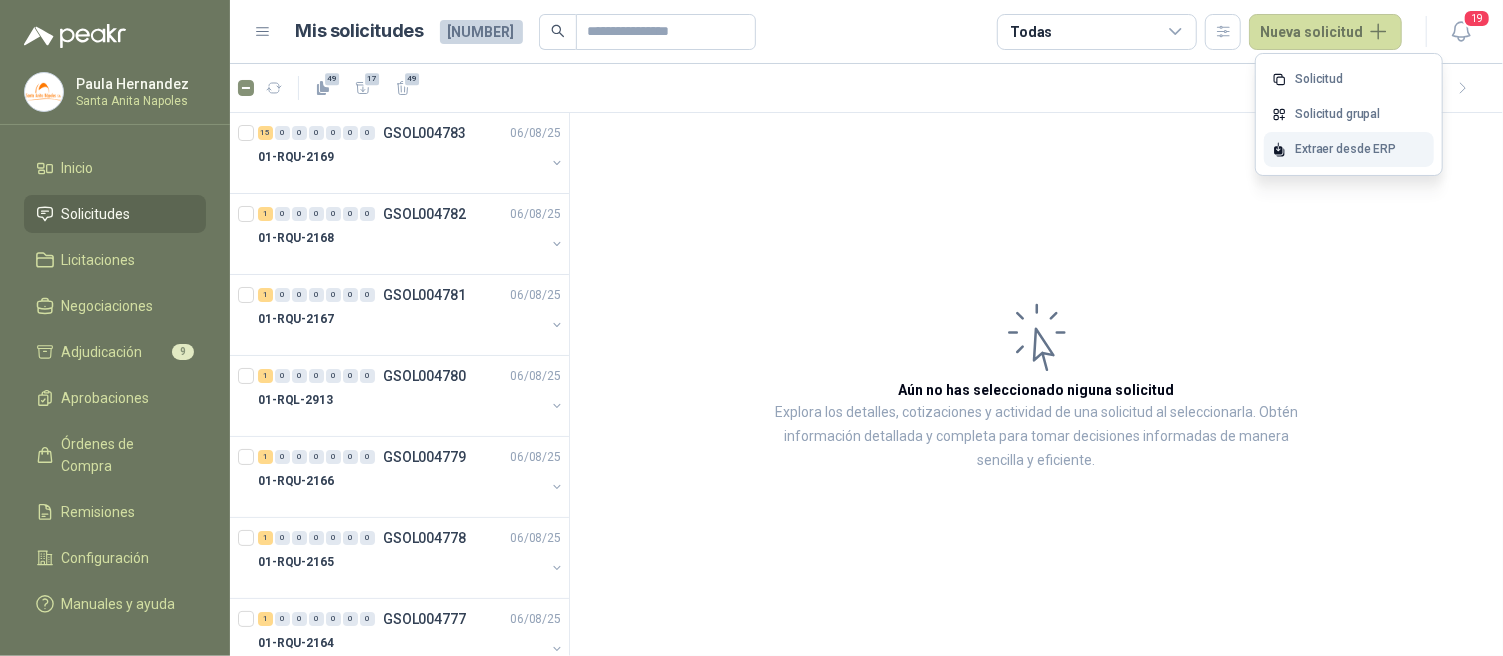 click on "Extraer desde ERP" at bounding box center [1349, 149] 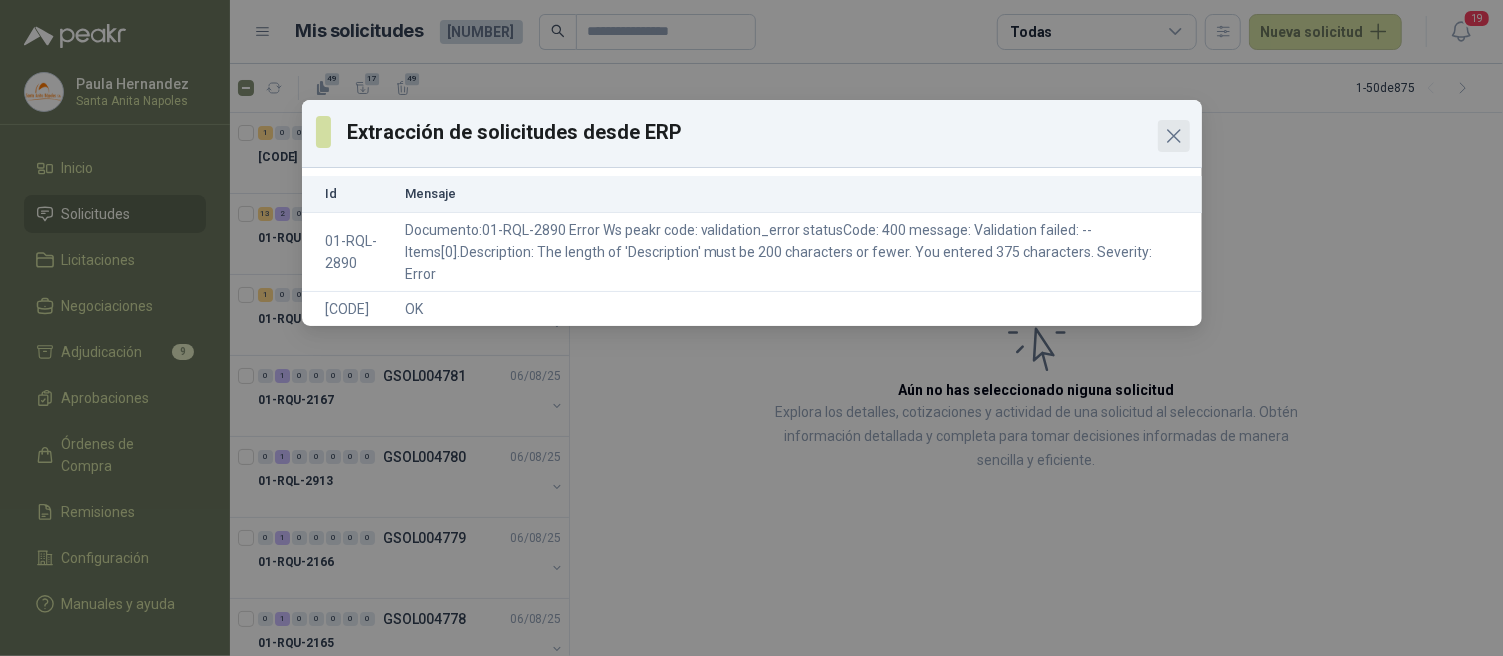 click 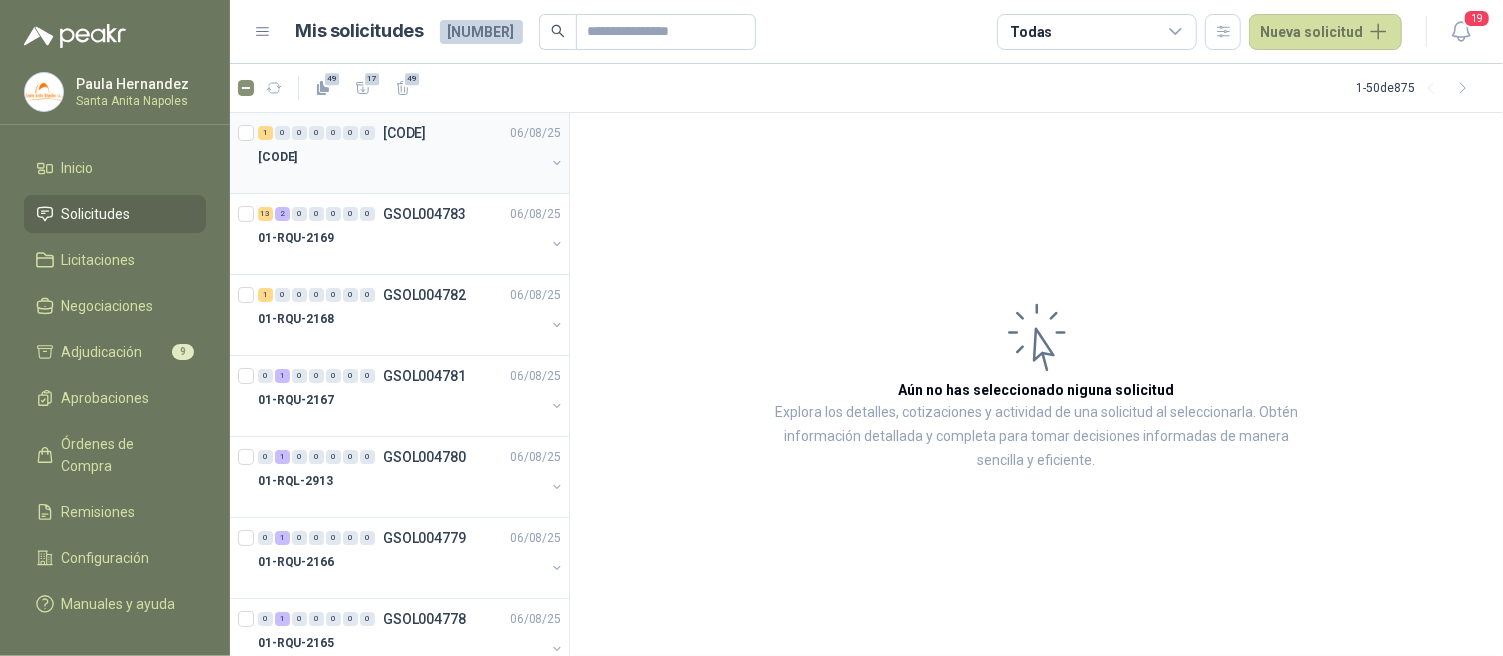 click on "[CODE]" at bounding box center [401, 157] 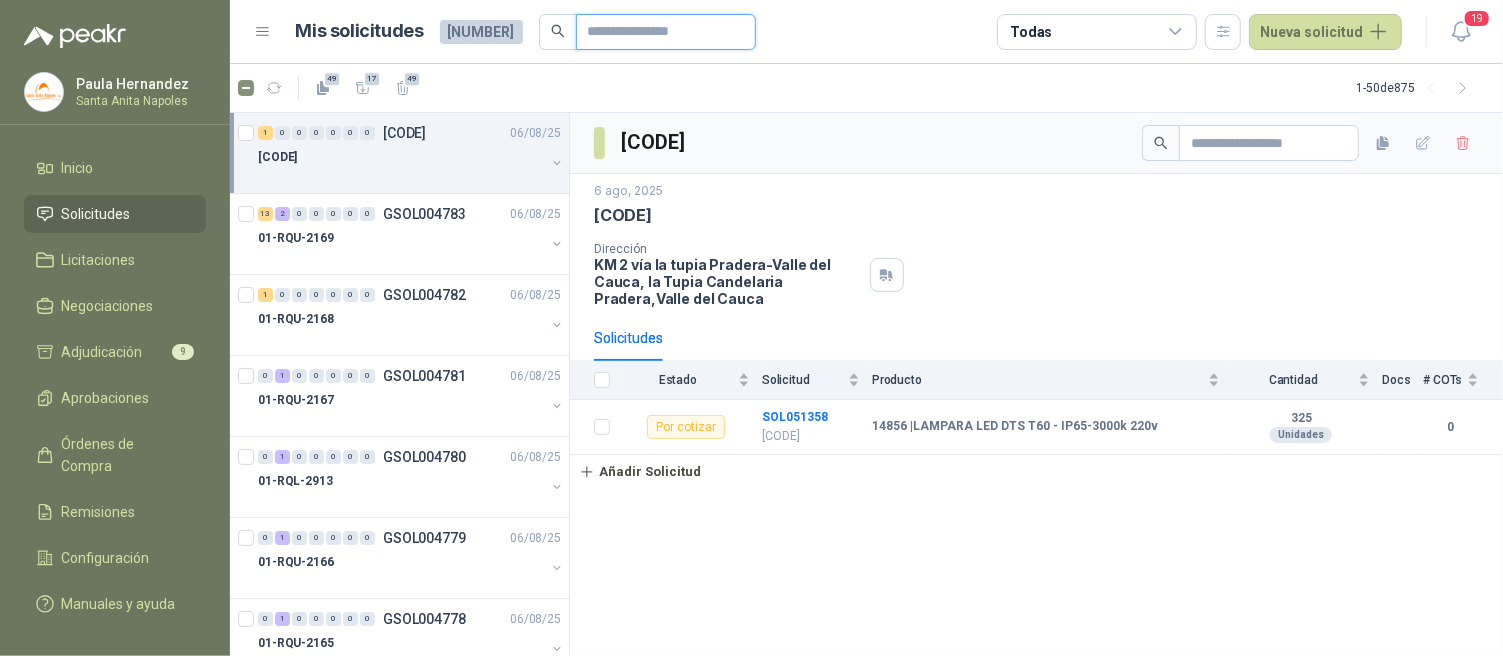 click at bounding box center [658, 32] 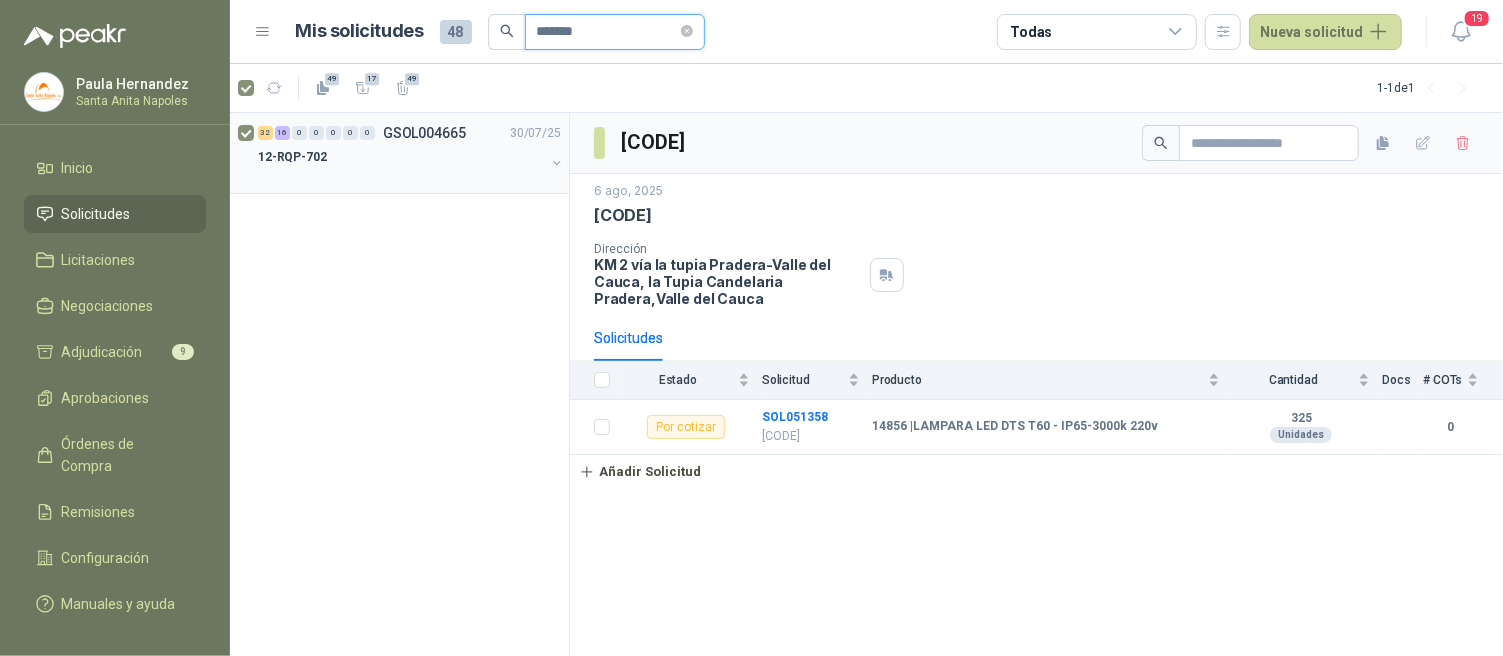 type on "*******" 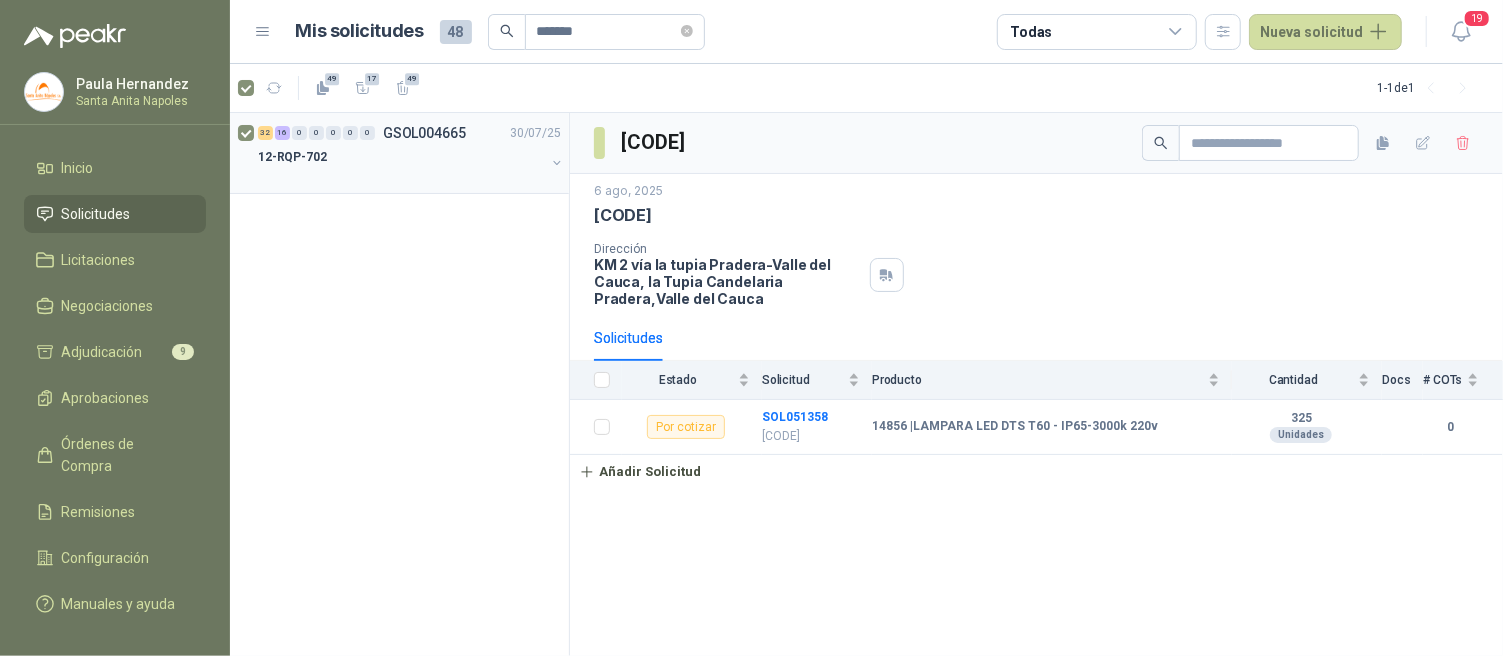 click on "12-RQP-702" at bounding box center [401, 157] 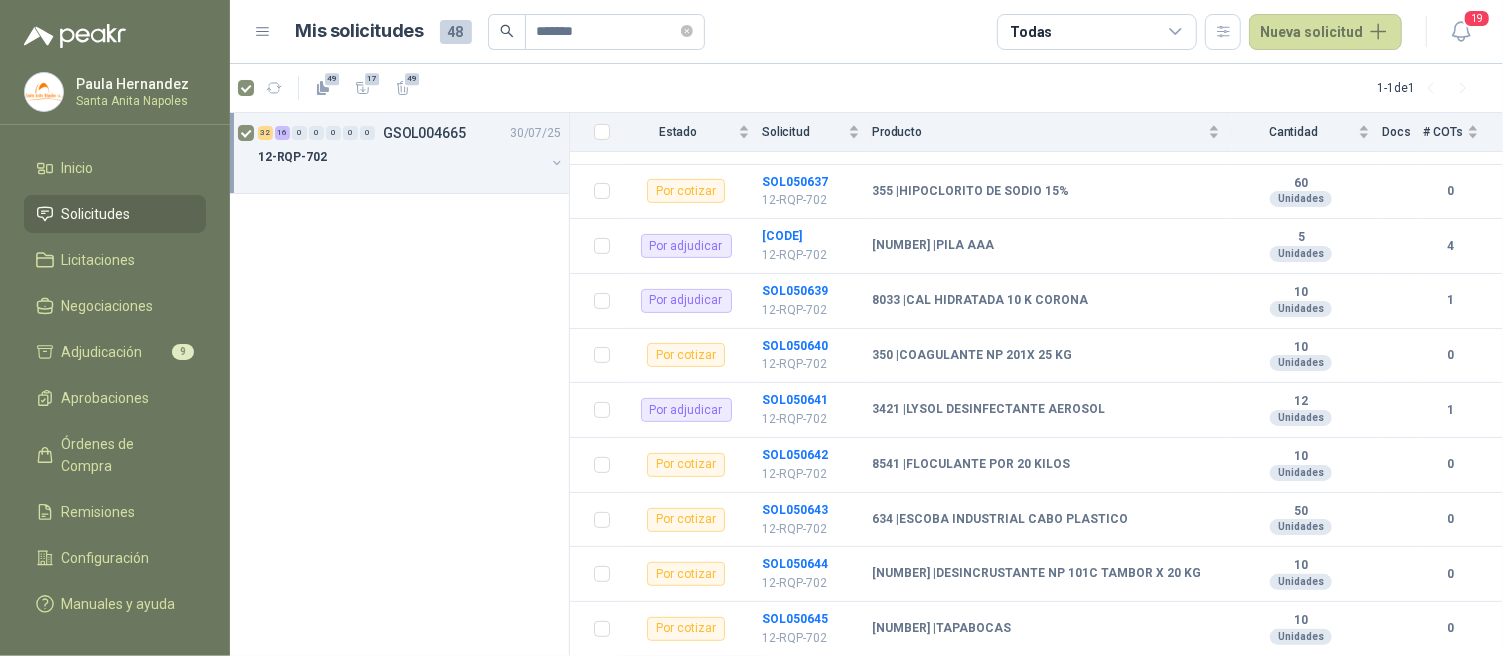 scroll, scrollTop: 335, scrollLeft: 0, axis: vertical 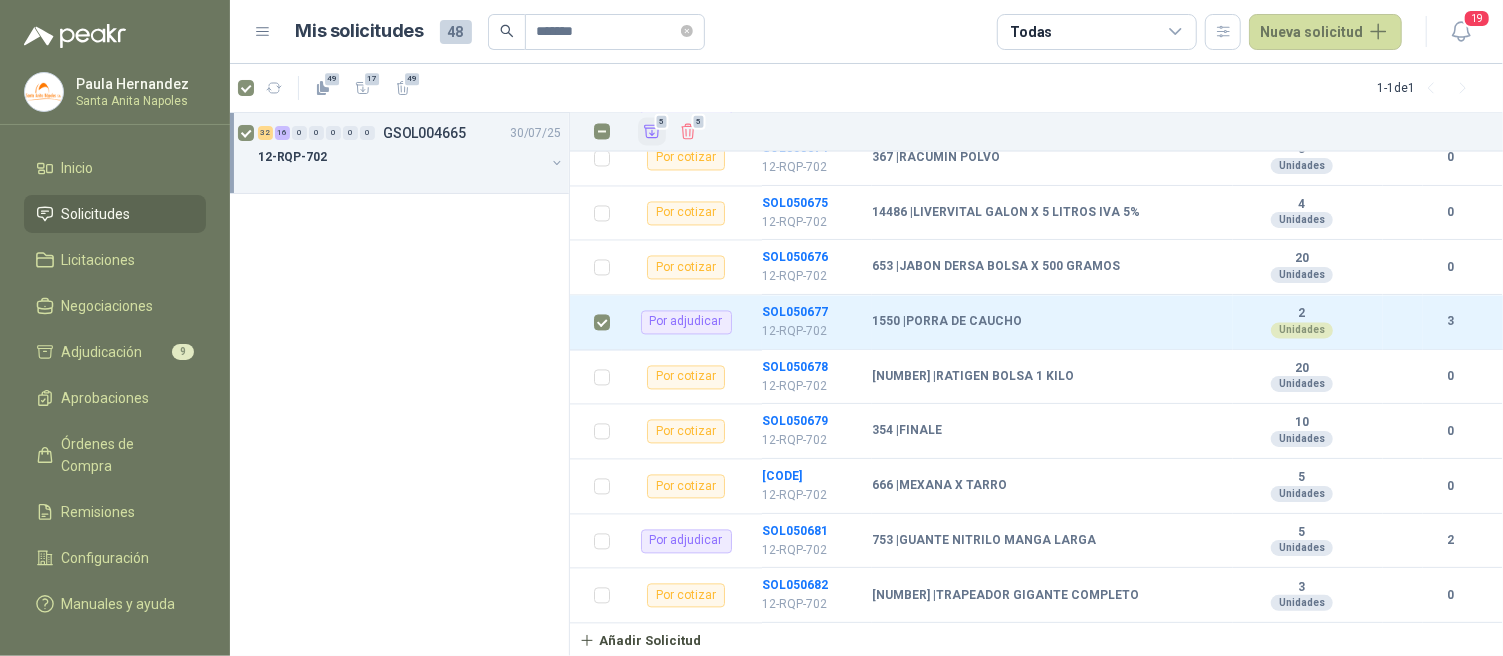 click 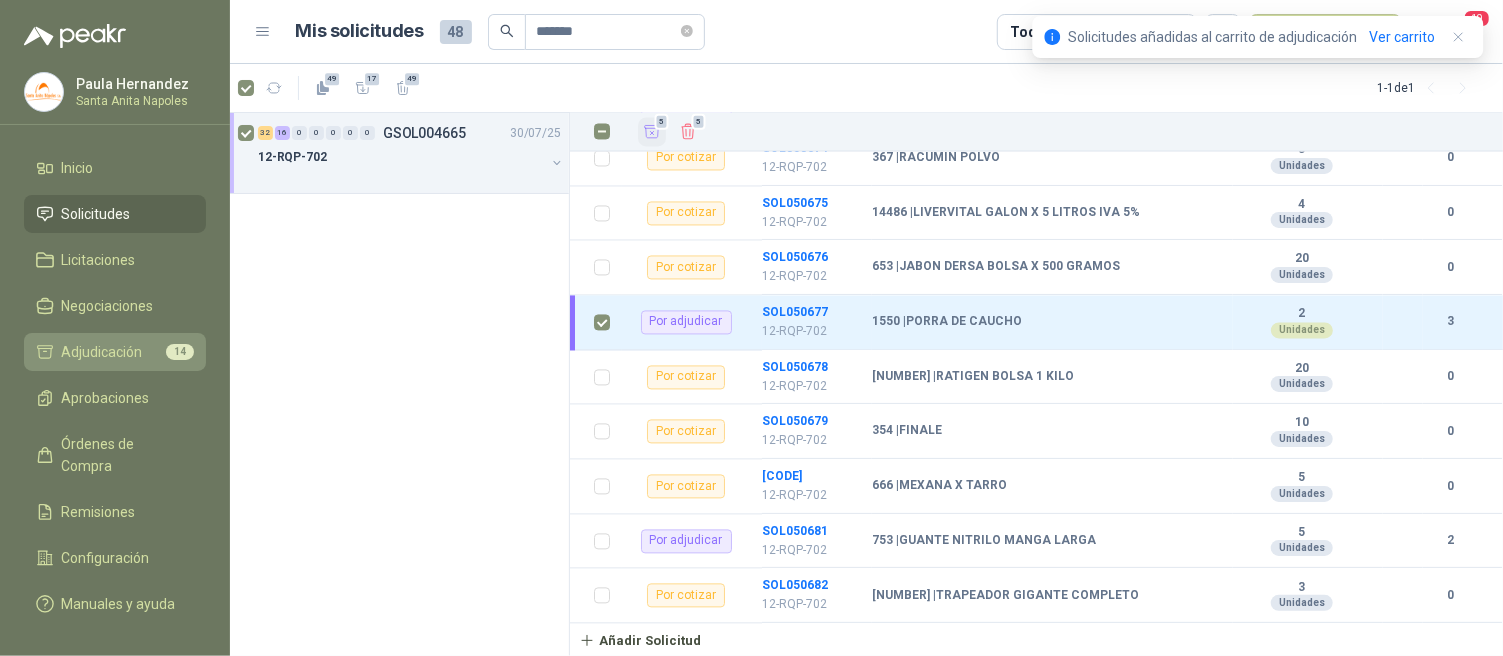 click on "Adjudicación" at bounding box center [102, 352] 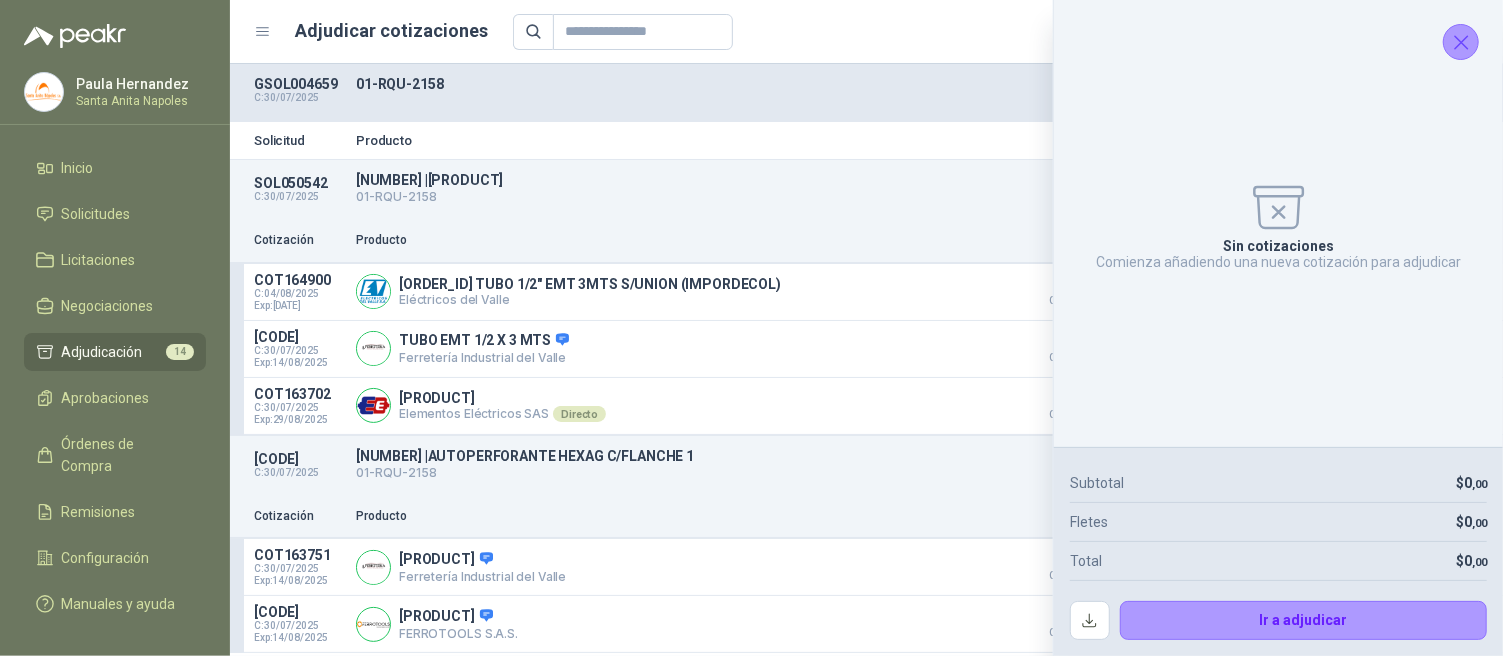 click 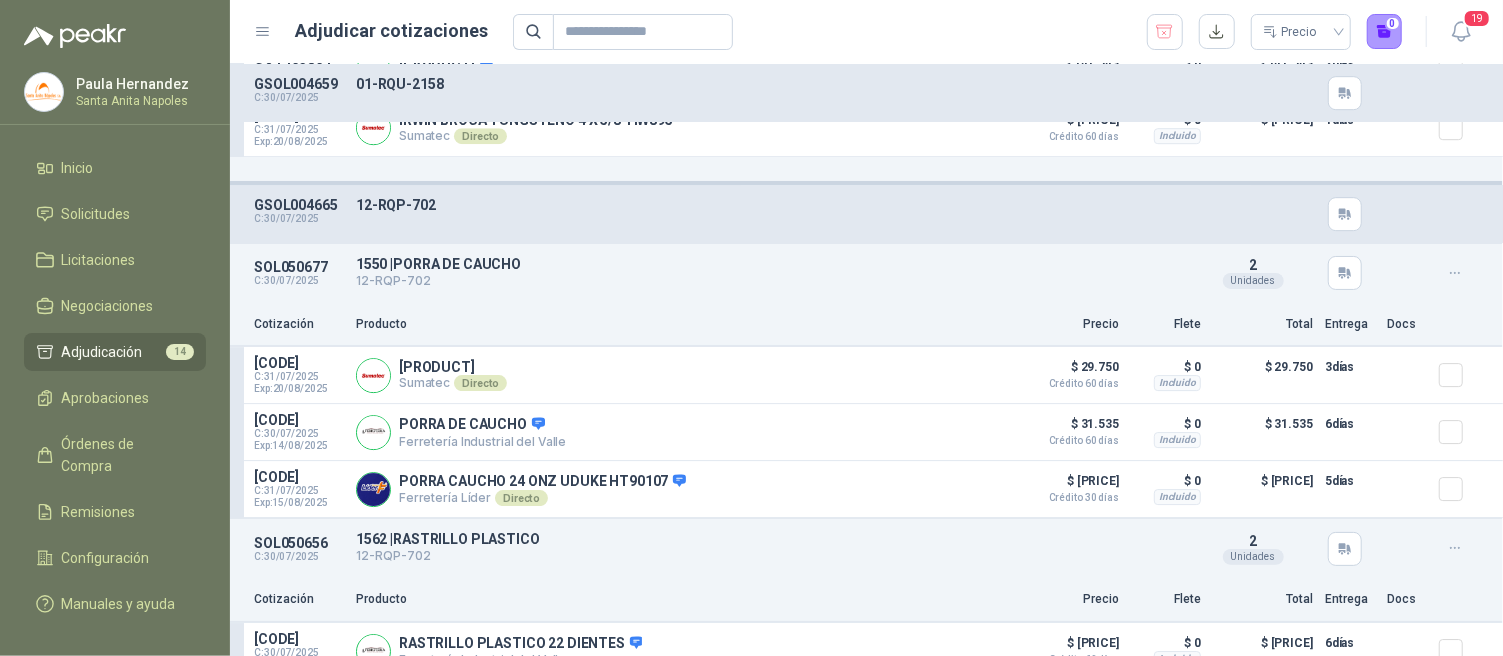 scroll, scrollTop: 3695, scrollLeft: 0, axis: vertical 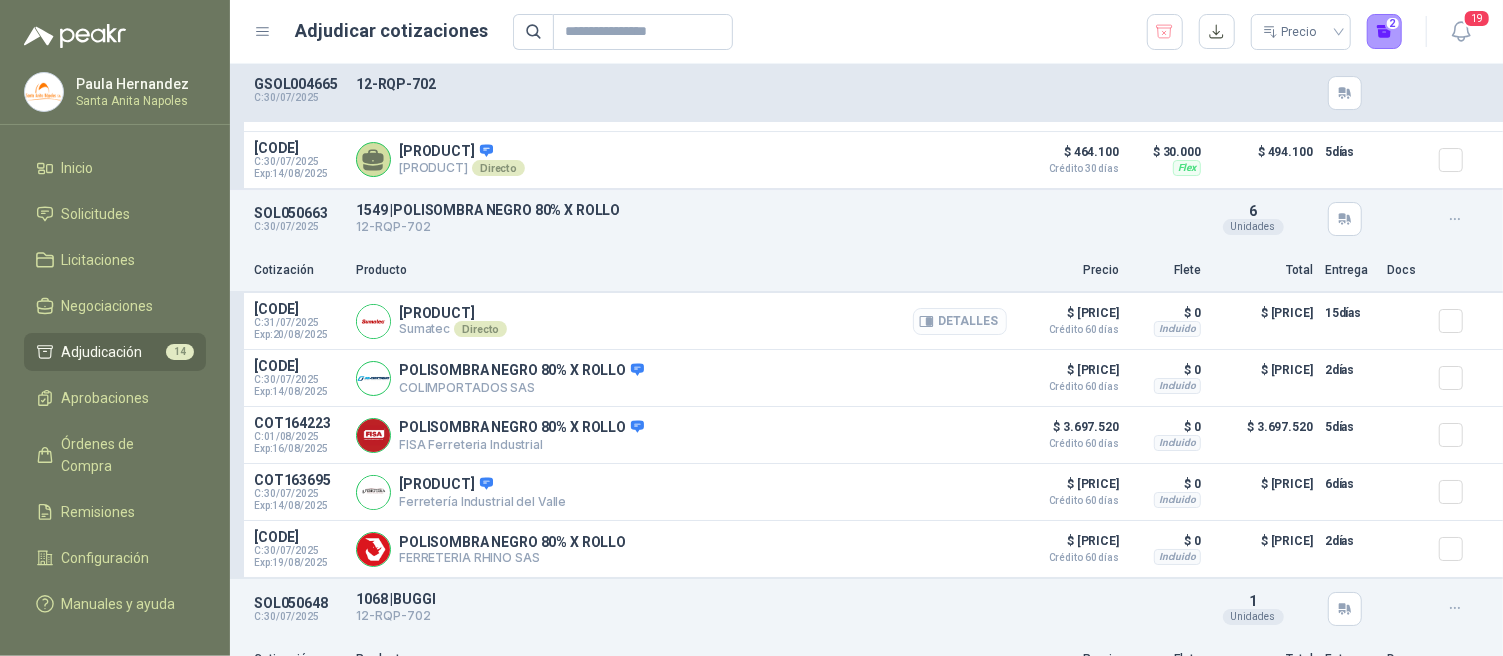 click on "Detalles" at bounding box center [960, 321] 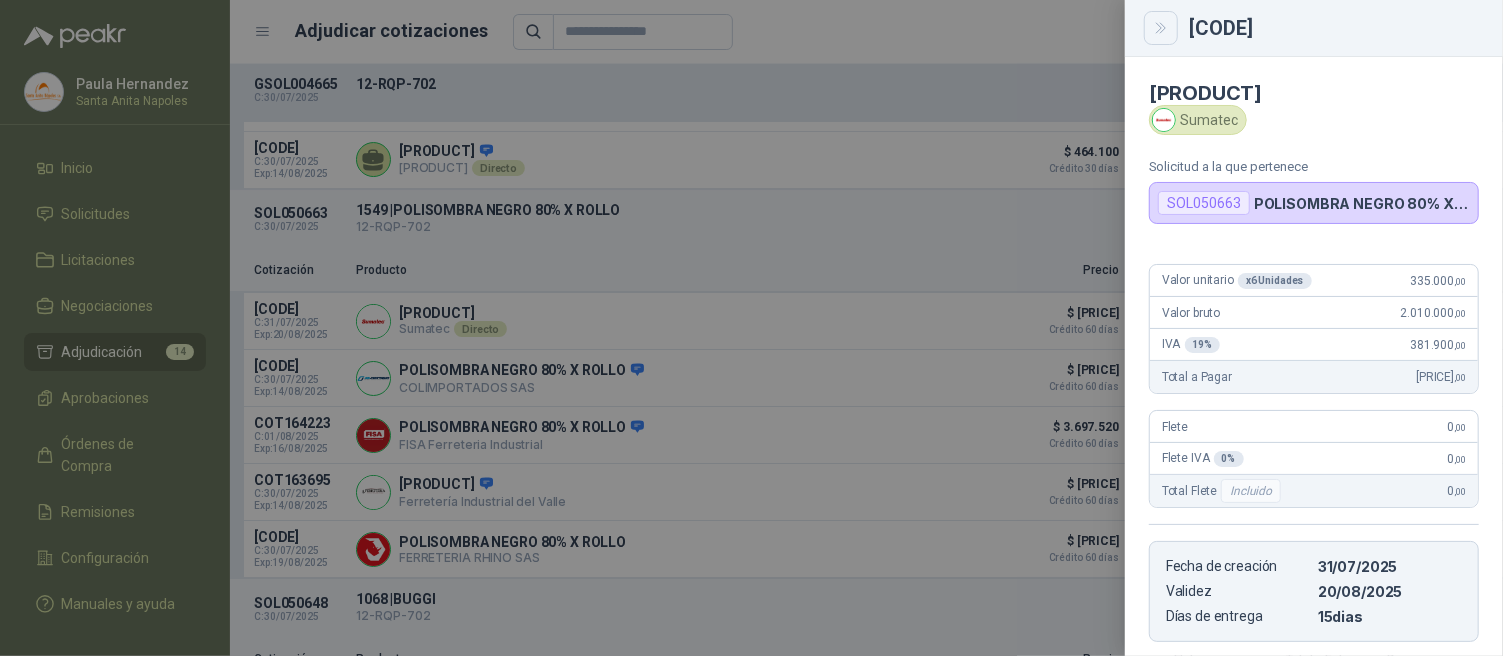 click 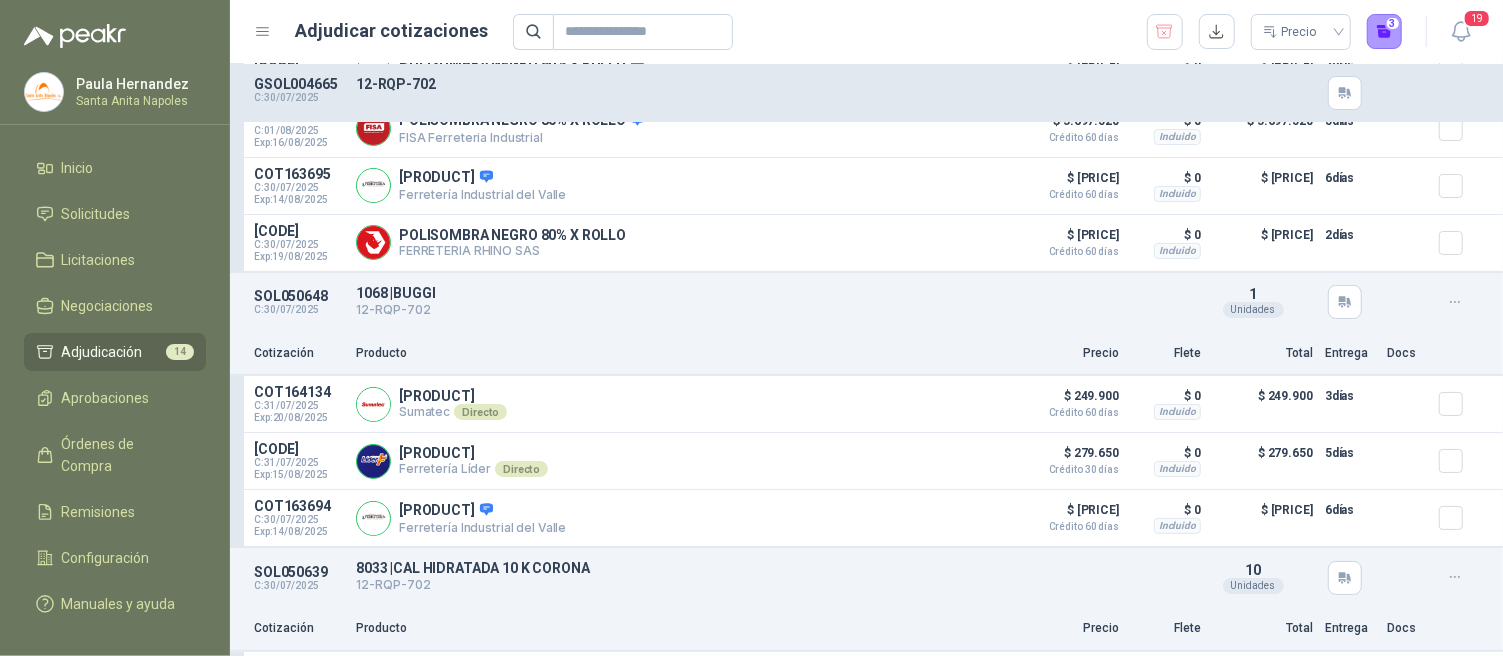 scroll, scrollTop: 4526, scrollLeft: 0, axis: vertical 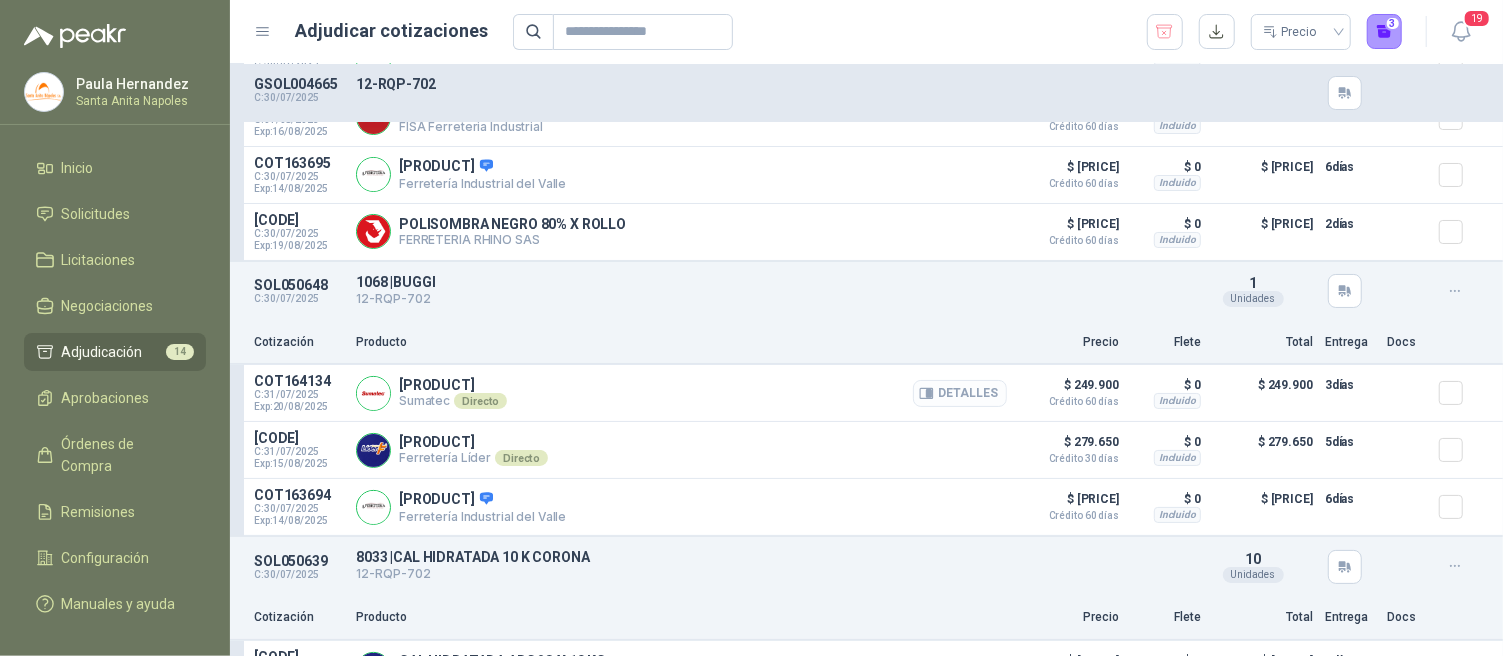 click on "Detalles" at bounding box center [960, 393] 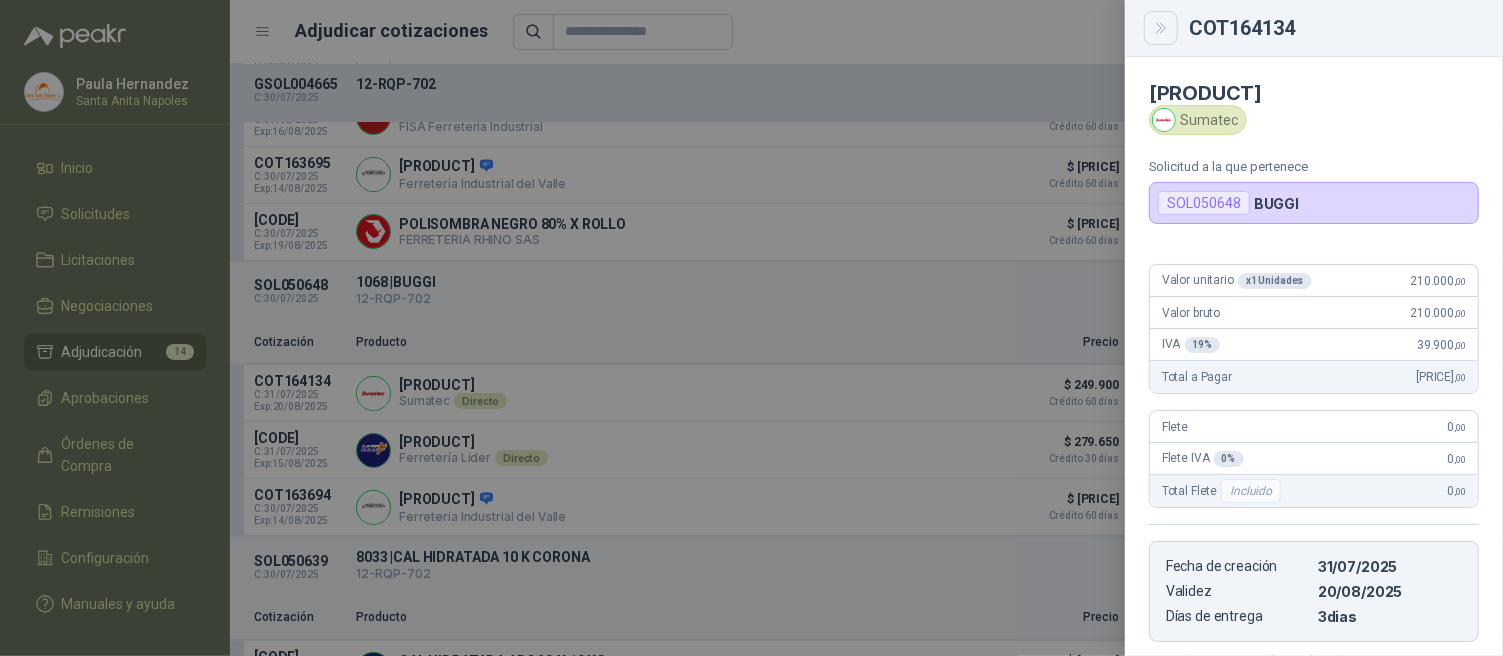 click 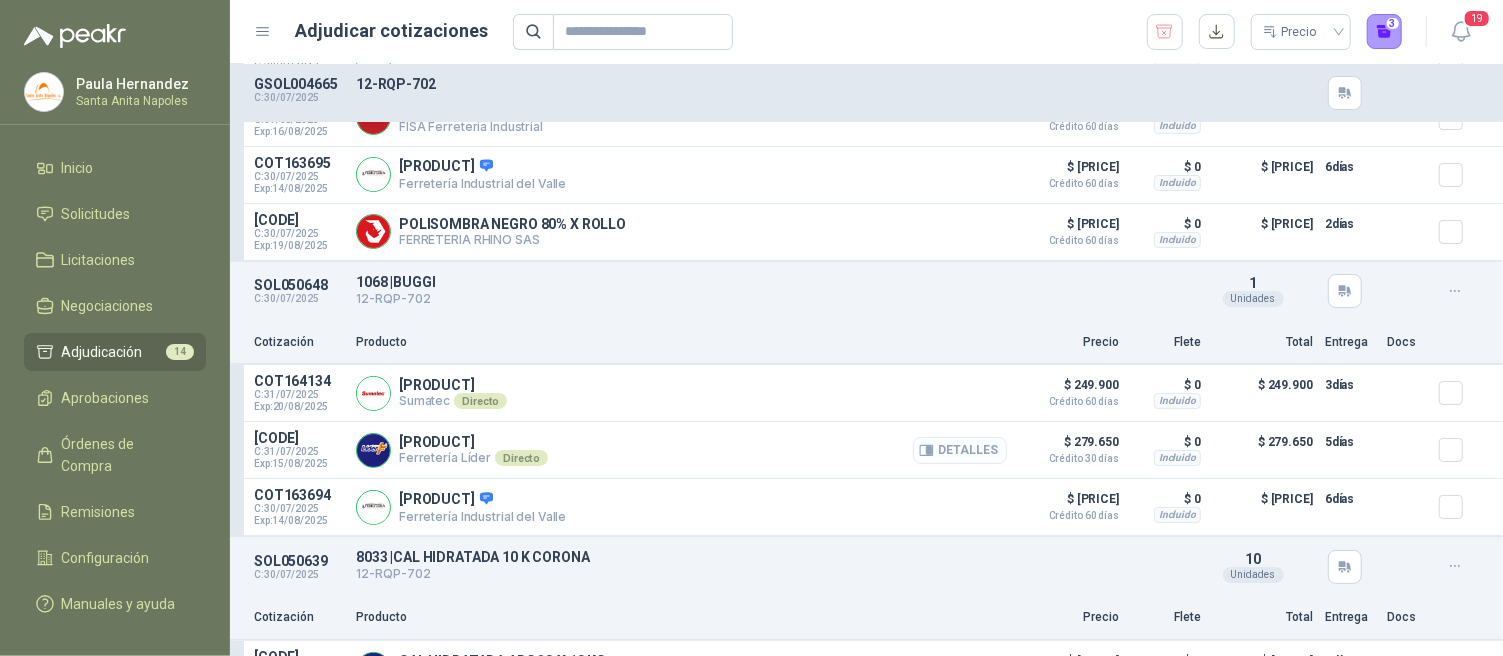 click on "Detalles" at bounding box center [960, 450] 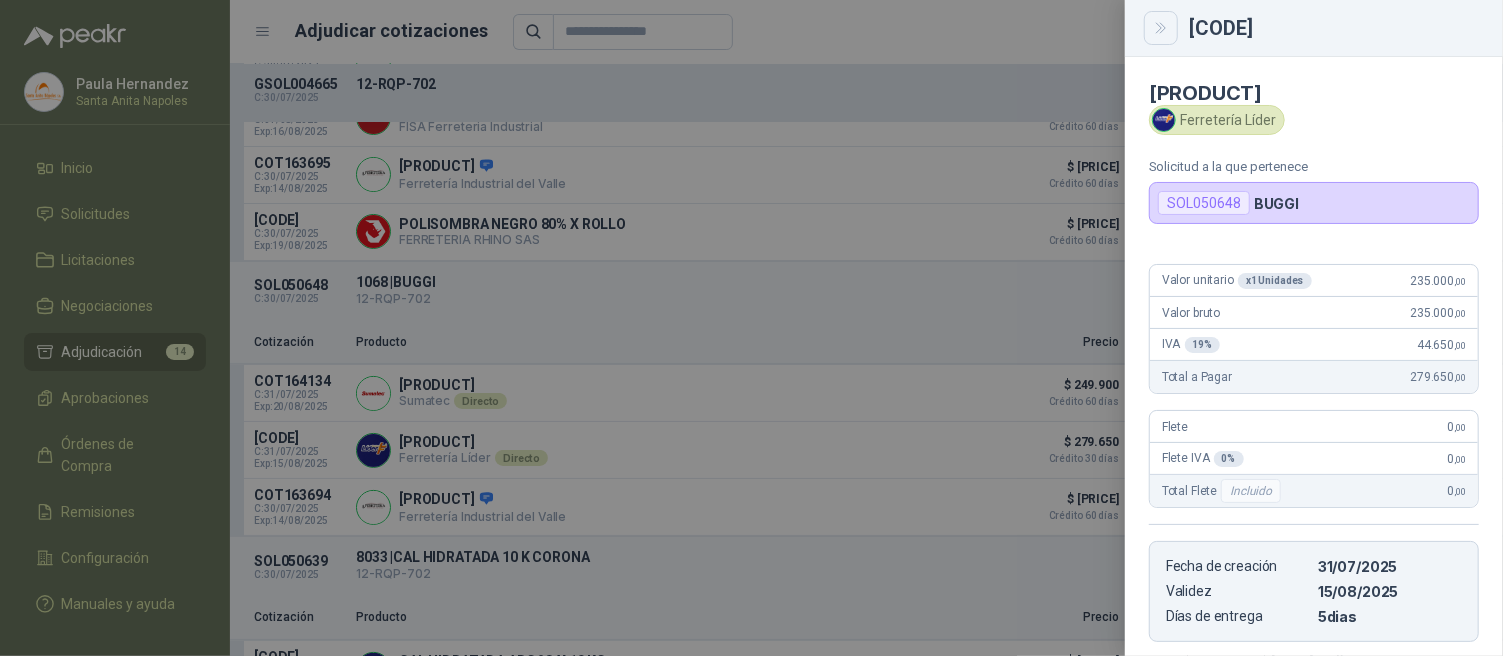 click 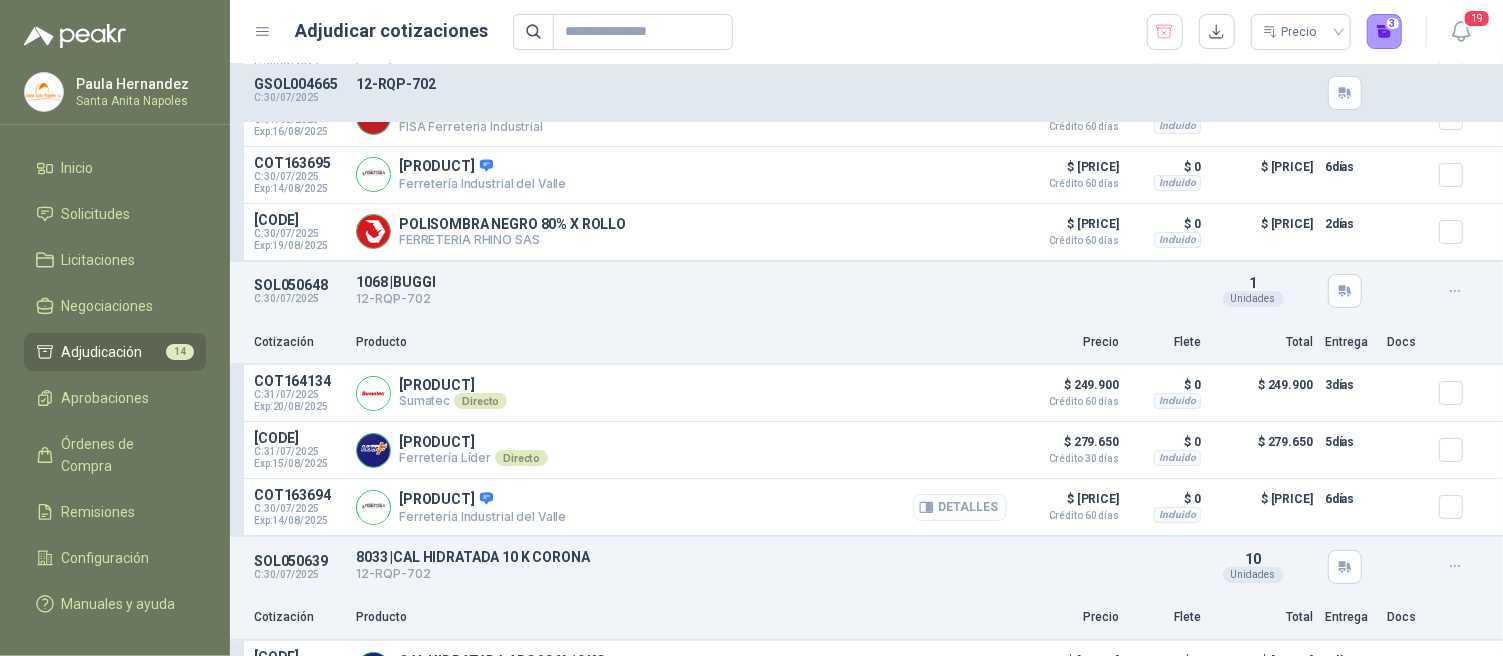 click 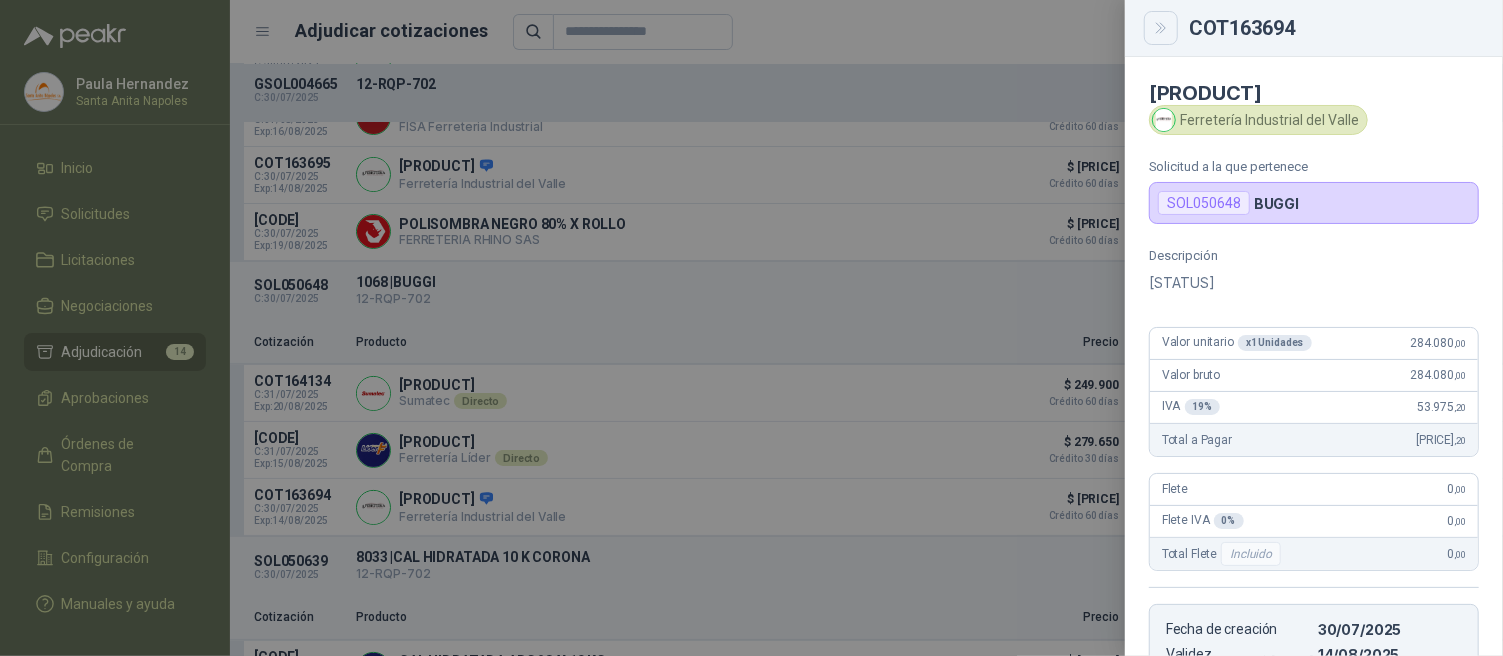 click at bounding box center [1161, 28] 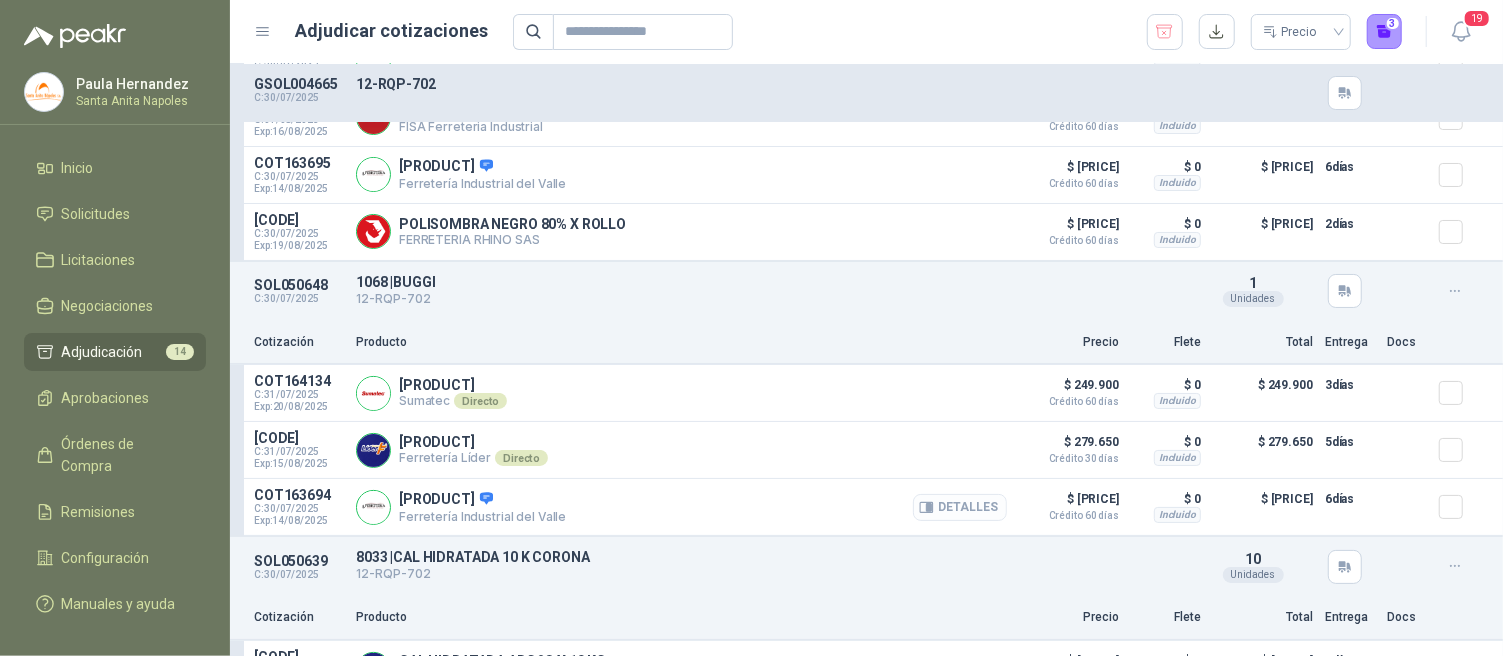 click on "Detalles" at bounding box center [960, 507] 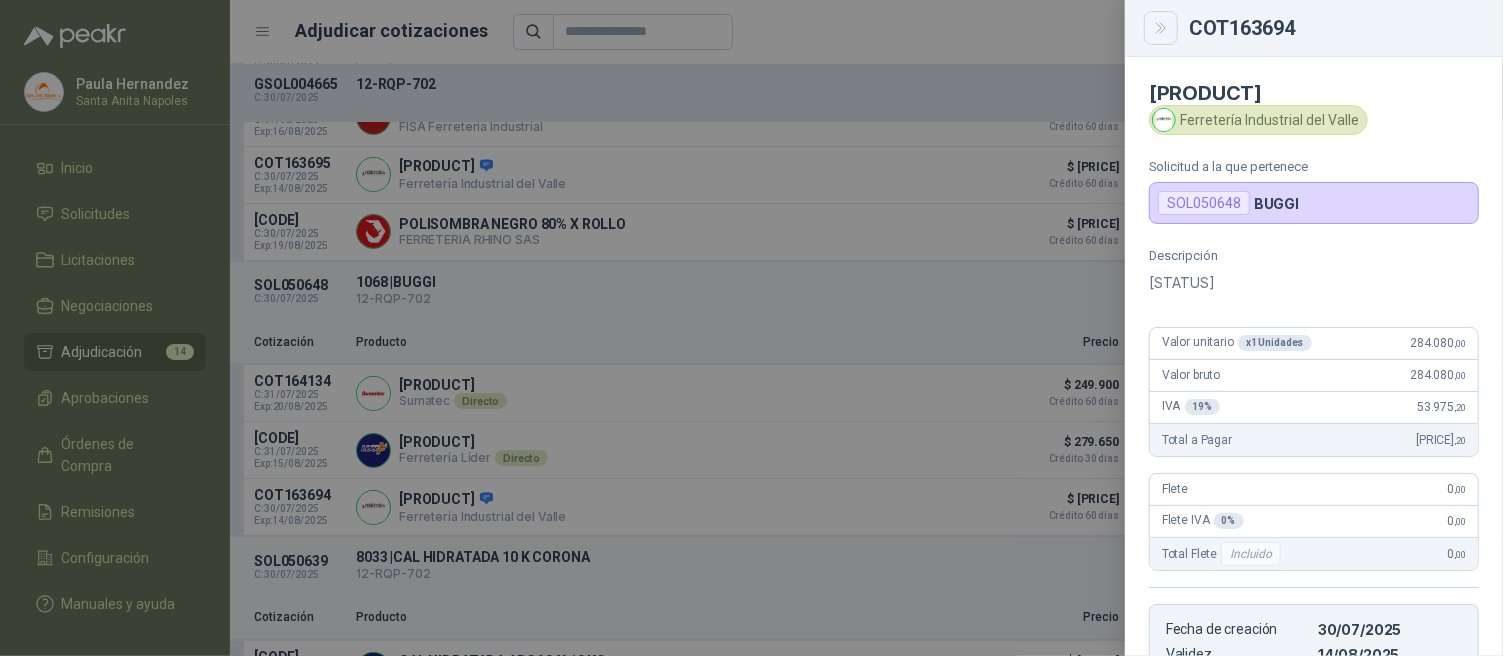 click 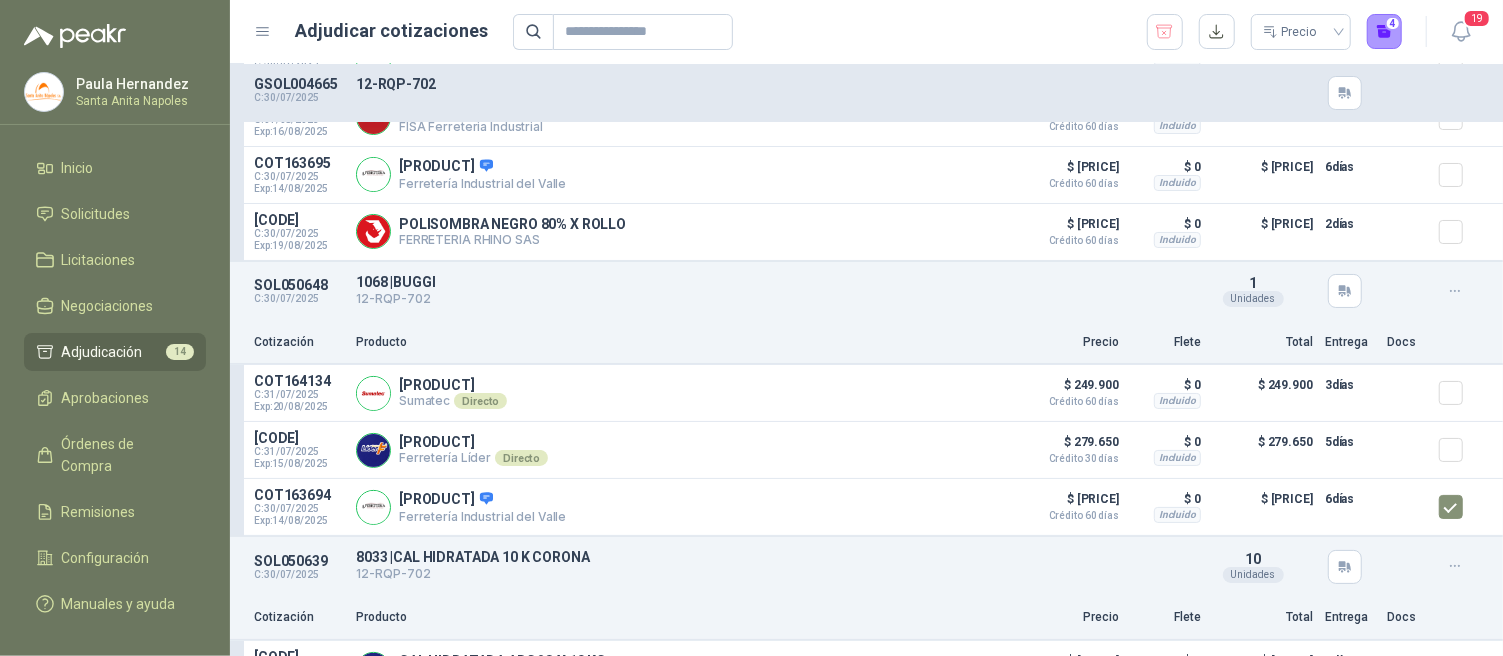 click on "[CODE] C:  [DATE] [NUMBER] |  [PRODUCT] [PRICE] [CODE] Detalles [NUMBER] Unidades" at bounding box center (866, 566) 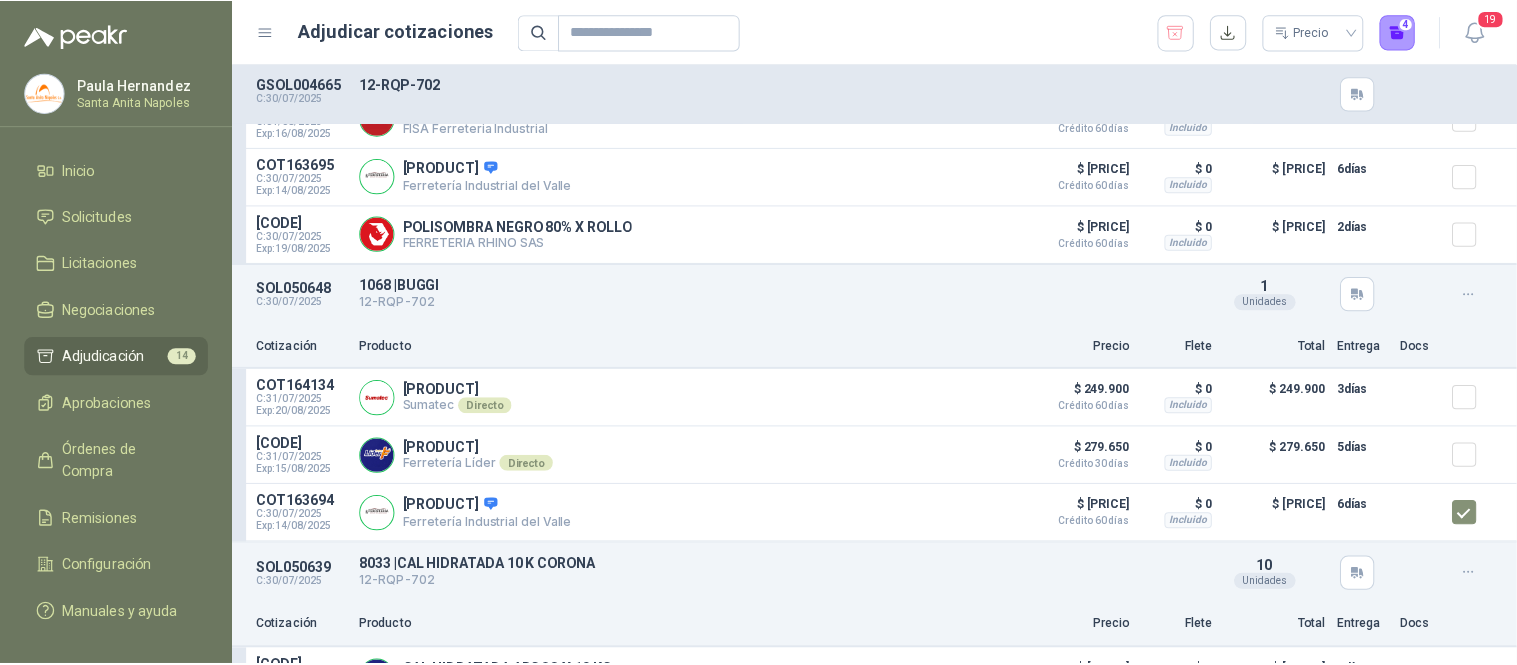 scroll, scrollTop: 4573, scrollLeft: 0, axis: vertical 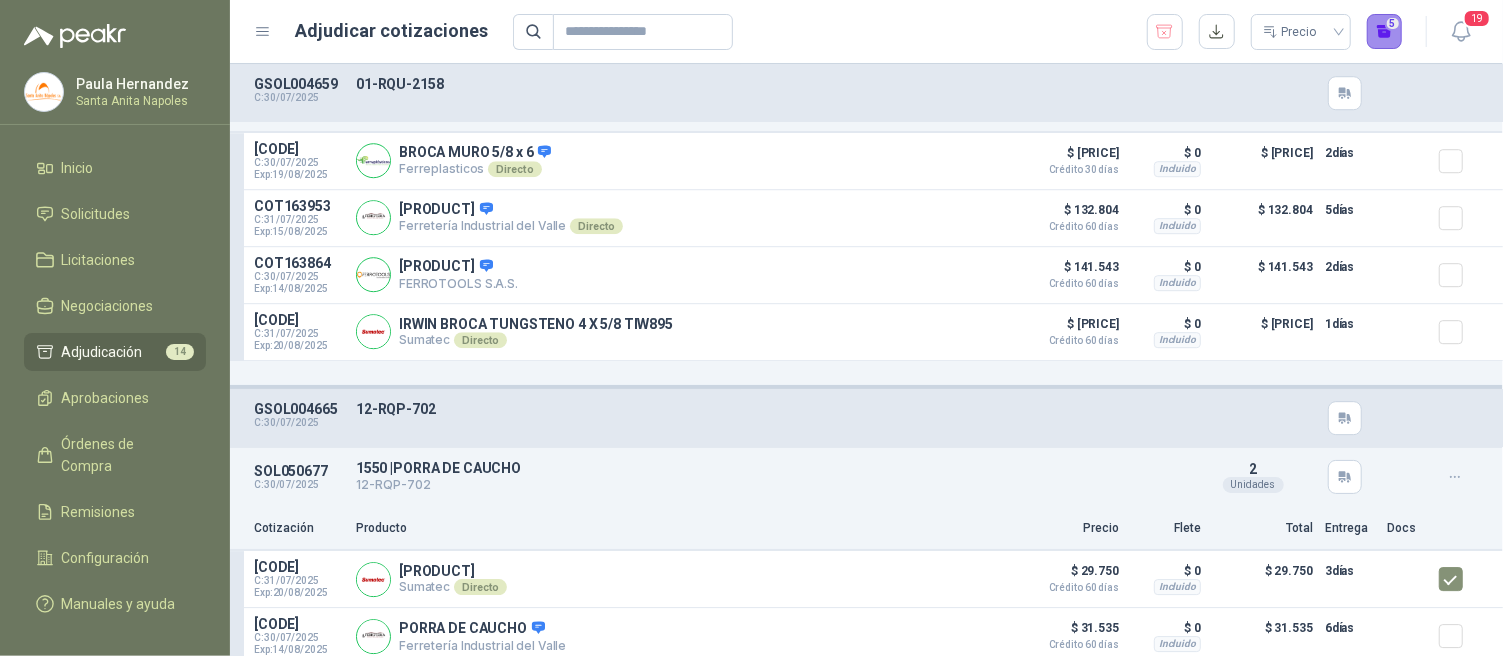 click on "5" at bounding box center [1385, 32] 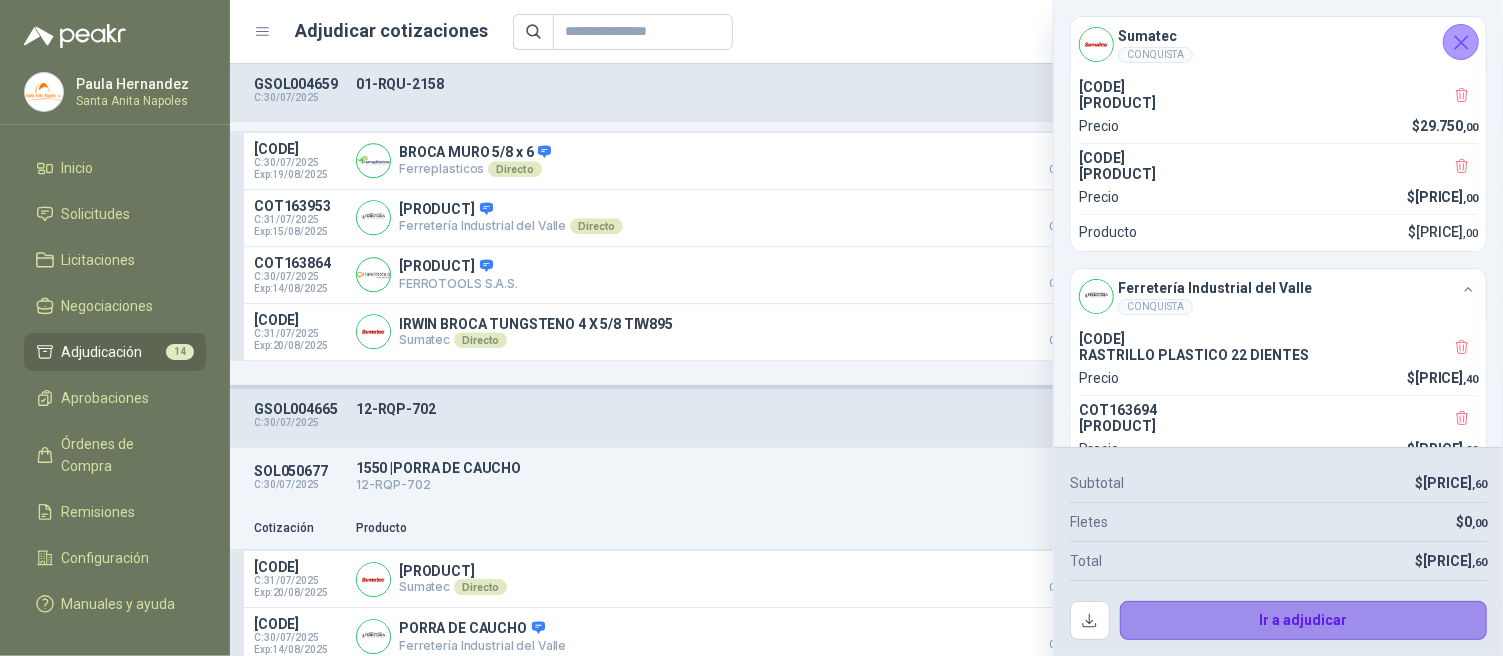 click on "Ir a adjudicar" at bounding box center [1304, 621] 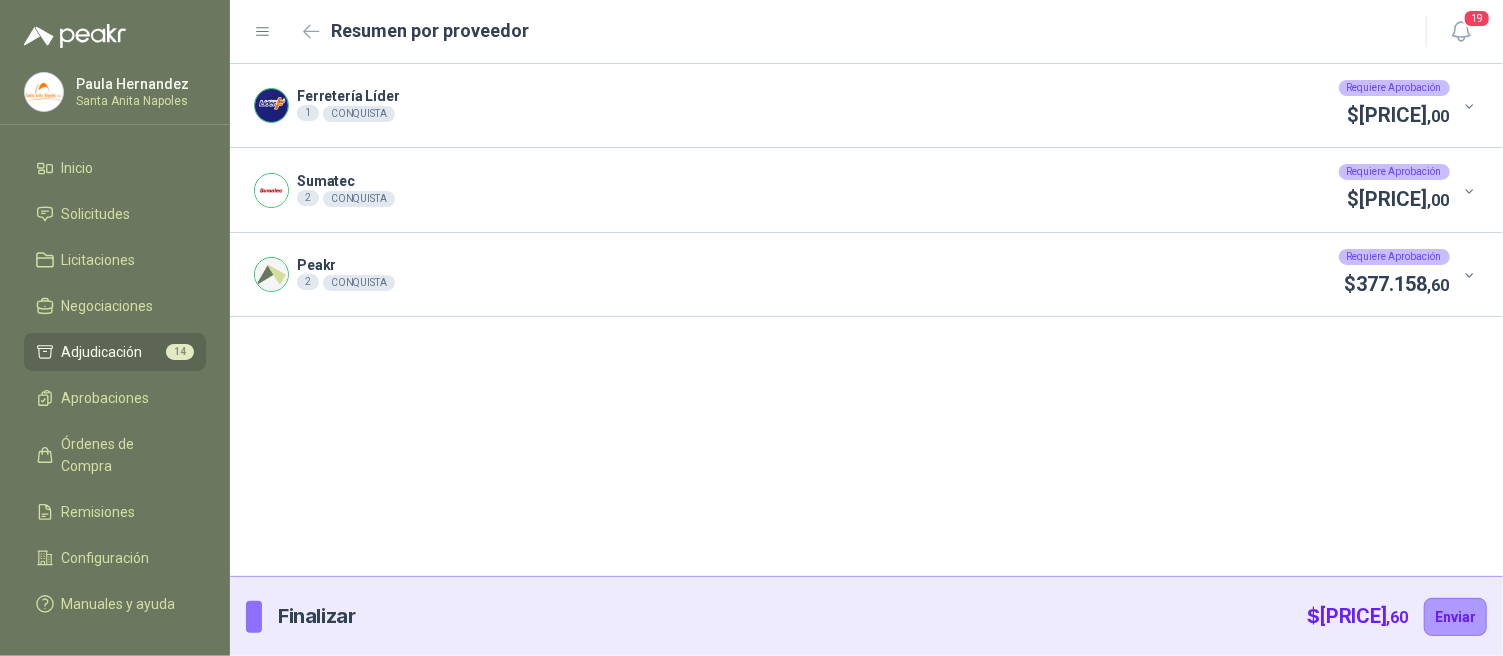click 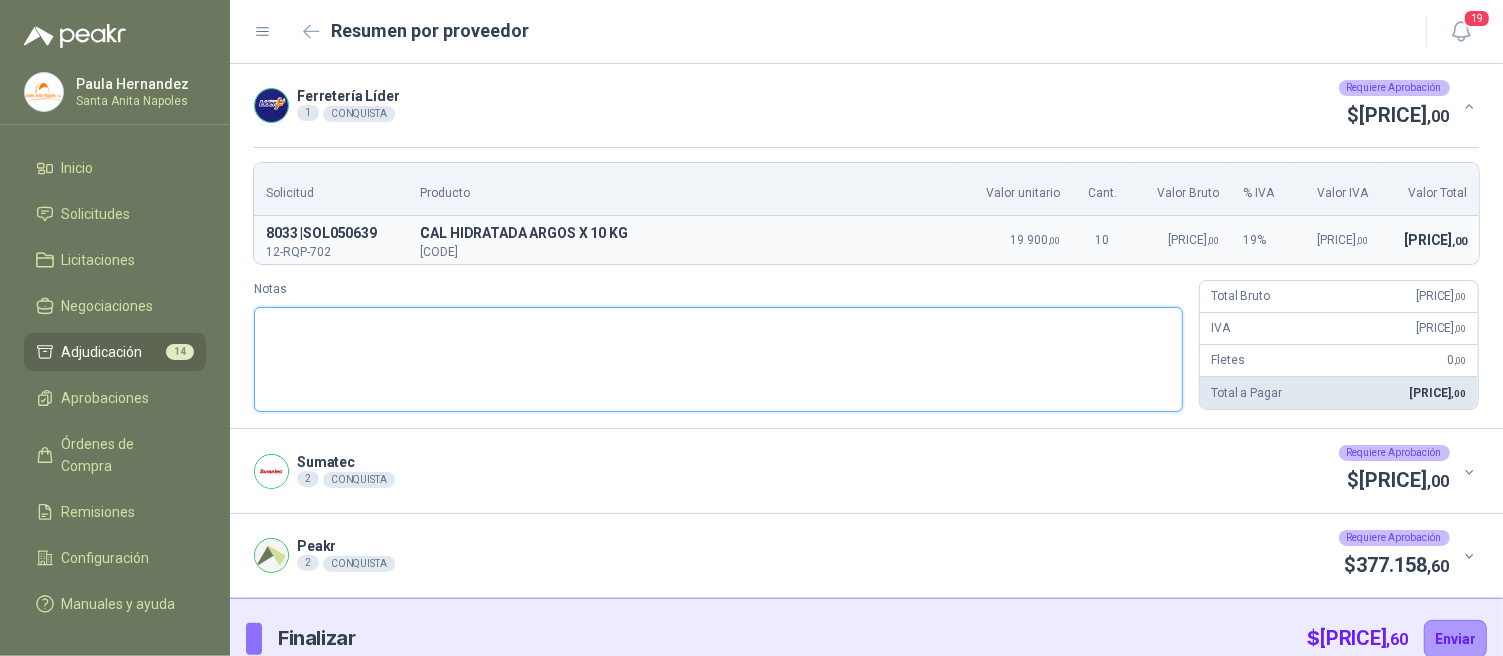 click on "Notas" at bounding box center [718, 359] 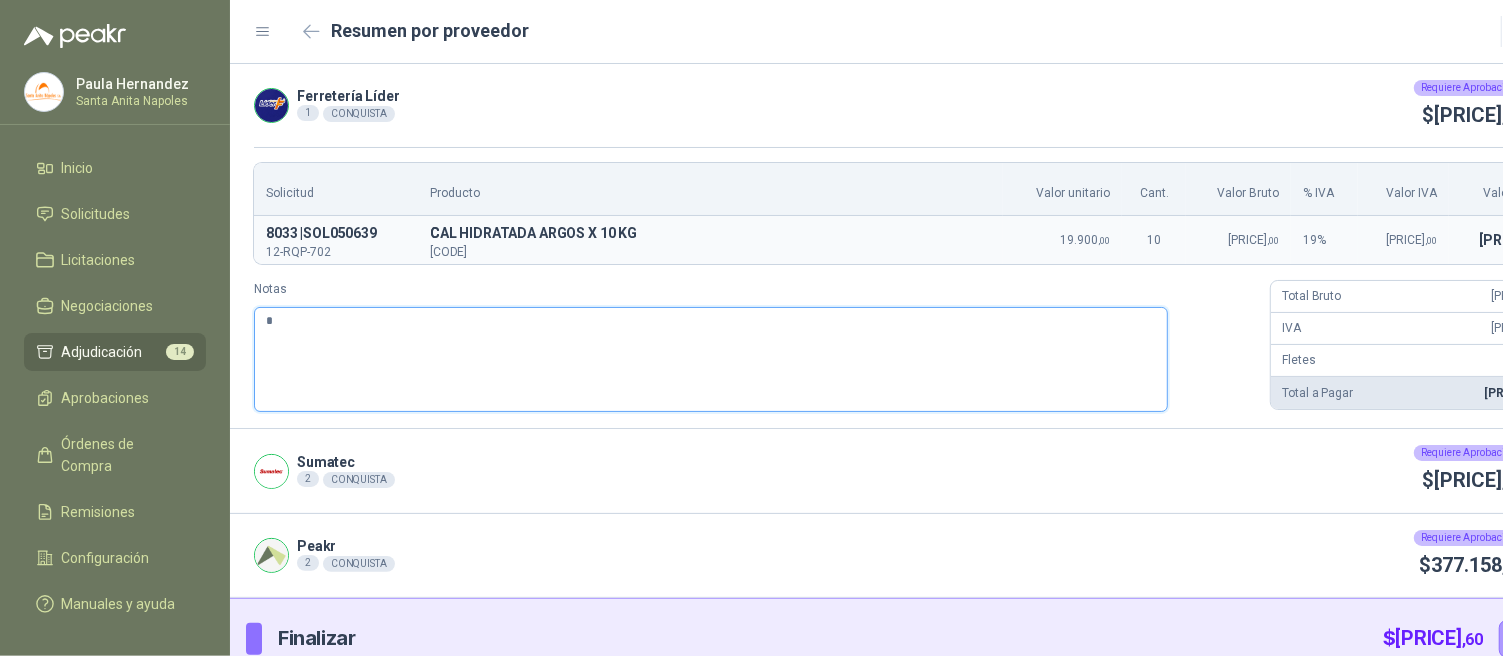type 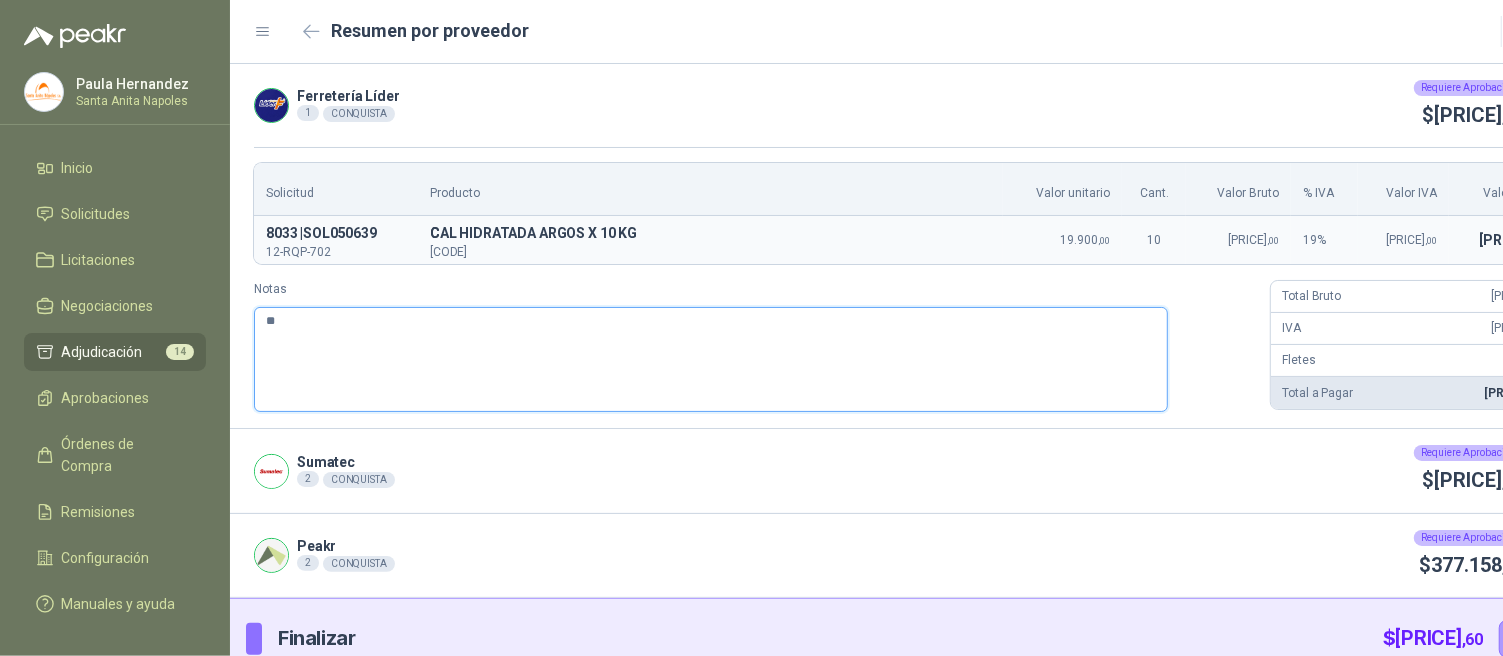 type 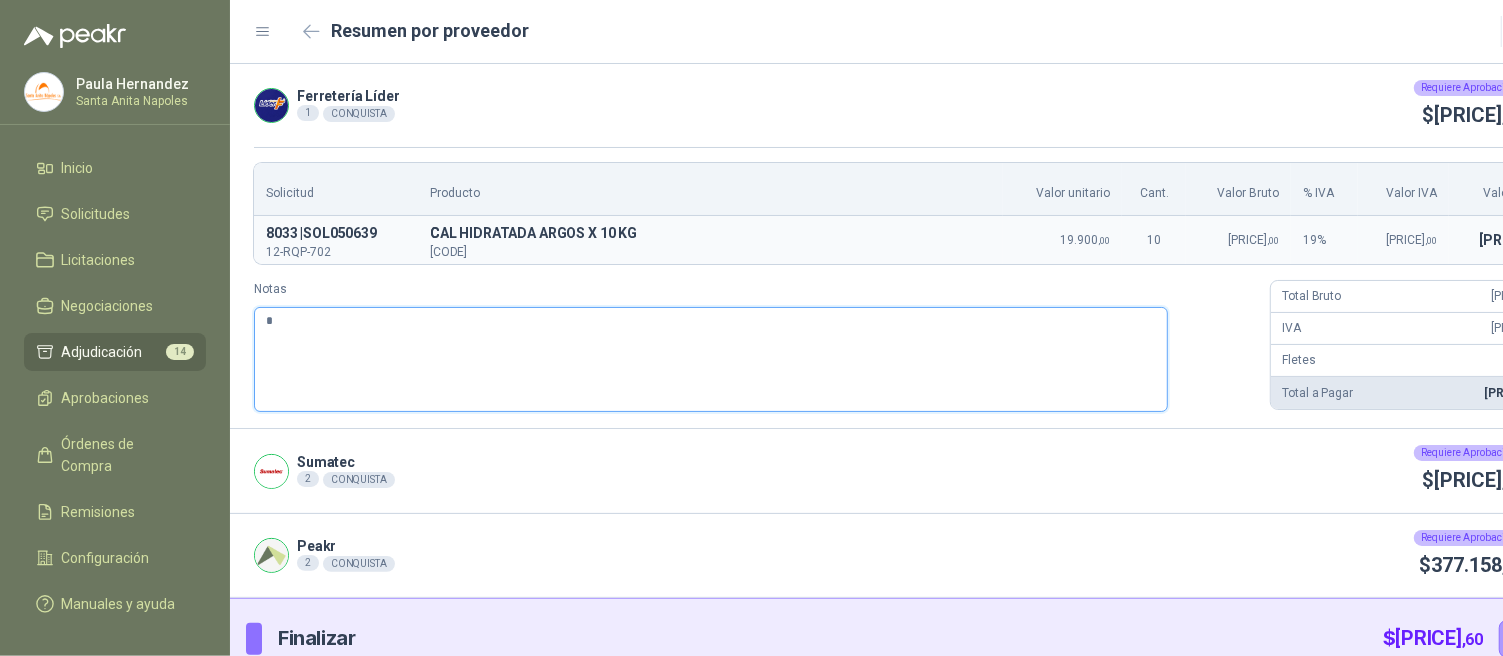 type 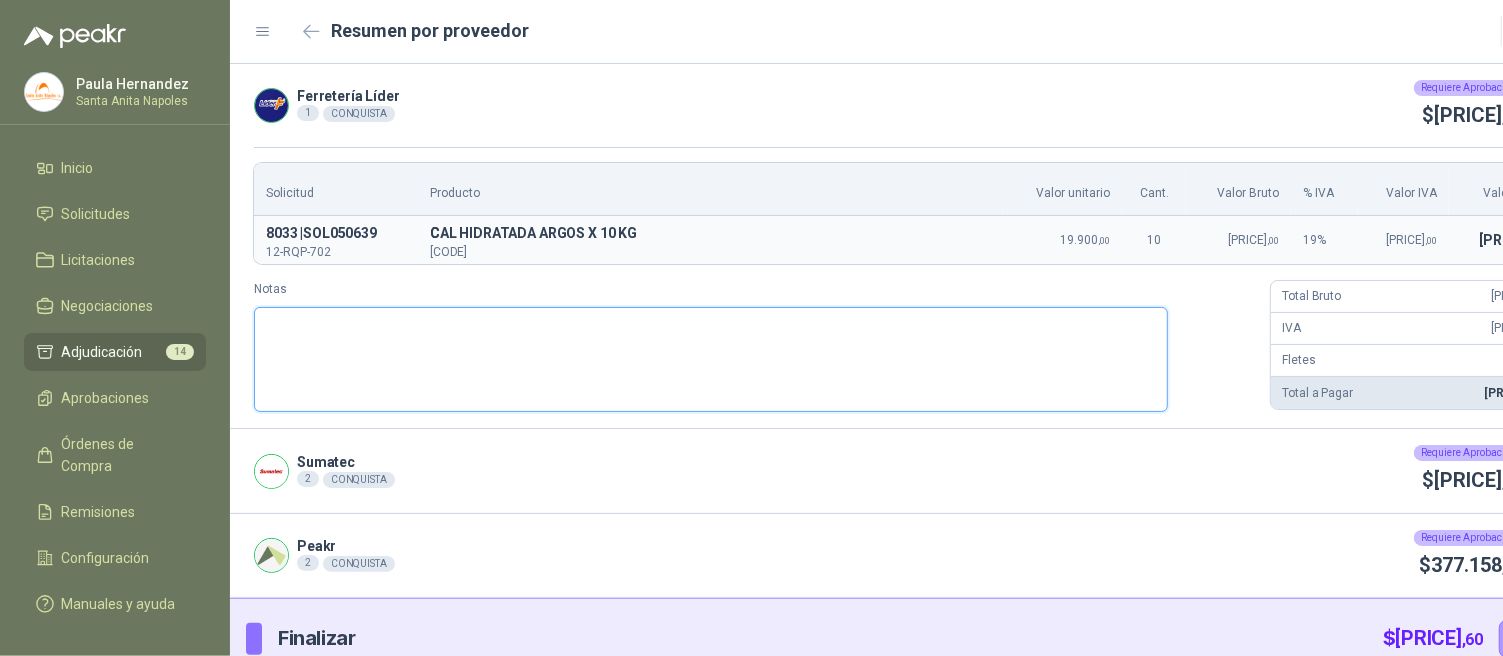 type 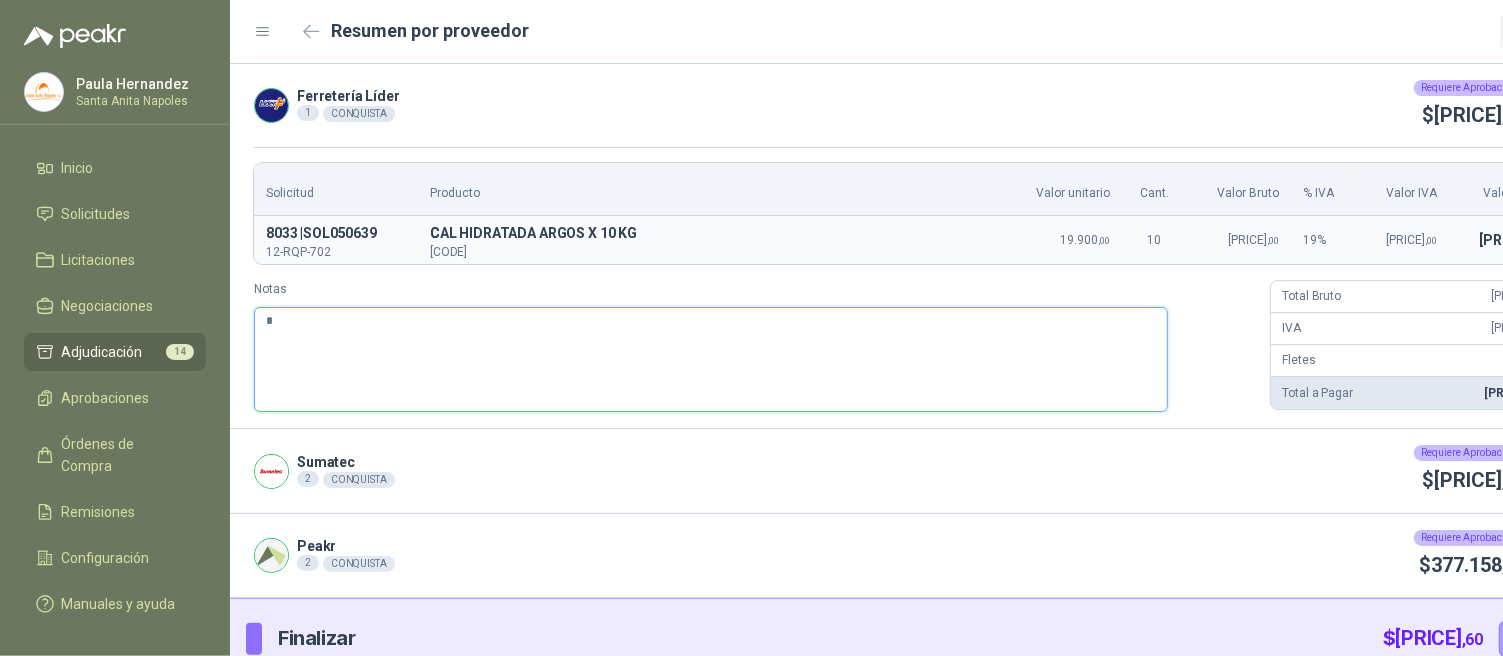type 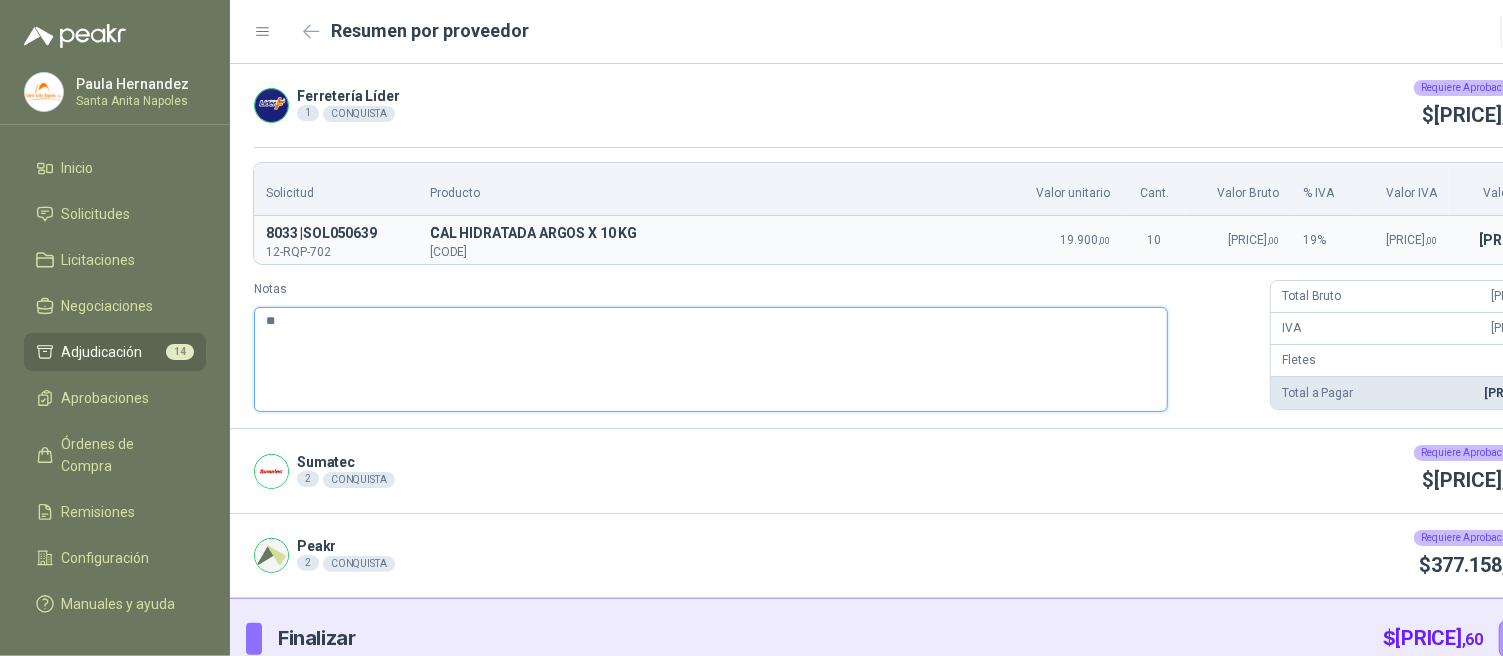 type 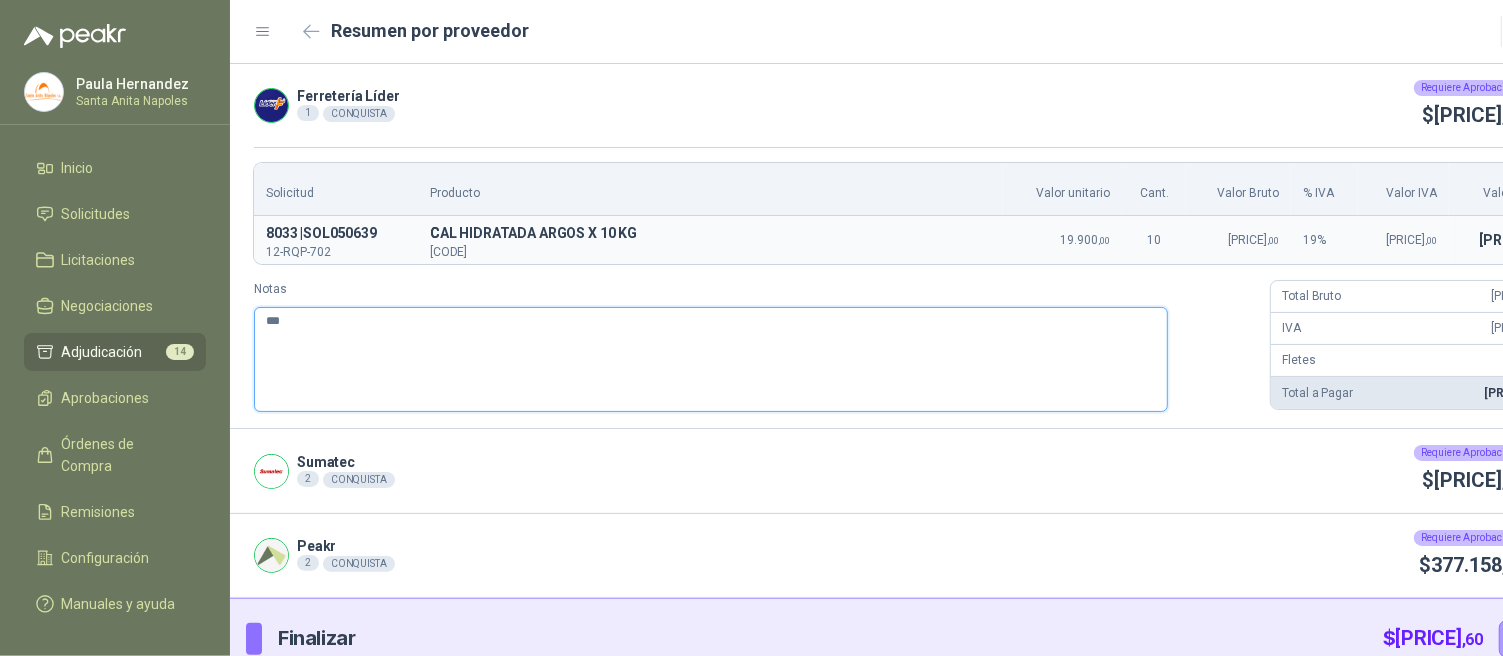 type 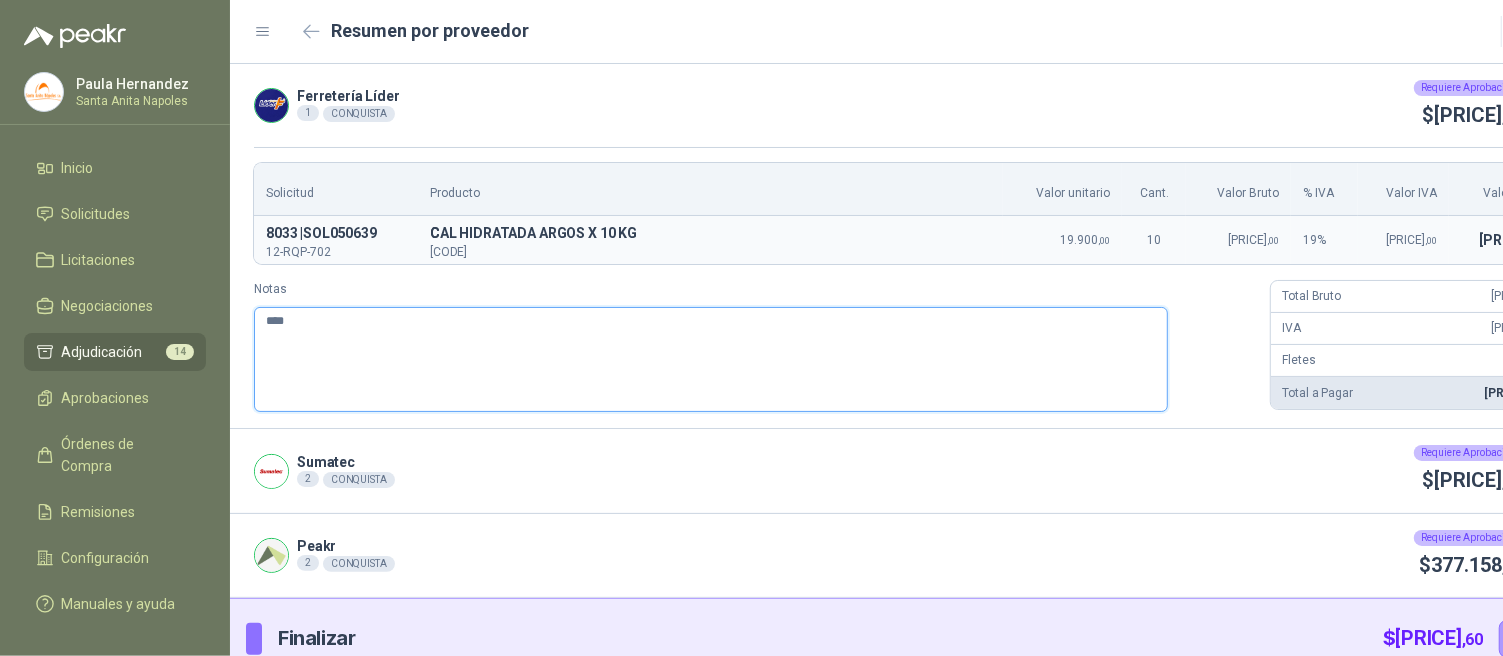 type 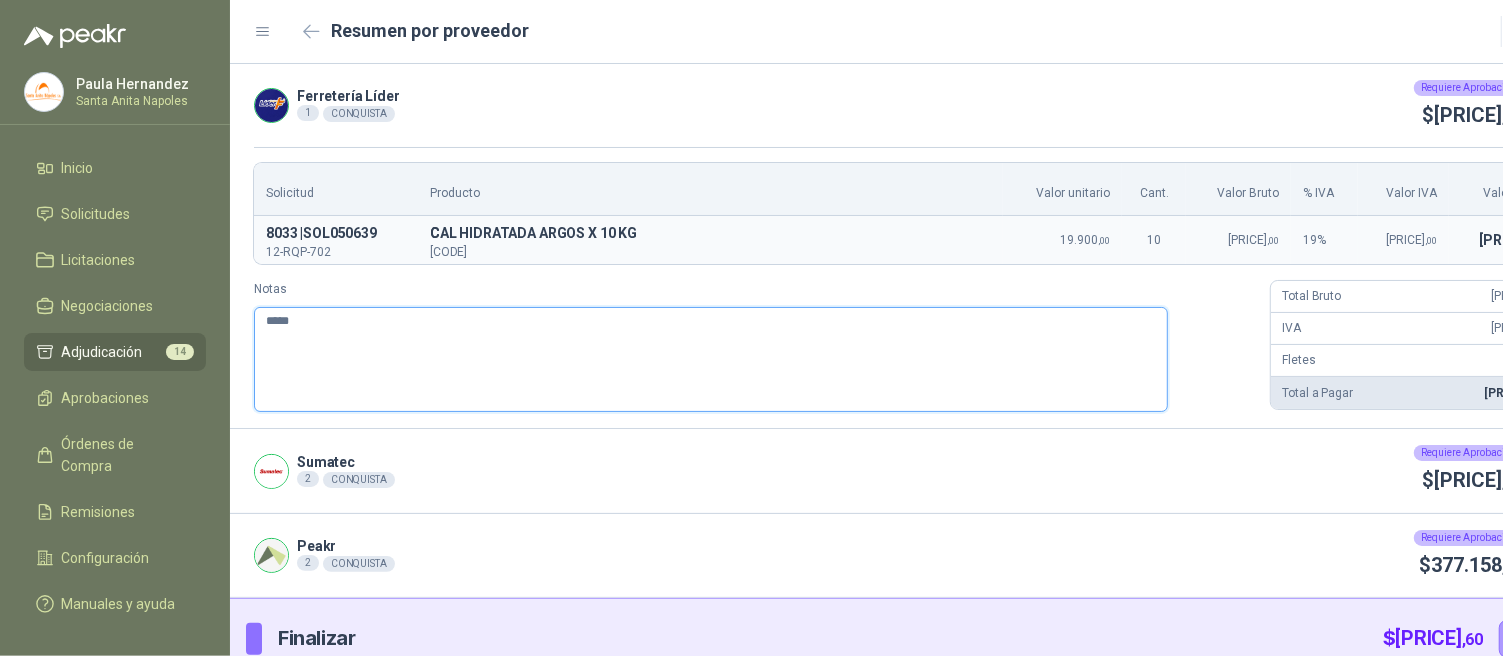 type 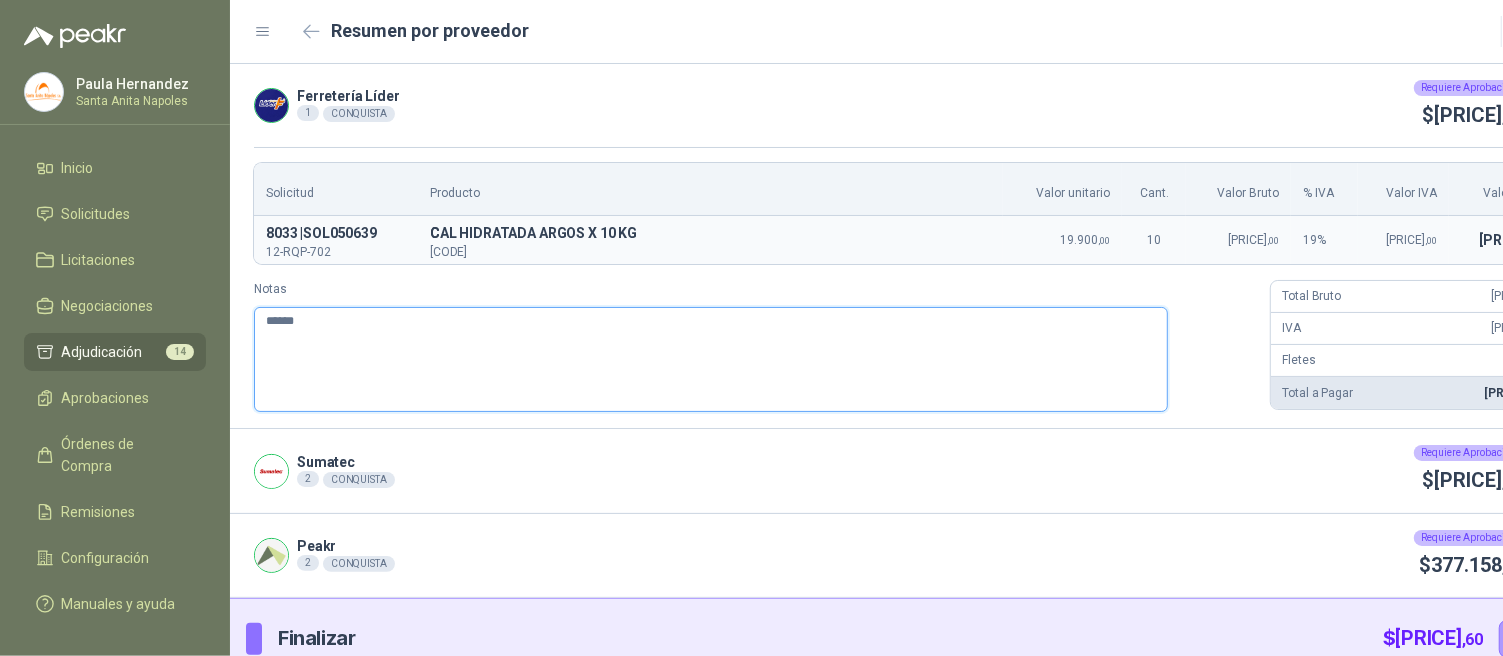 type 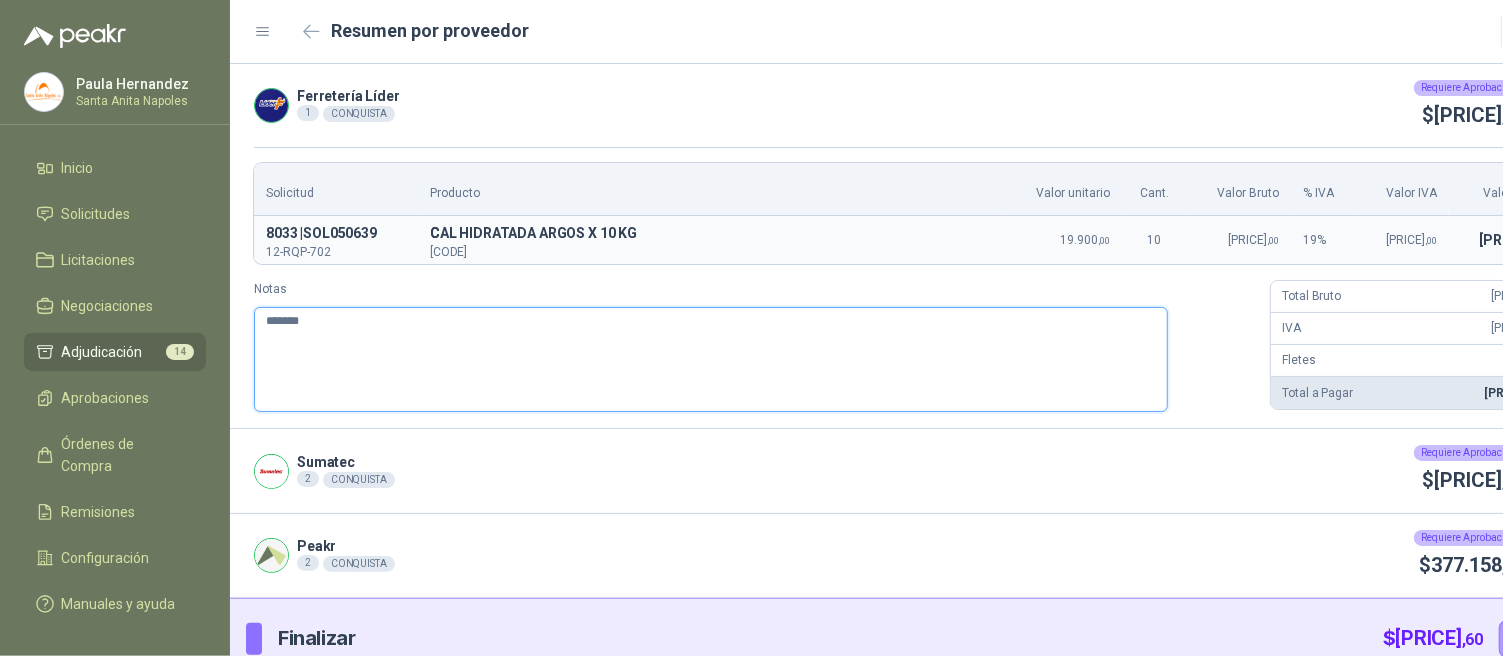 type 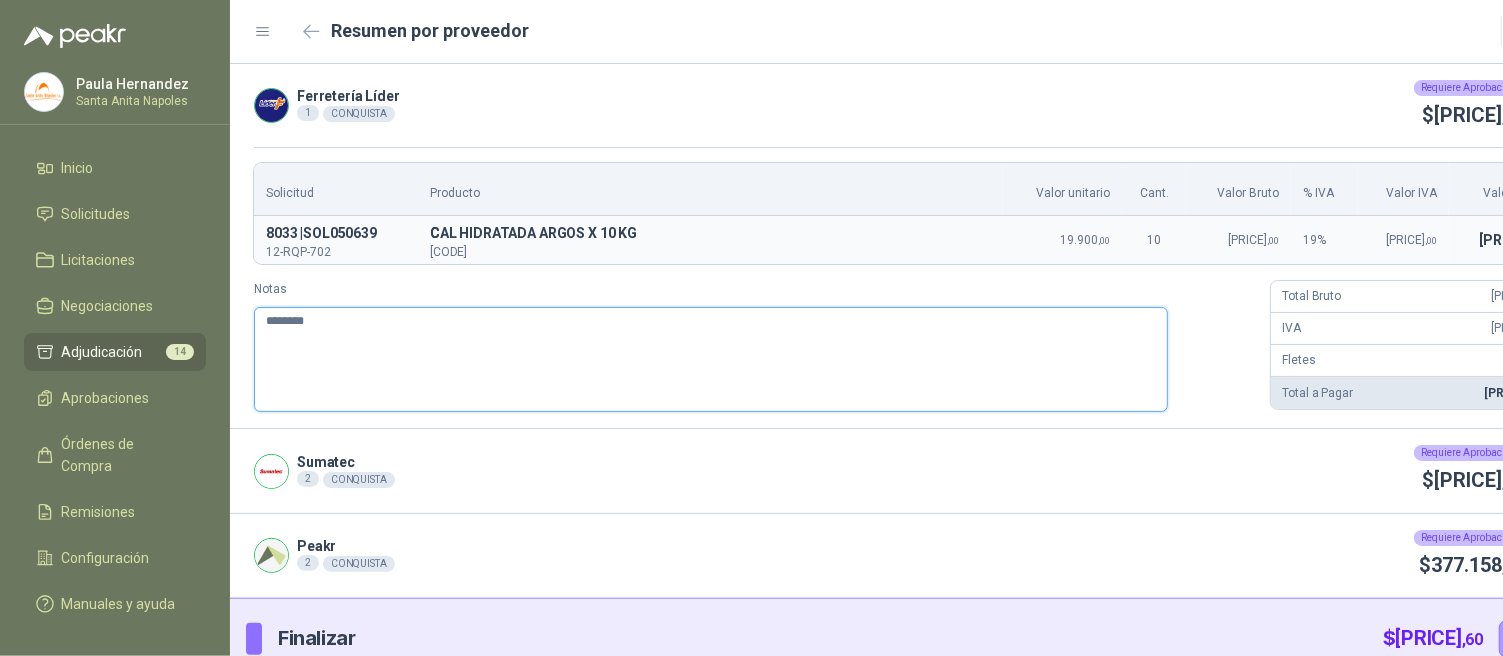 type 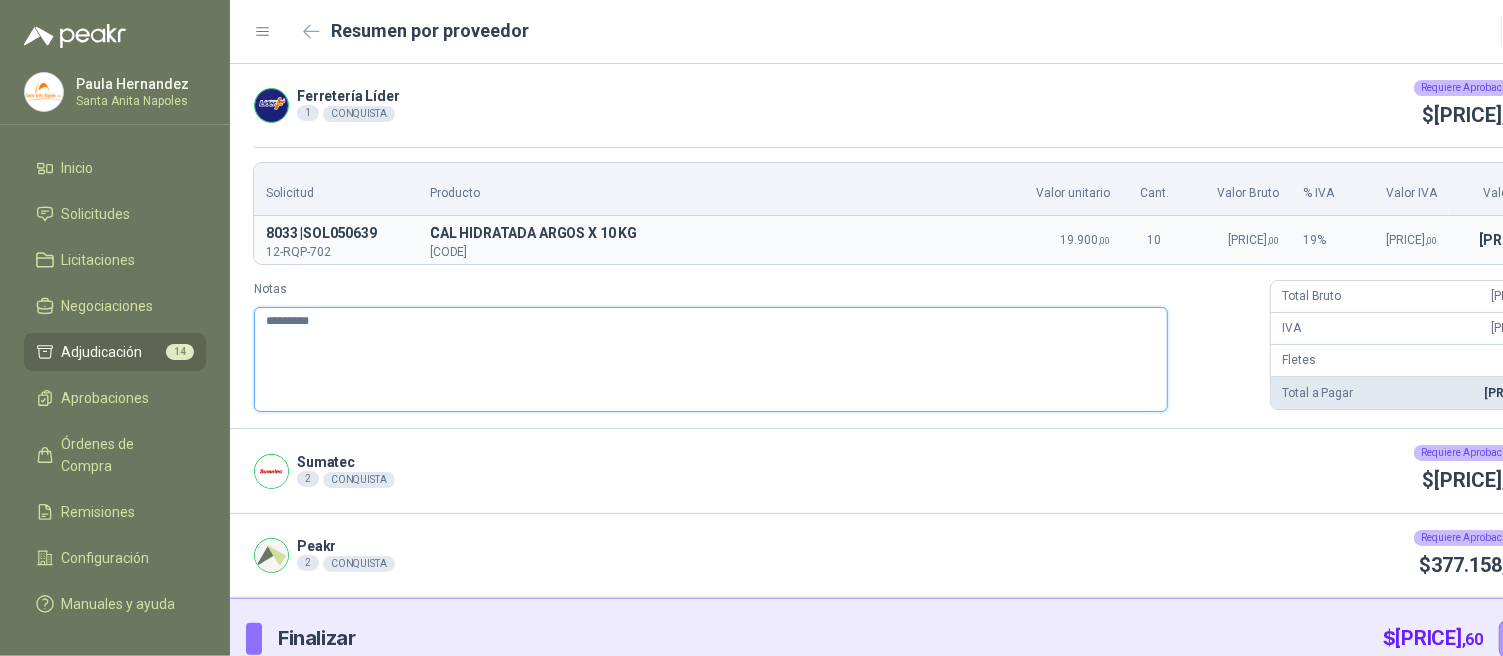 type 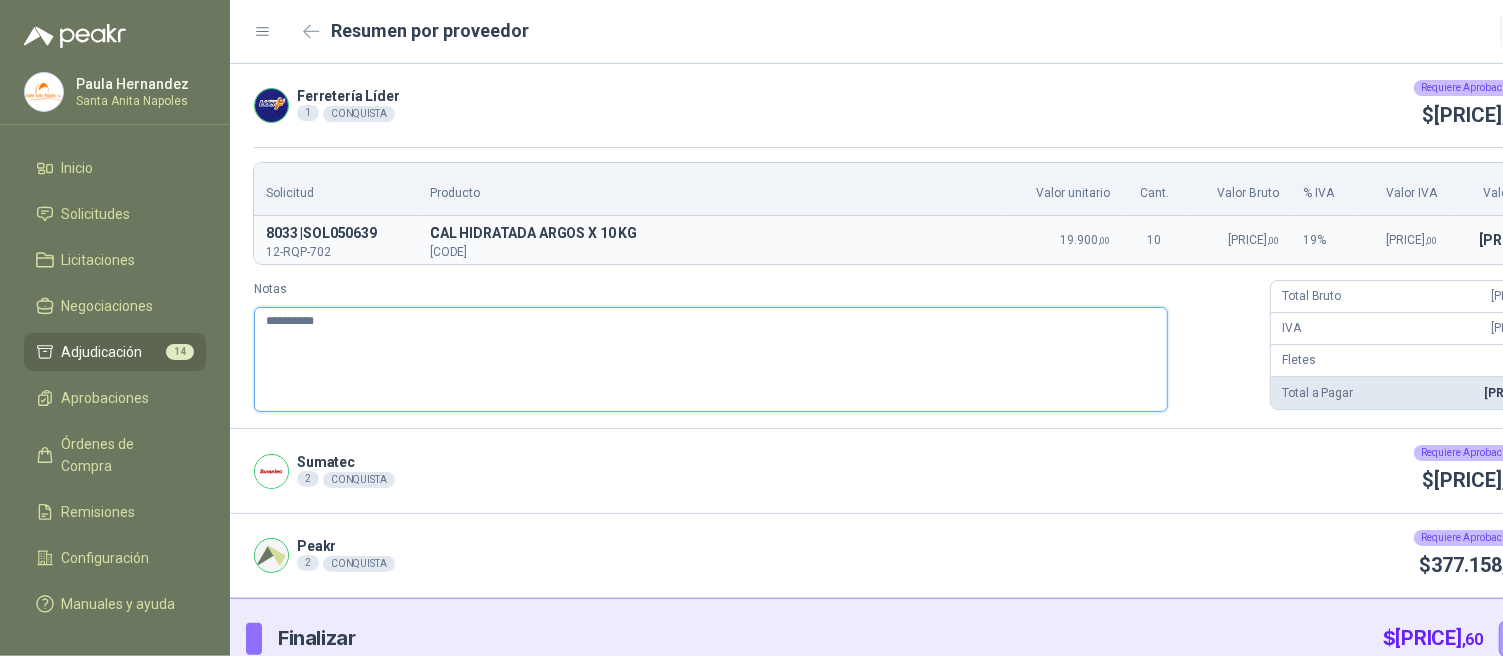 type 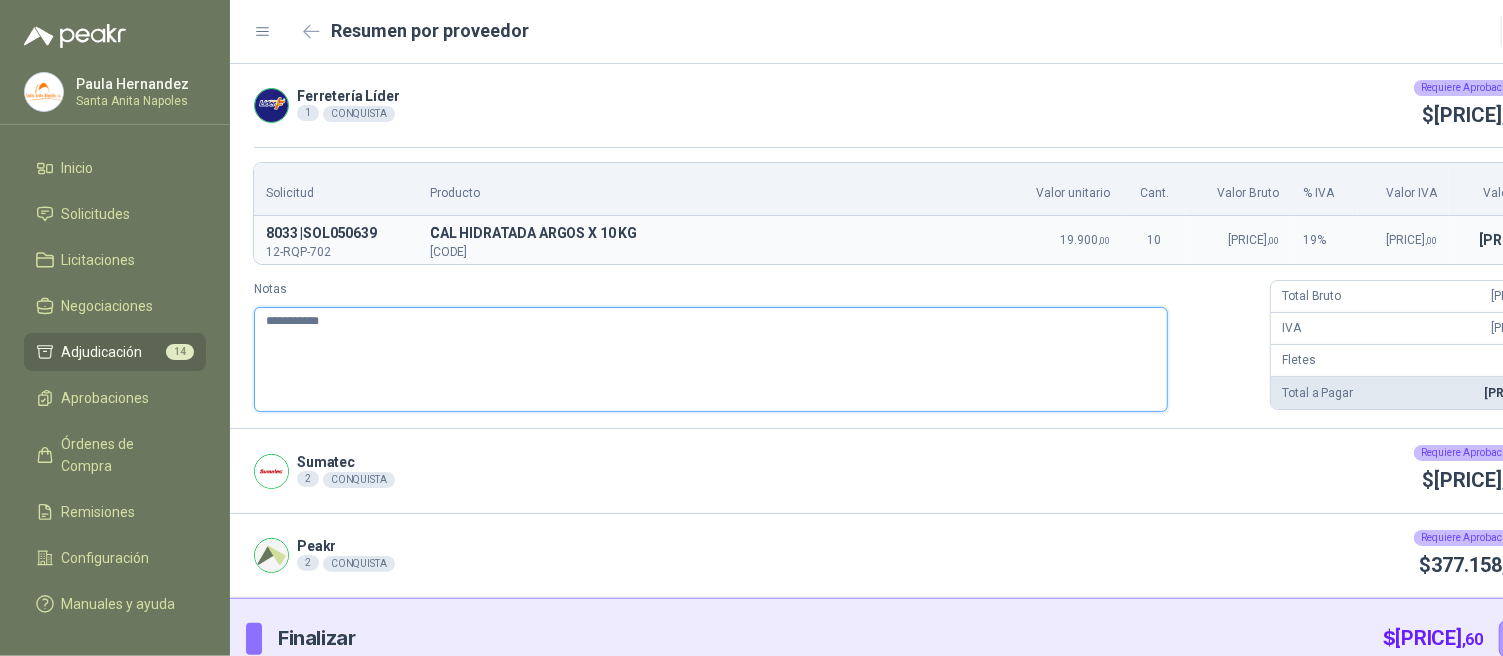 type 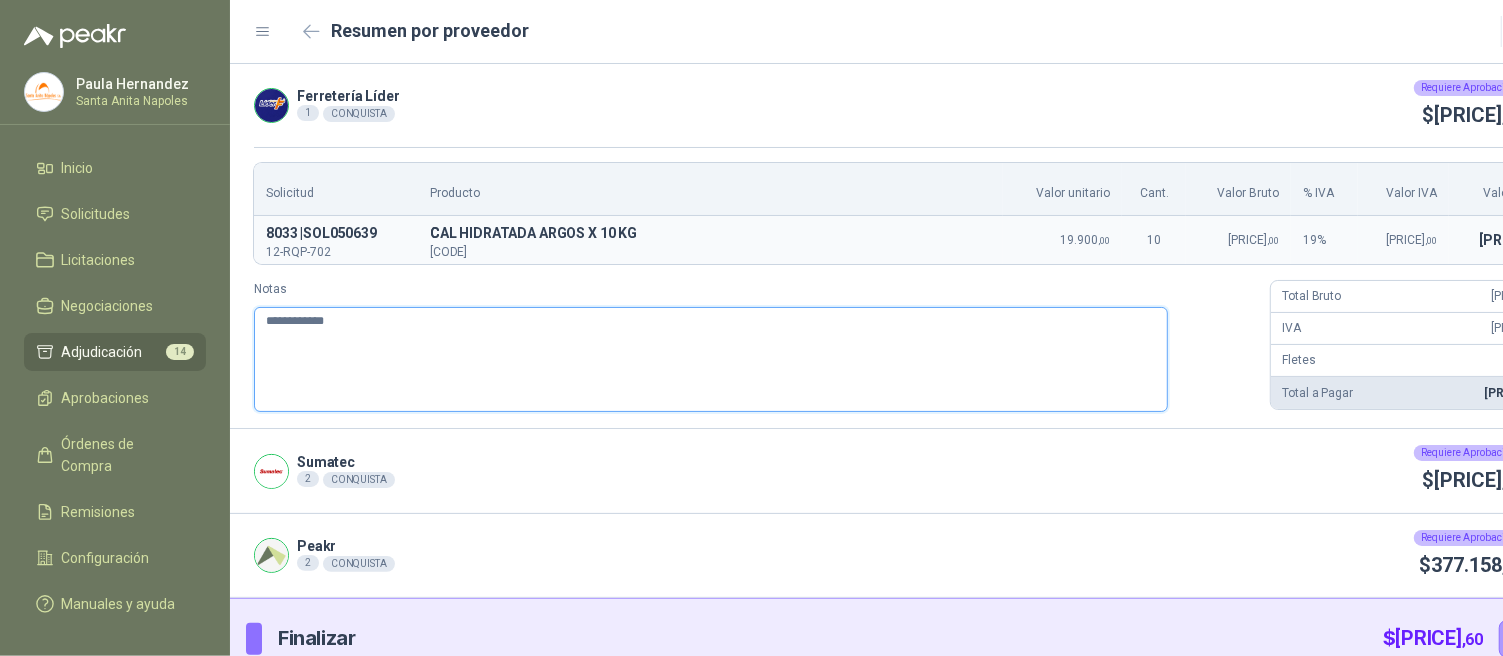 type 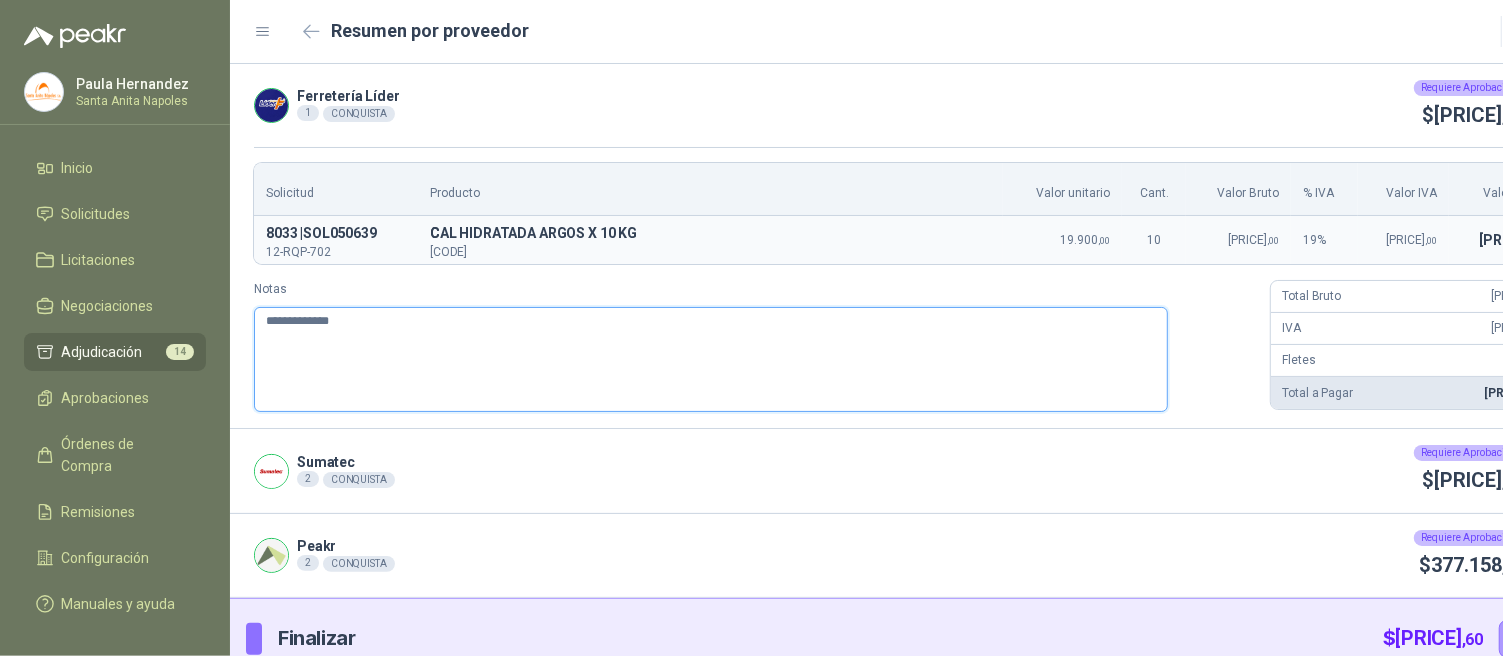type 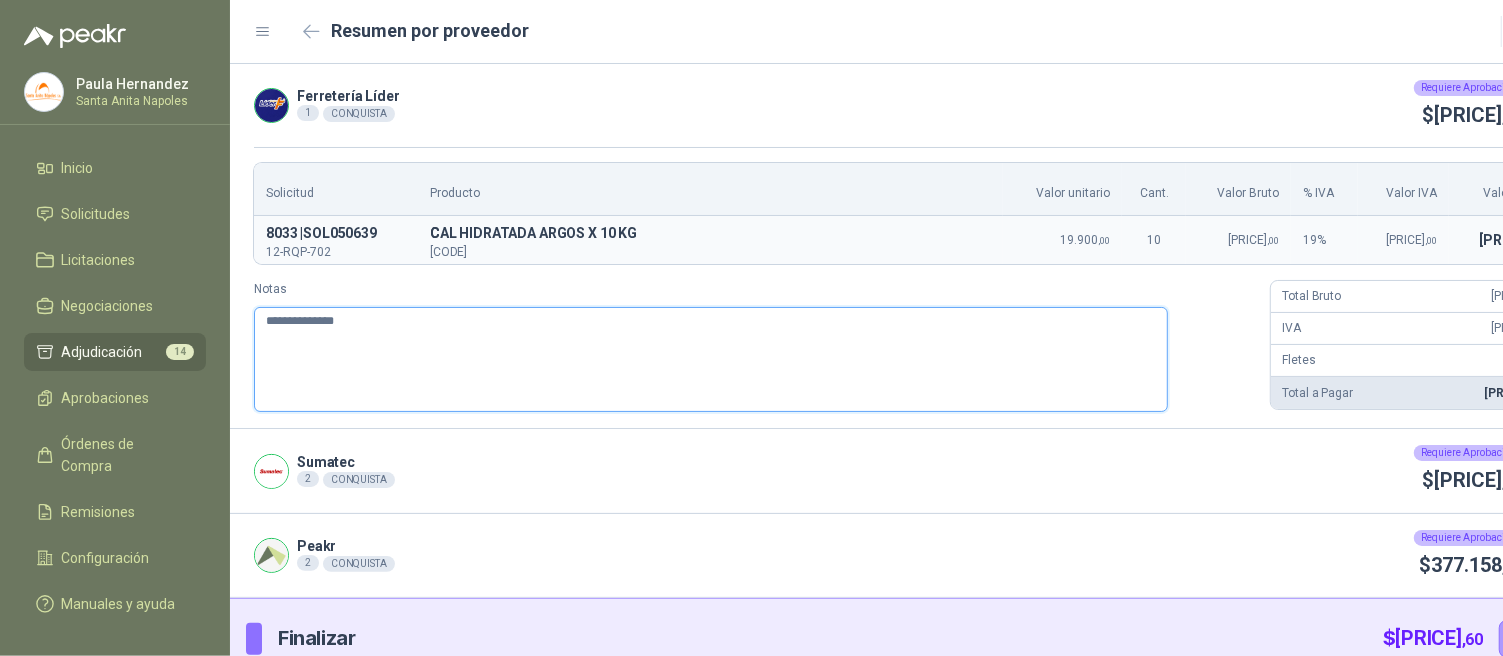 type 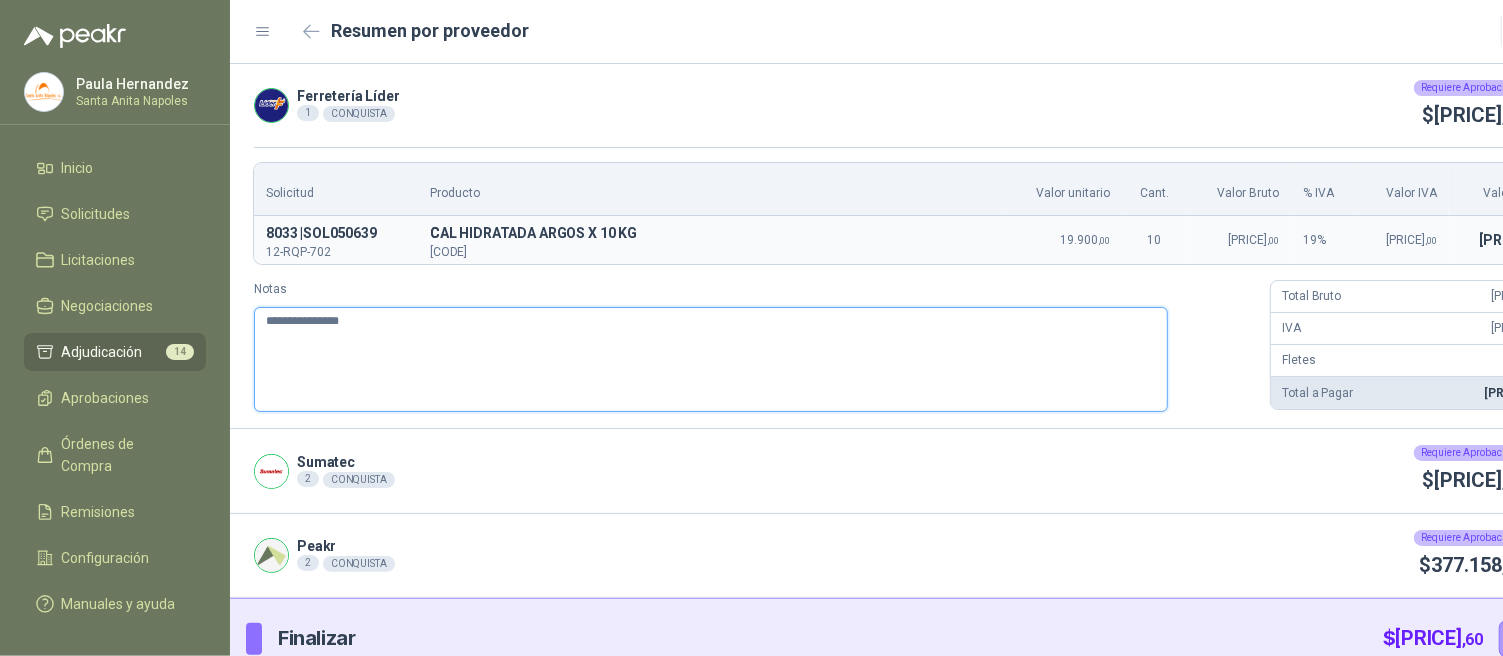 type 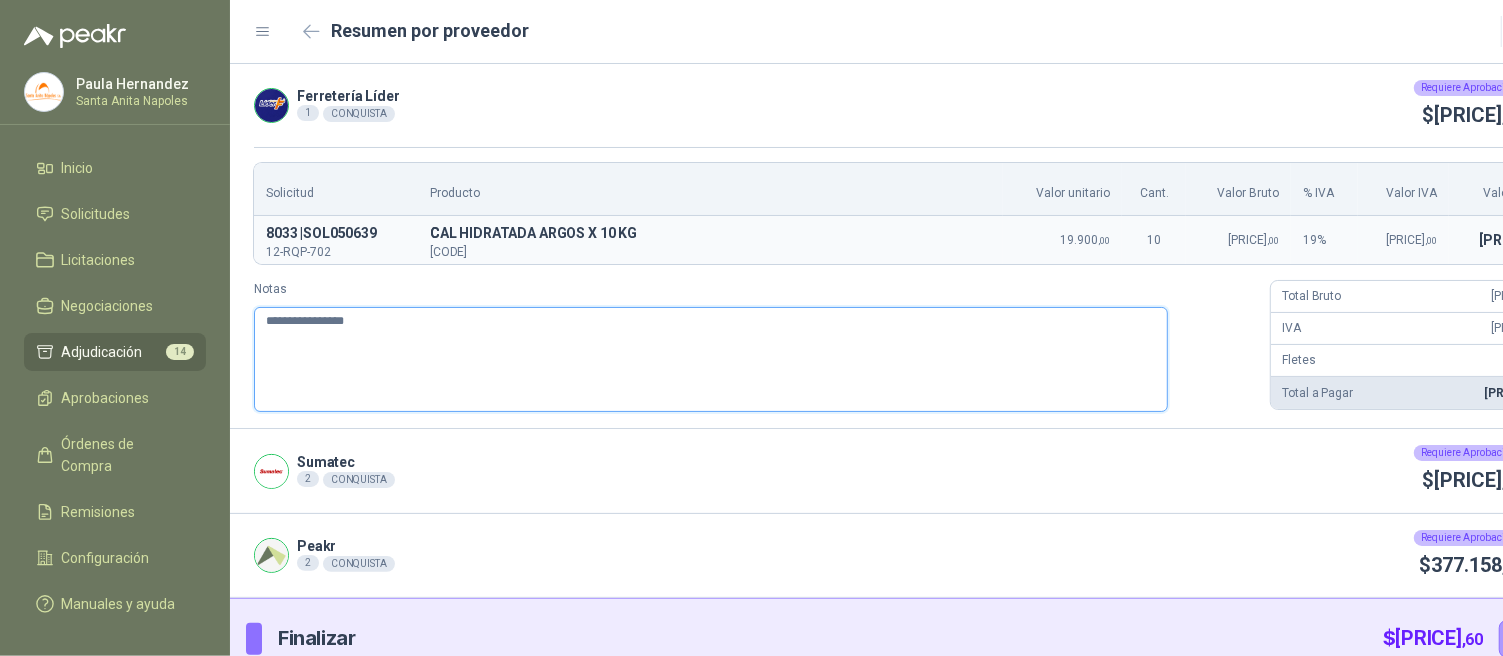 type 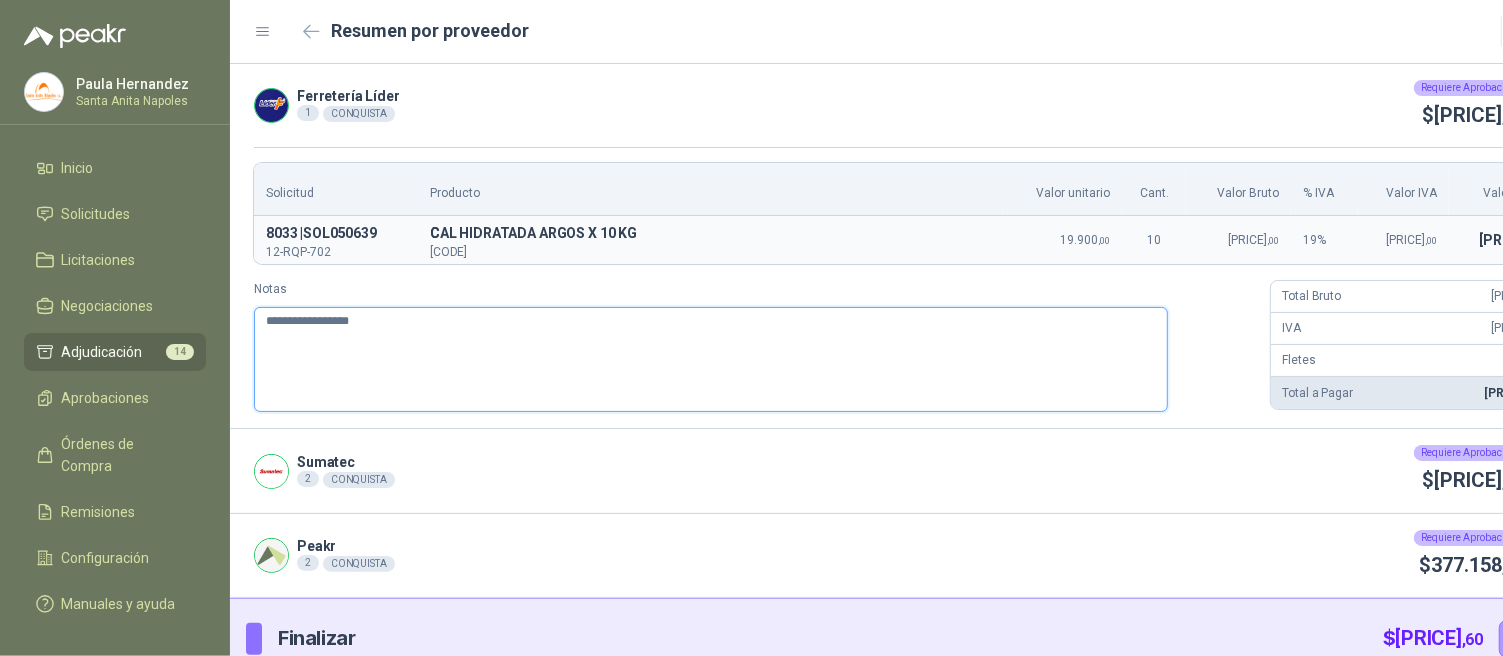 type 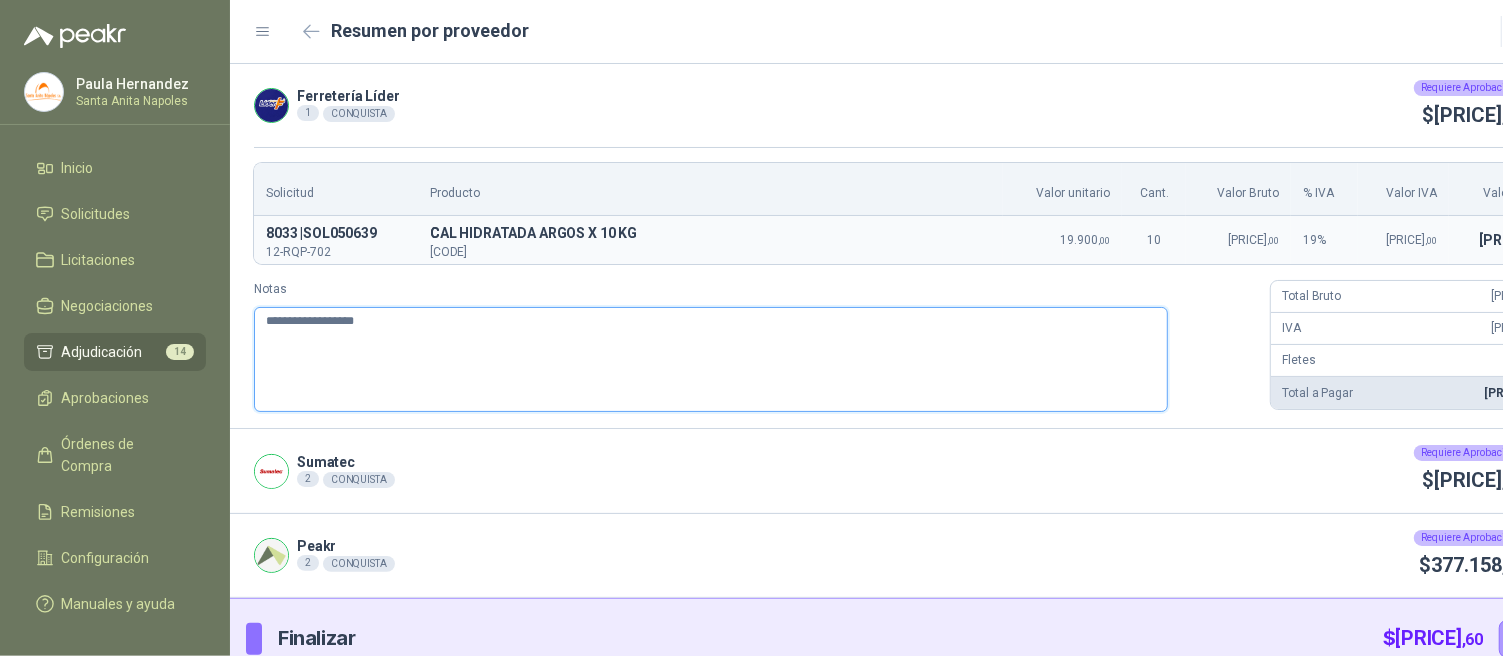 type 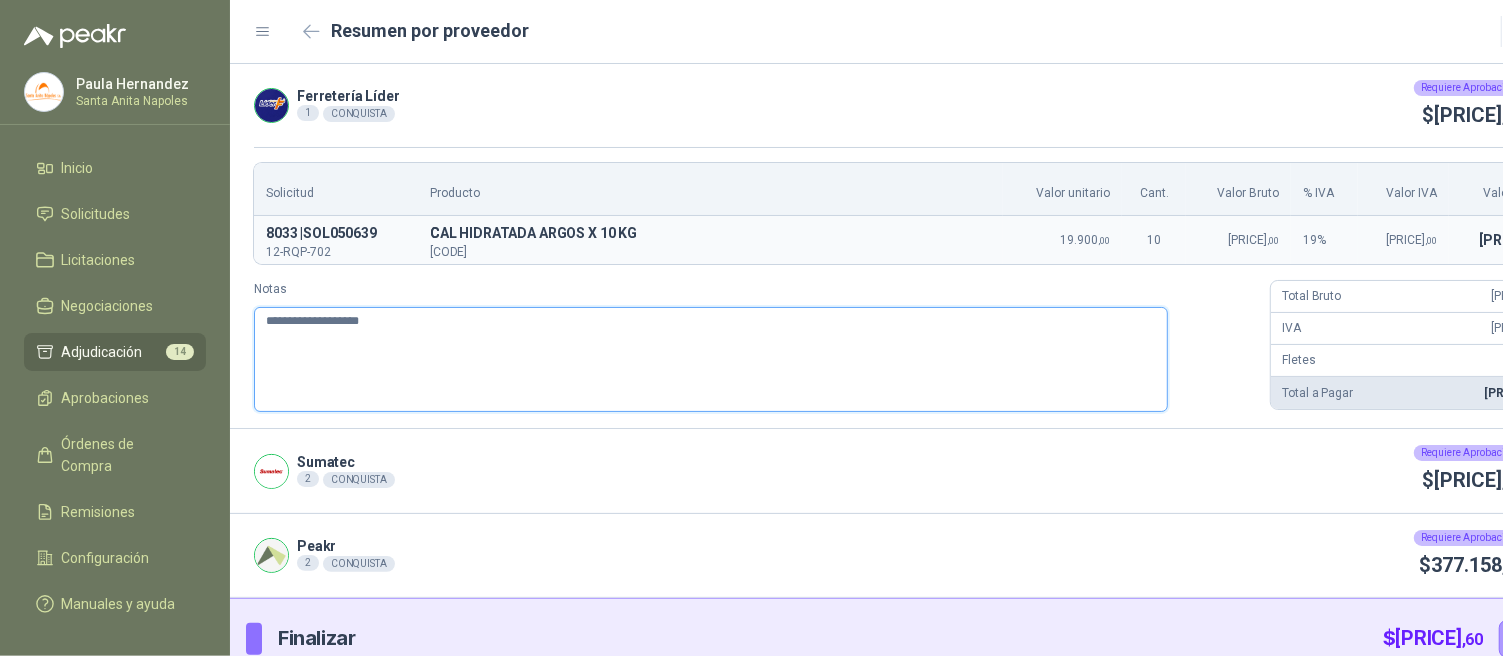 type 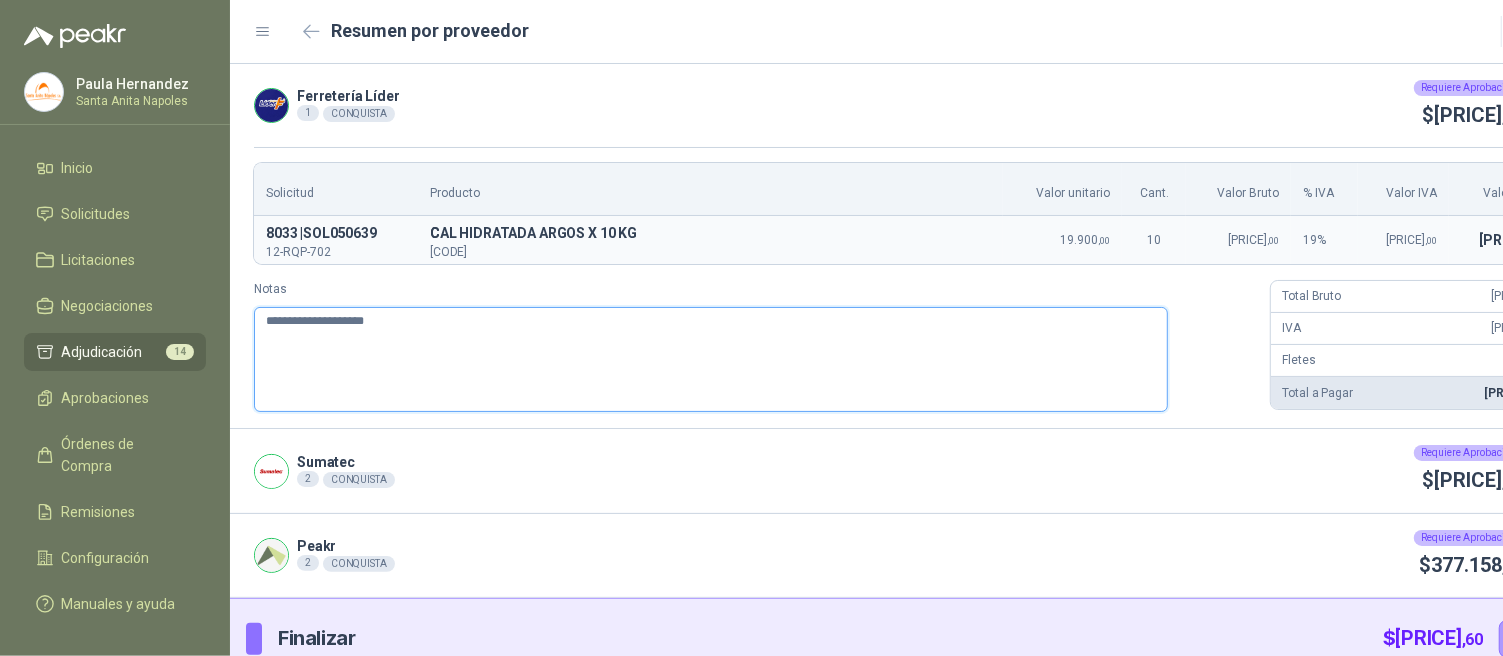 type 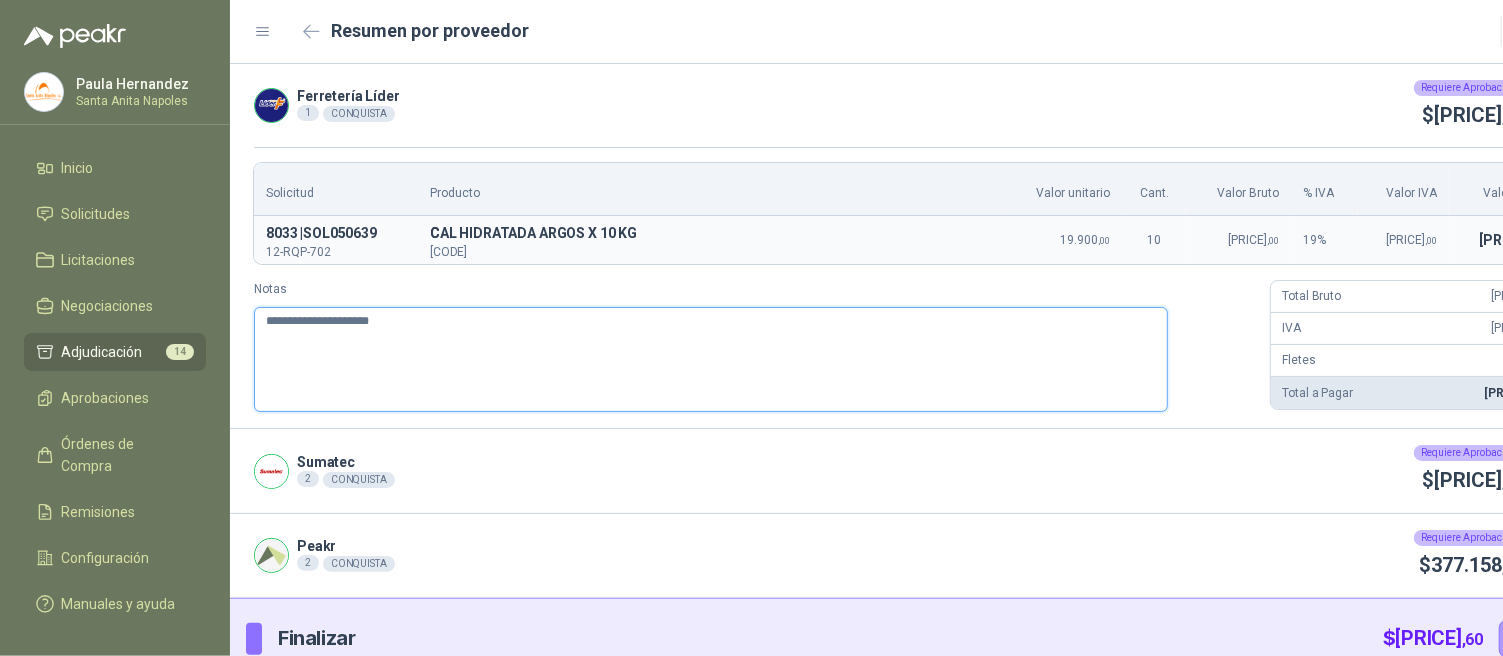 type 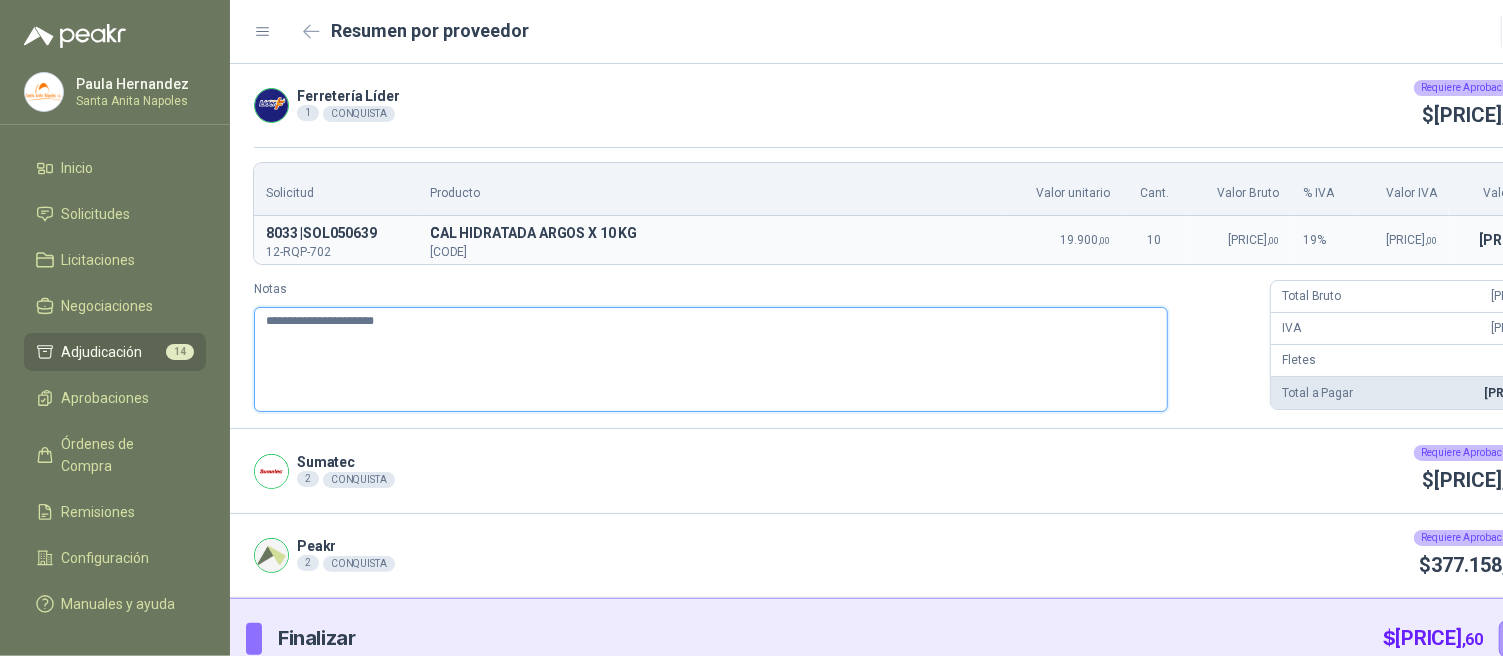 type 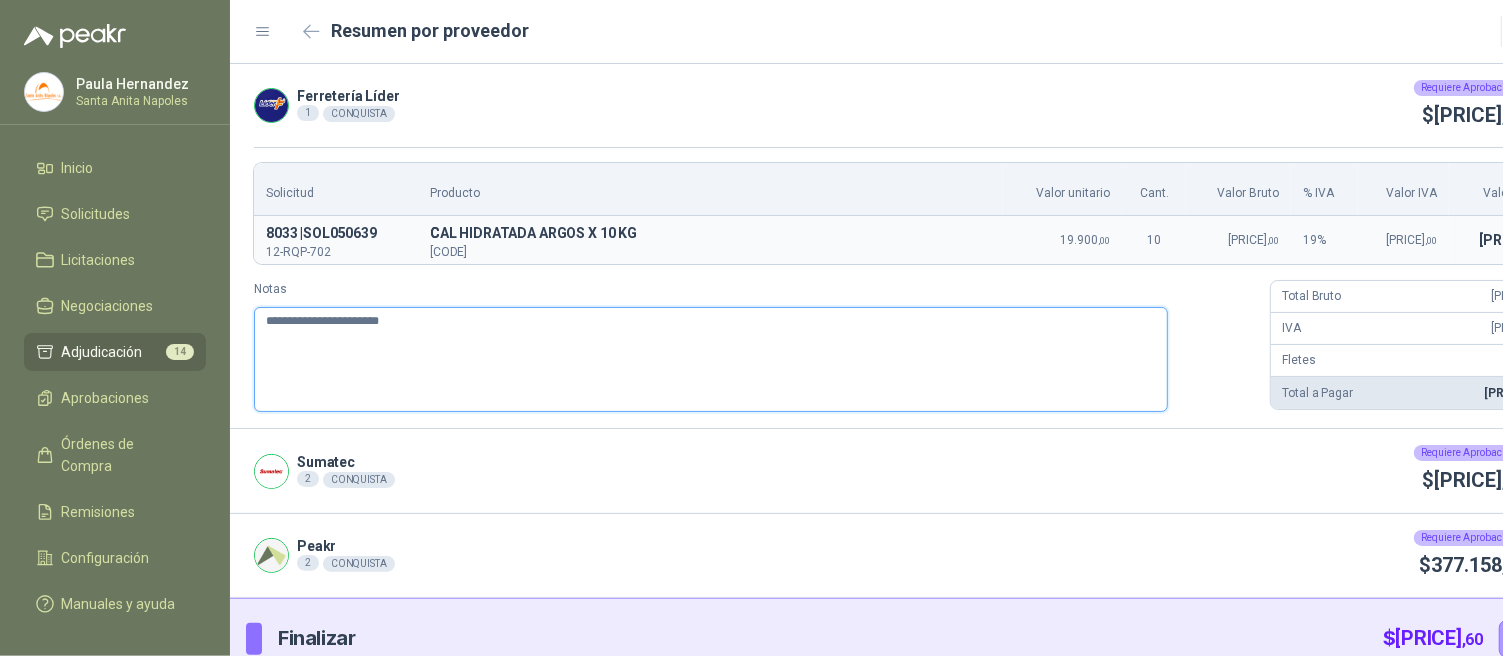 type 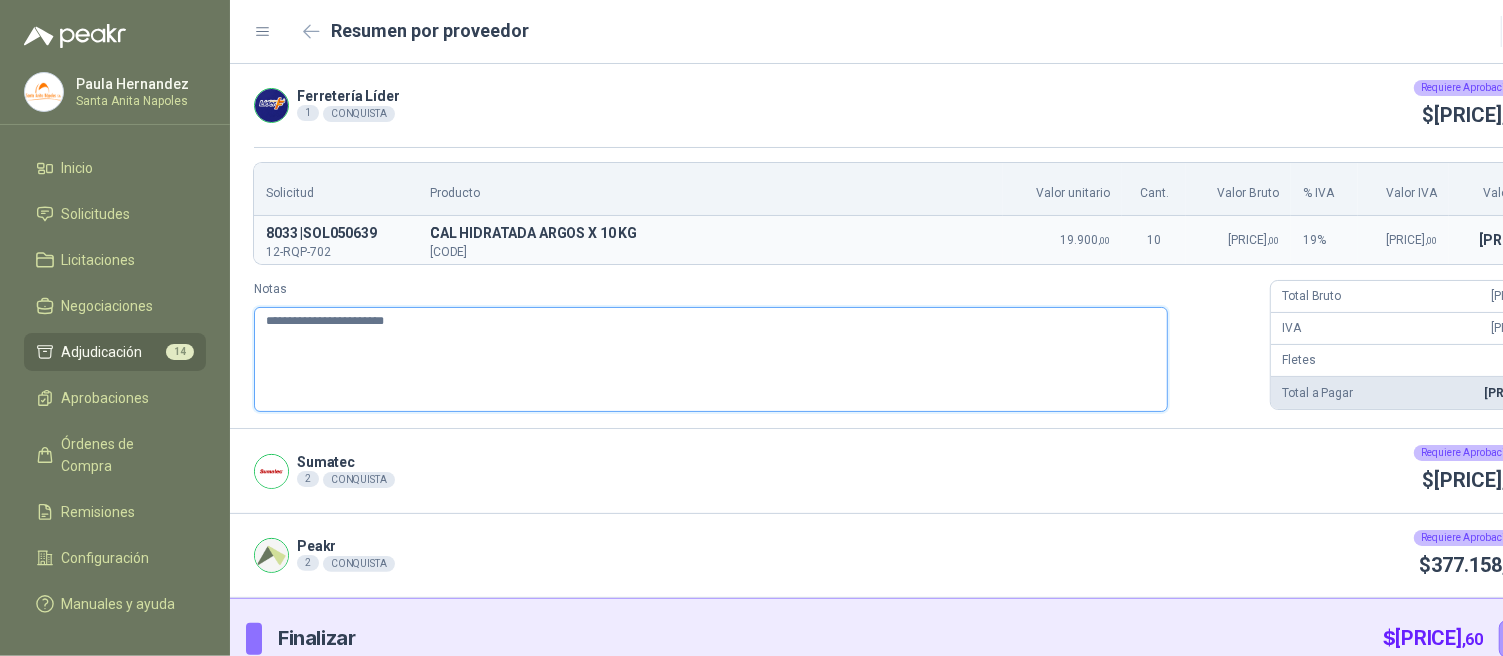 type 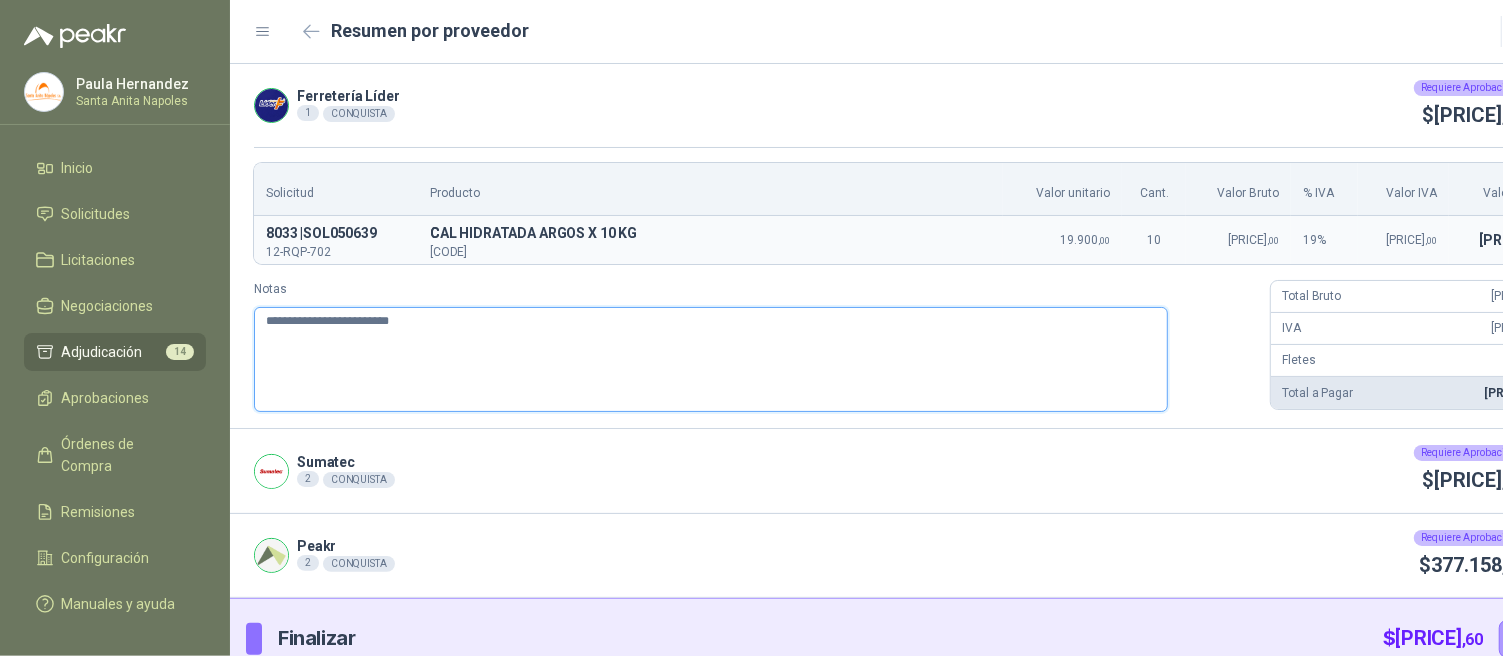 type 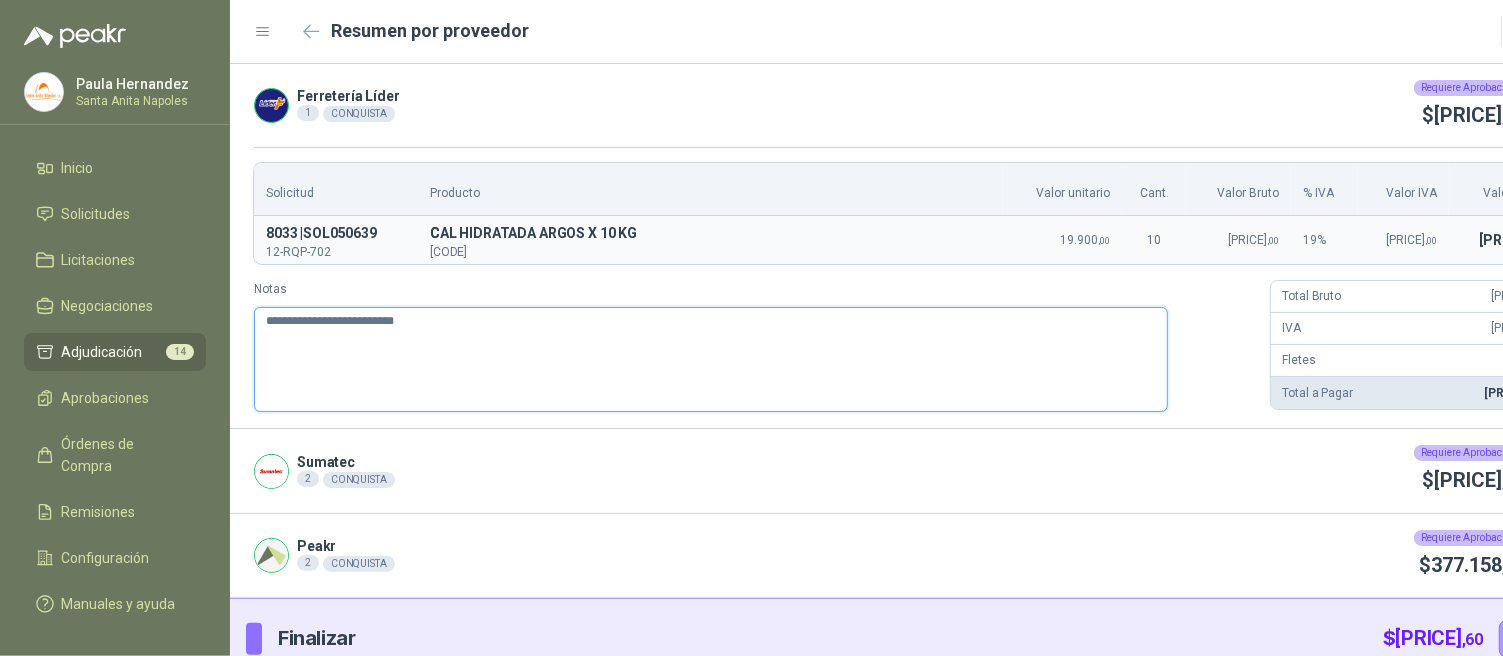 type 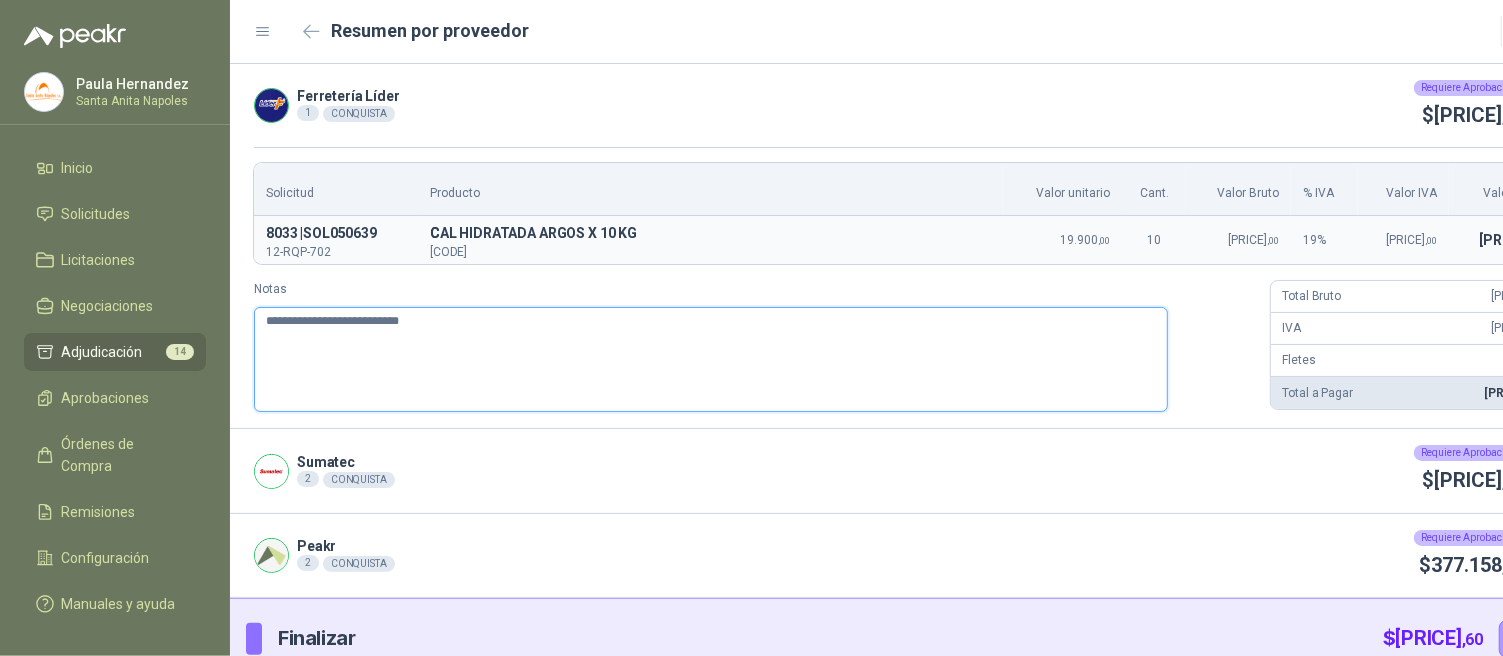 type 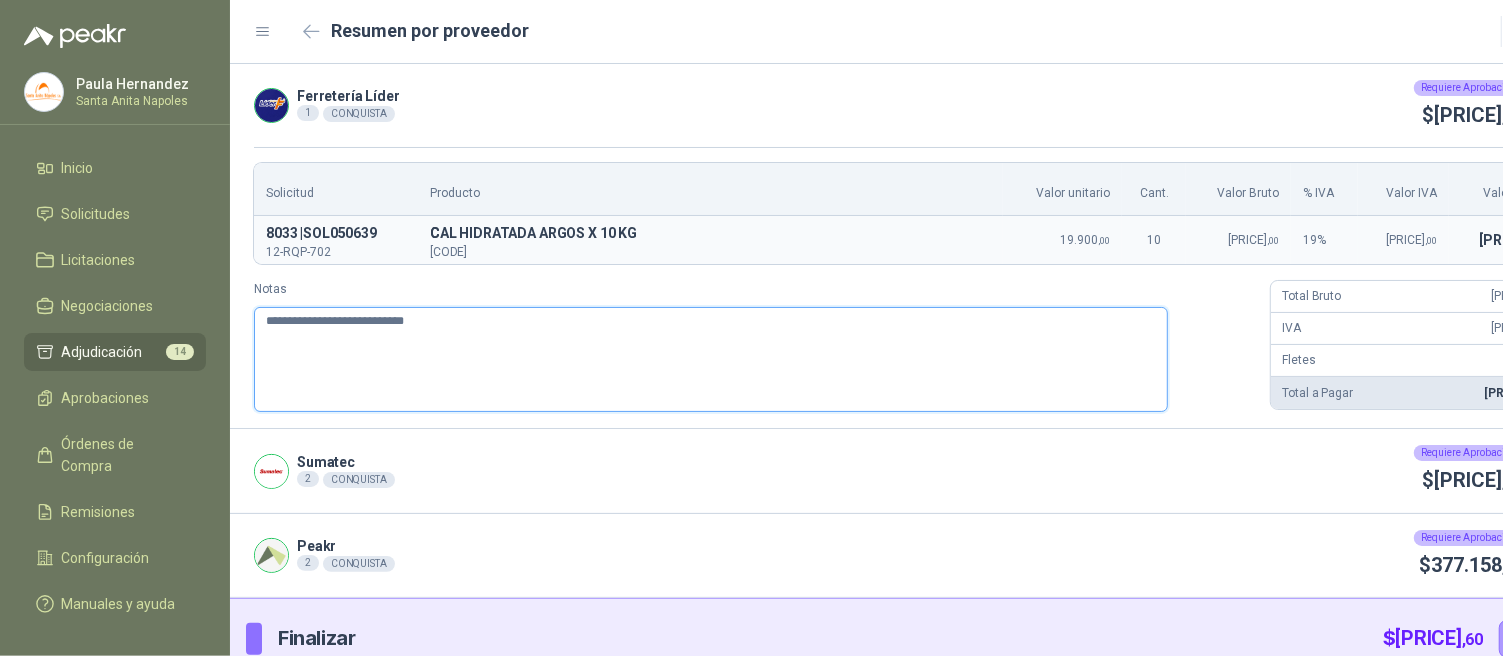 type 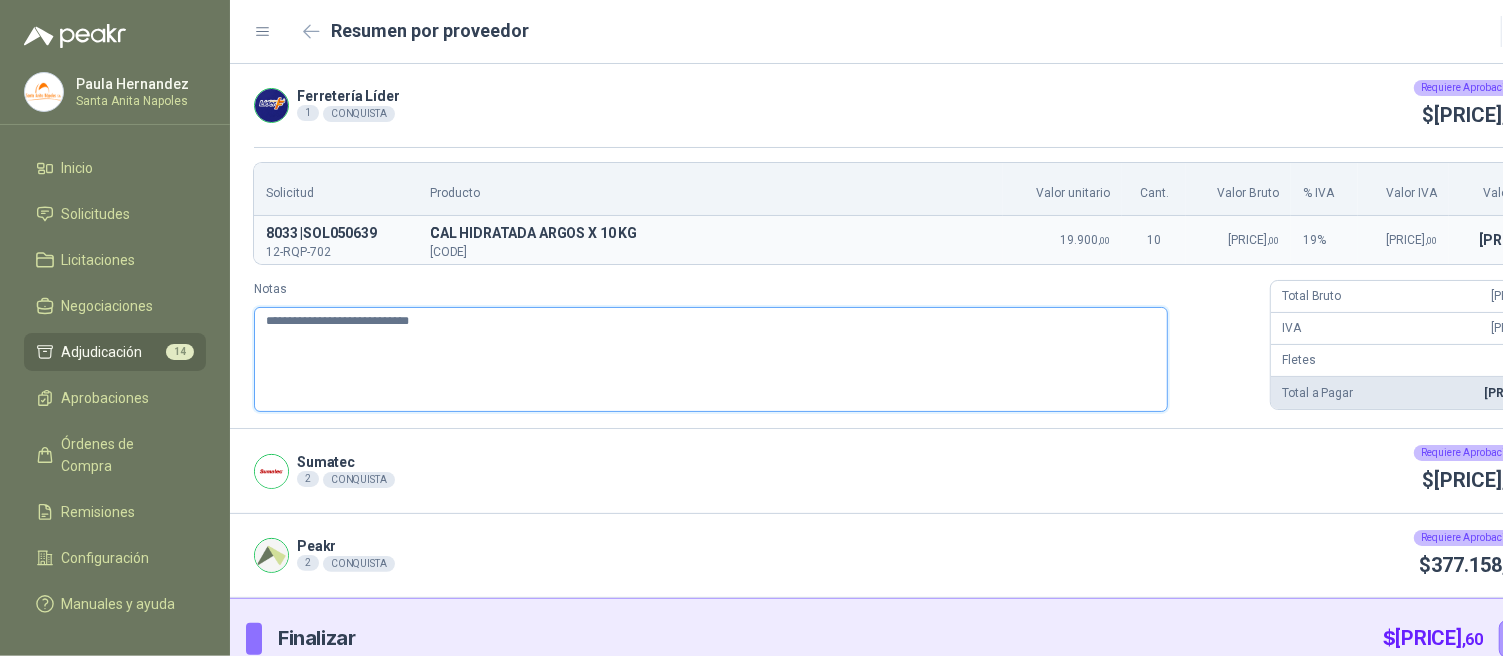 type 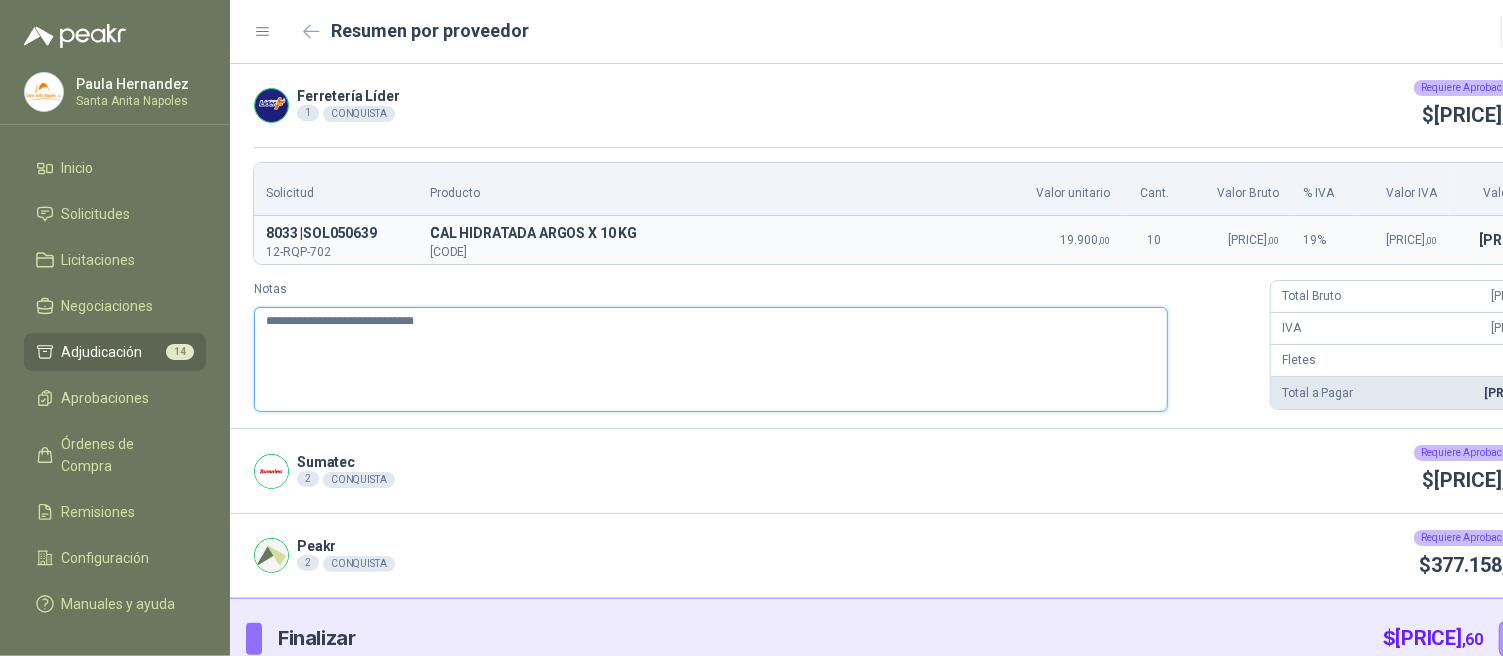 type 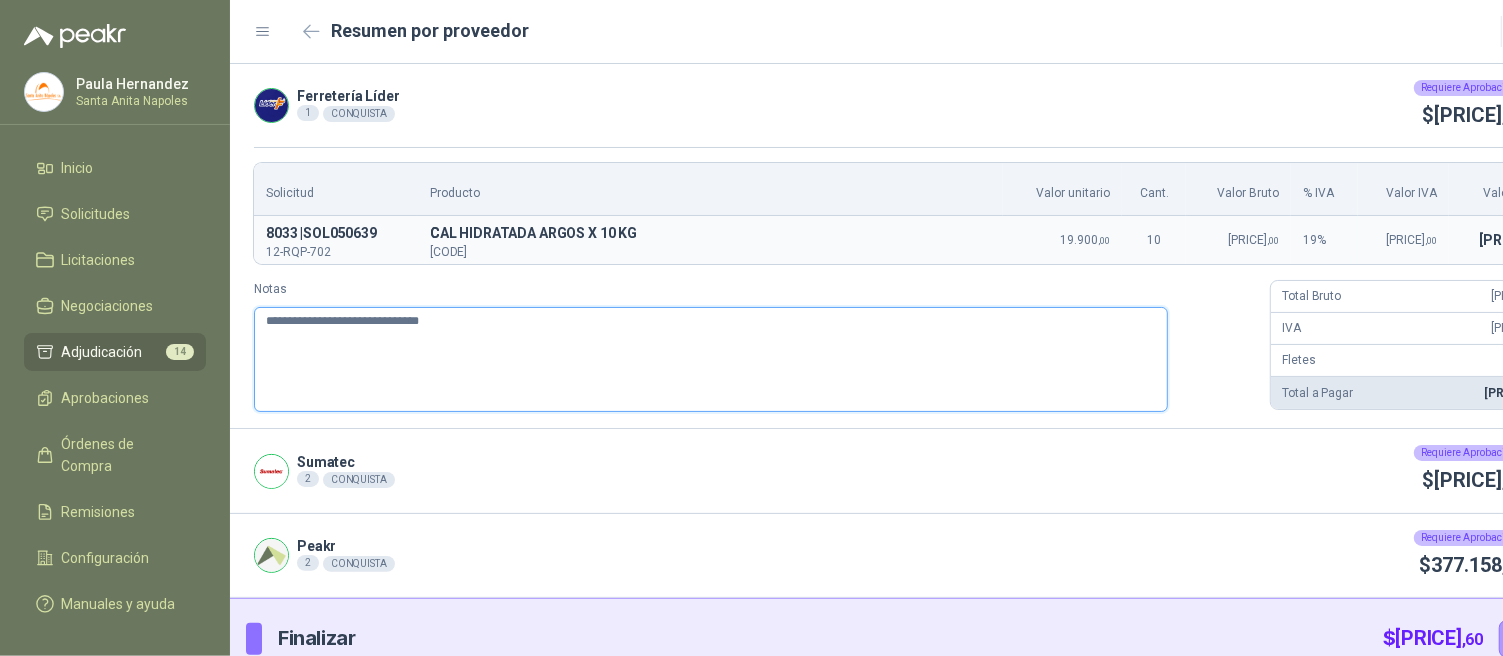 type 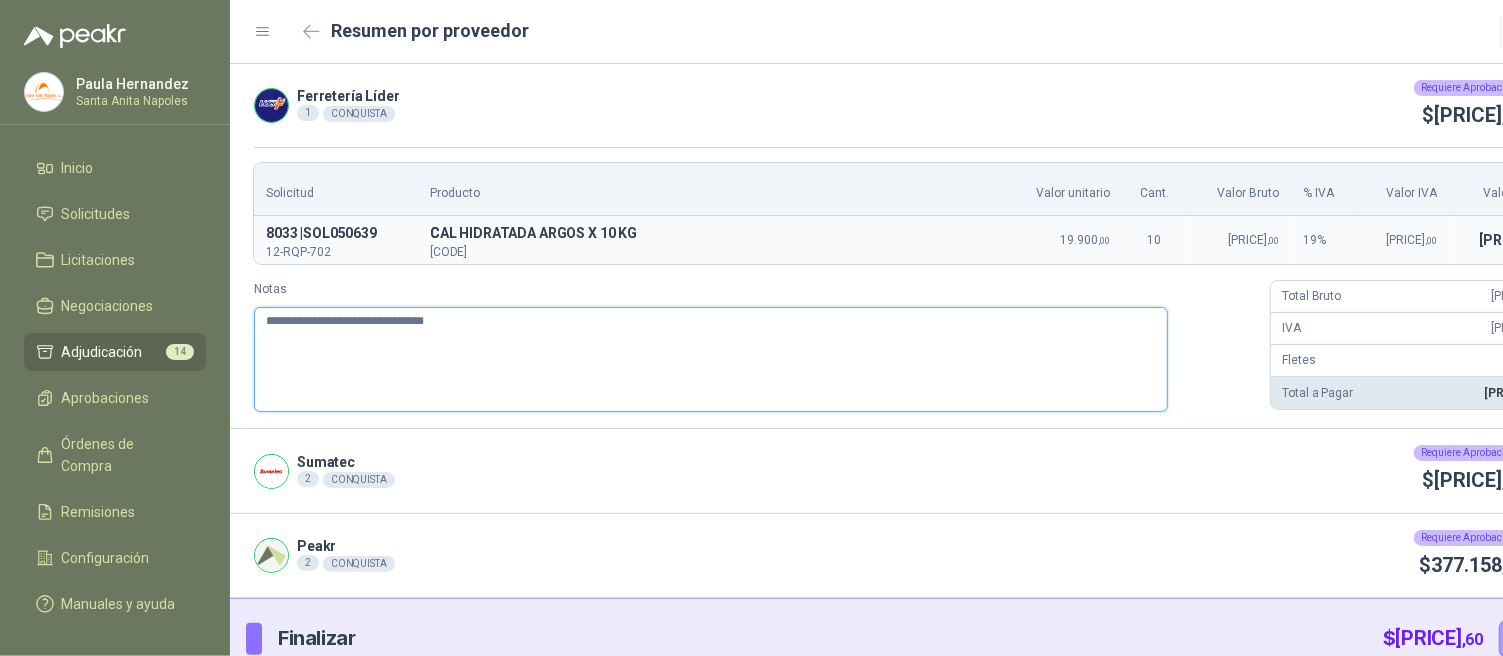 type 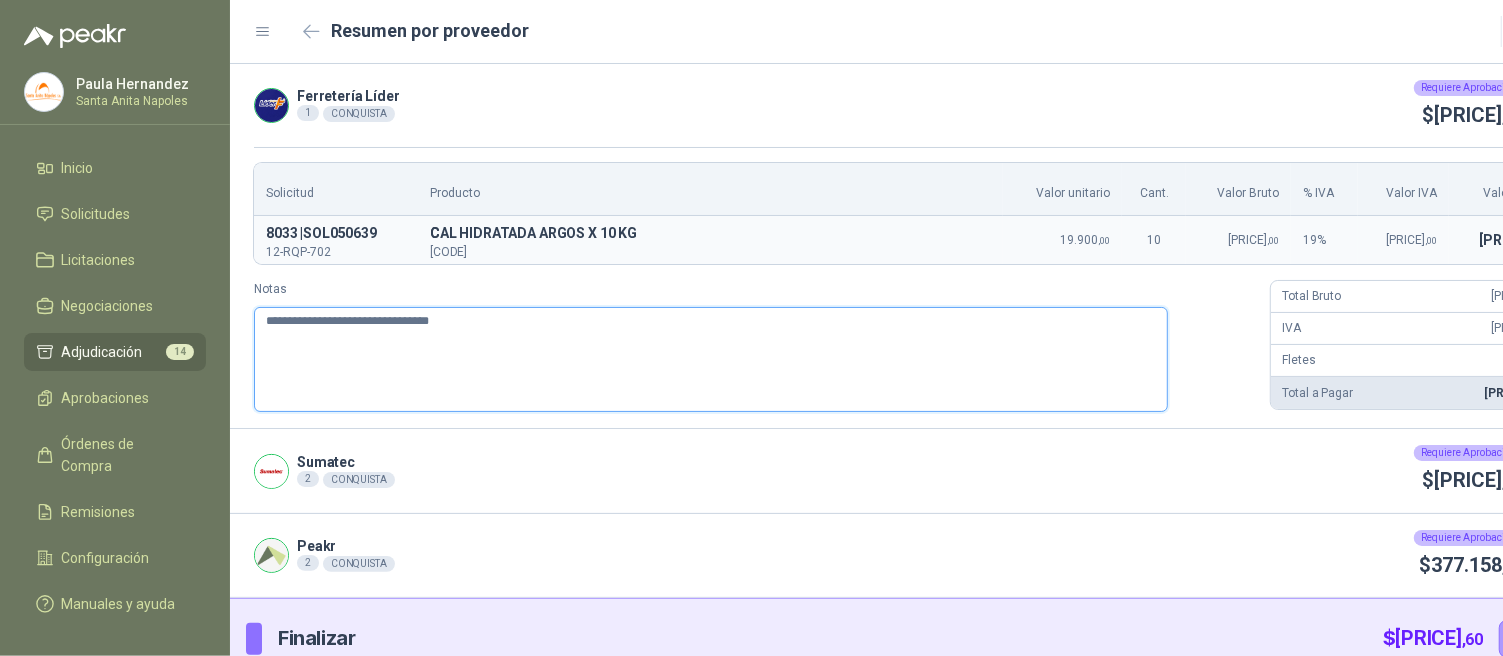 type on "**********" 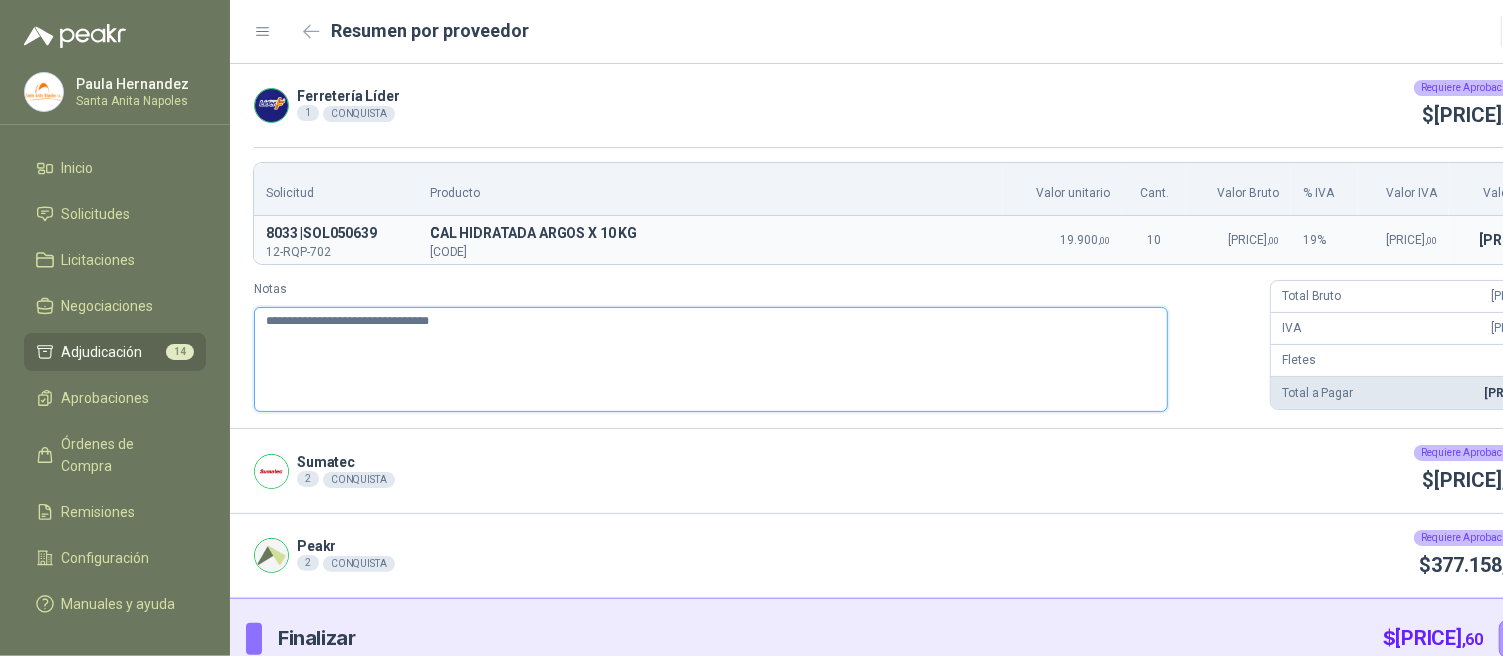 paste on "**********" 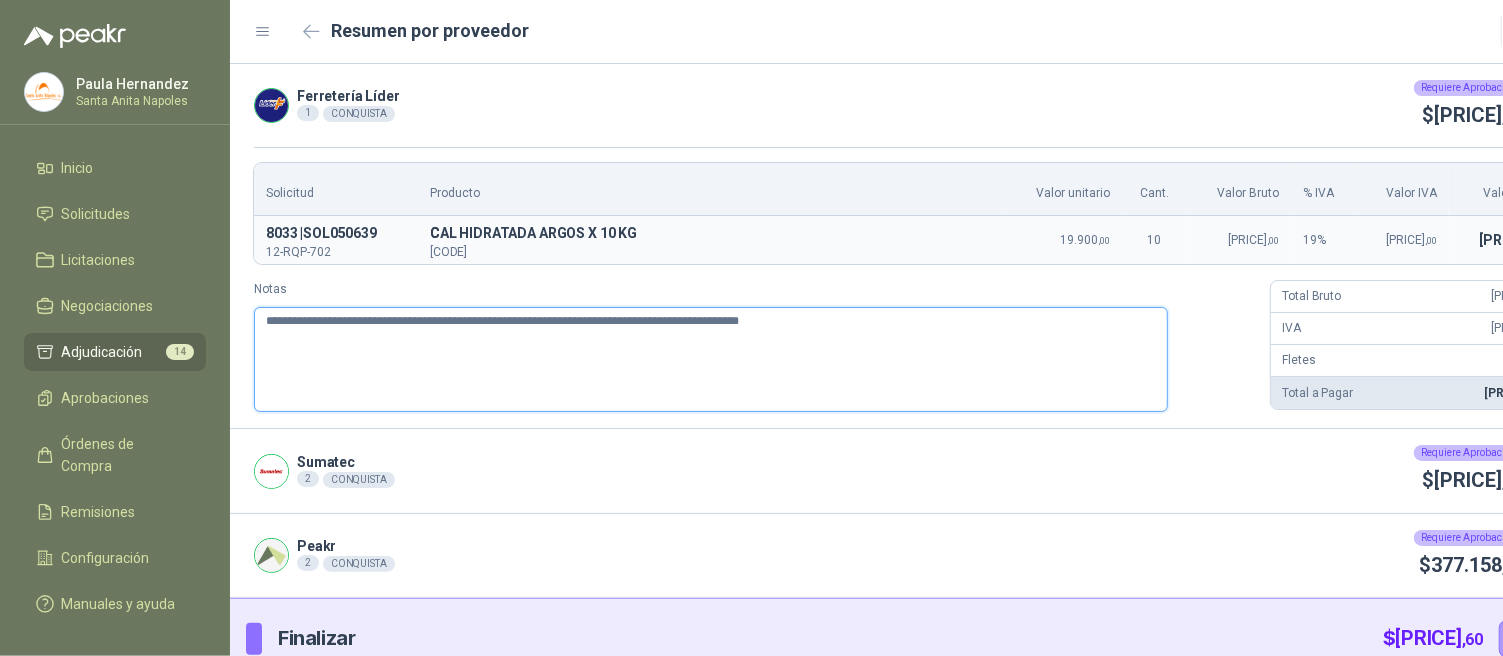 type 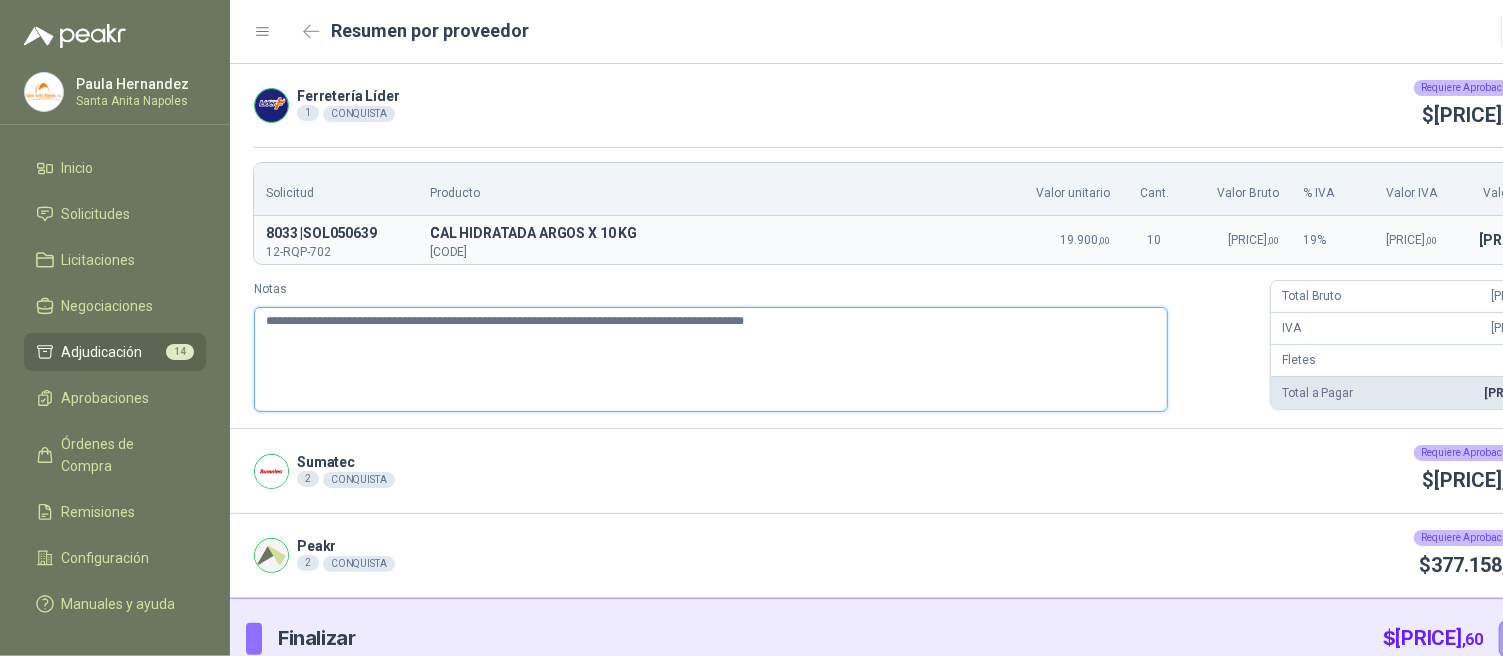 type 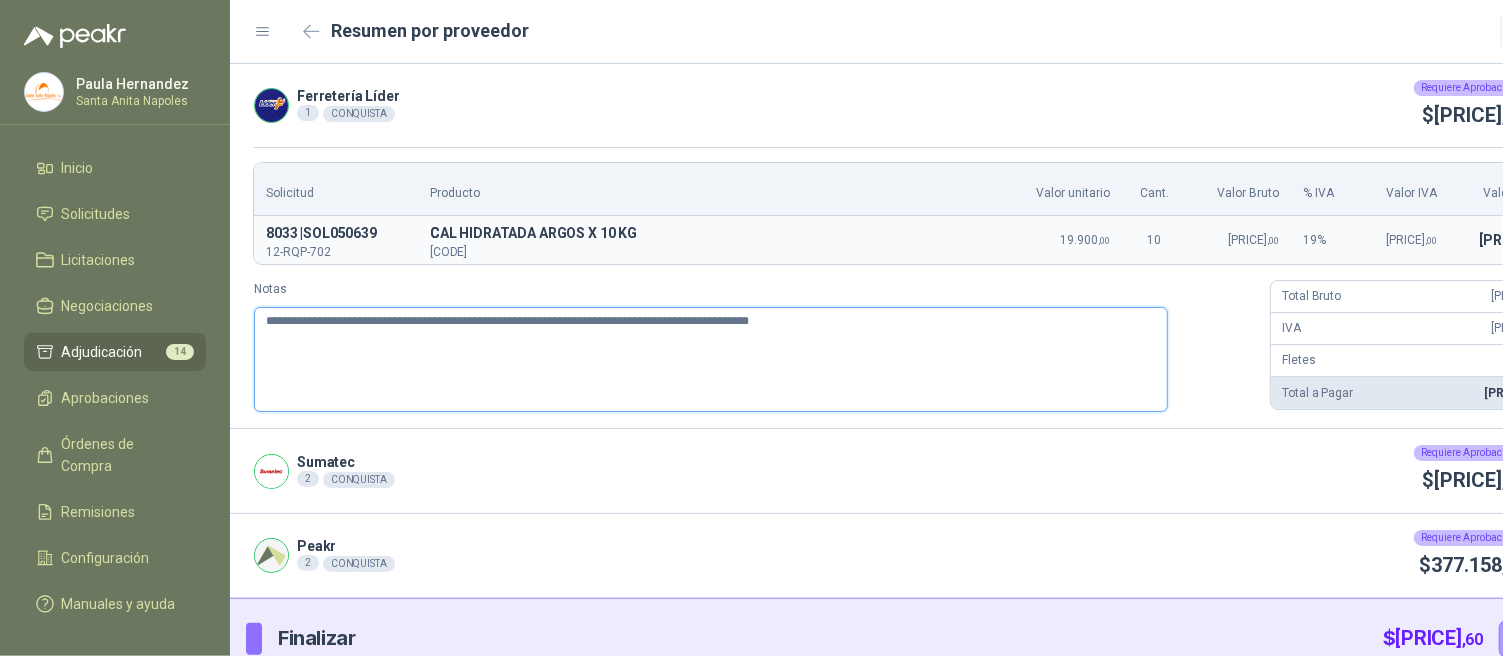 type 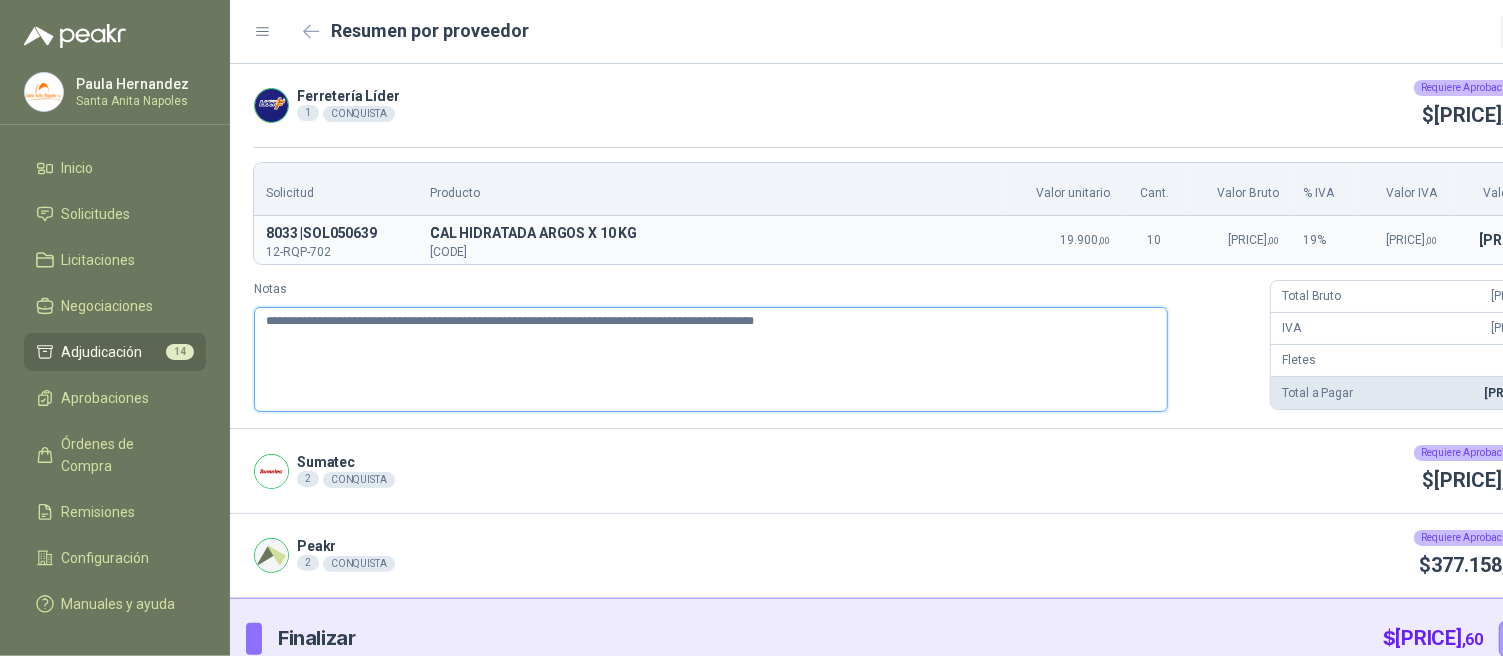 type 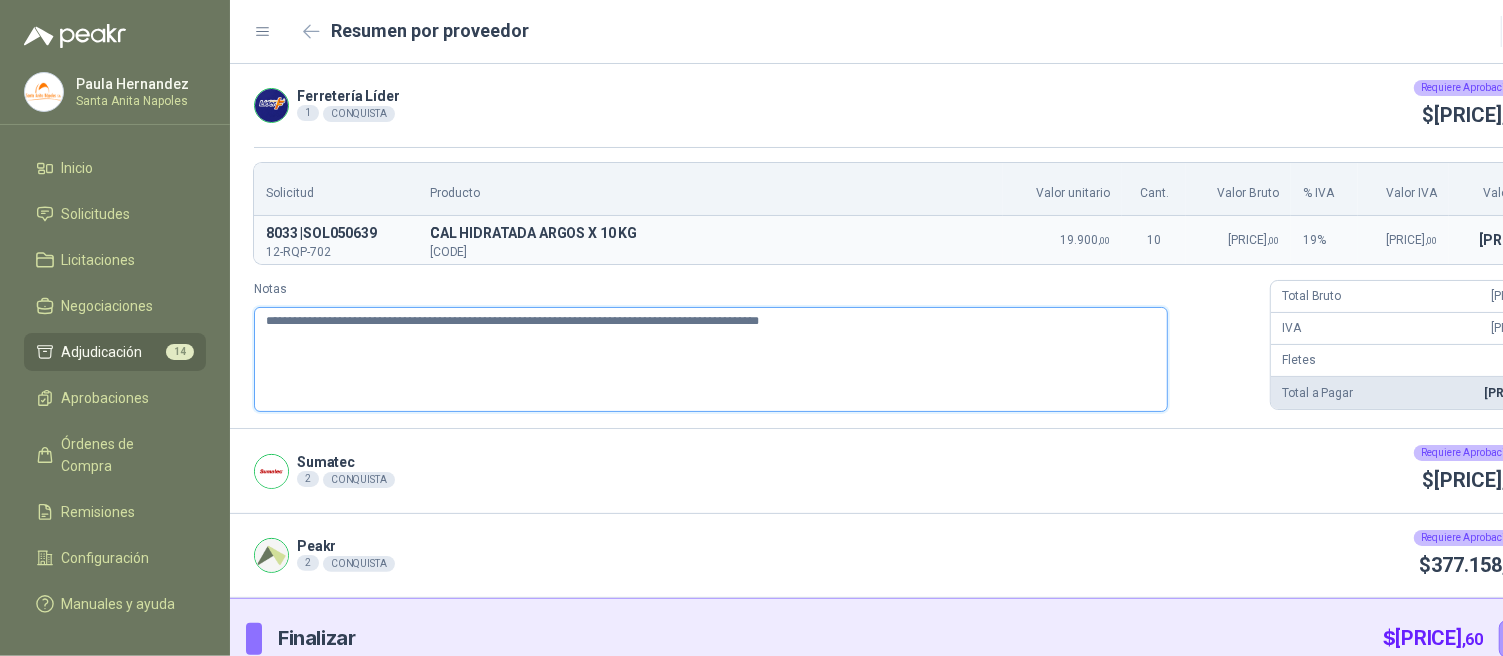 type 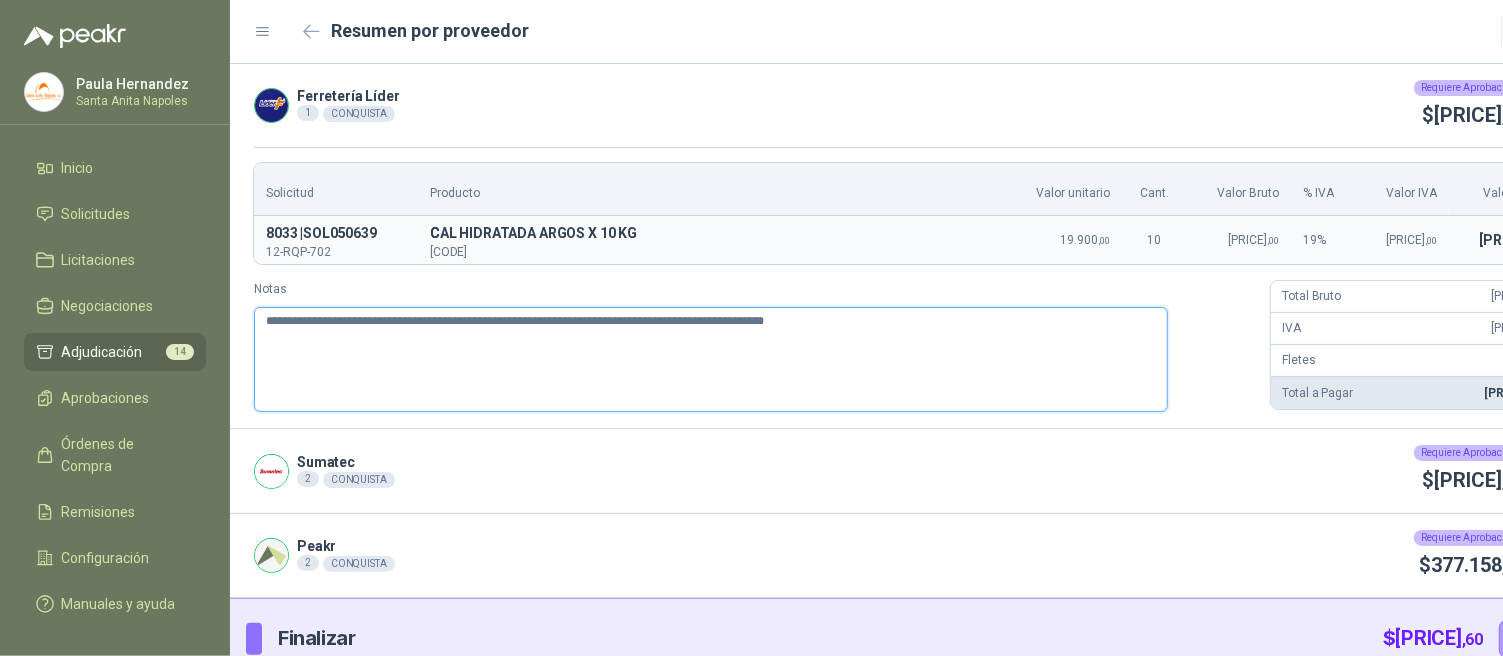 type 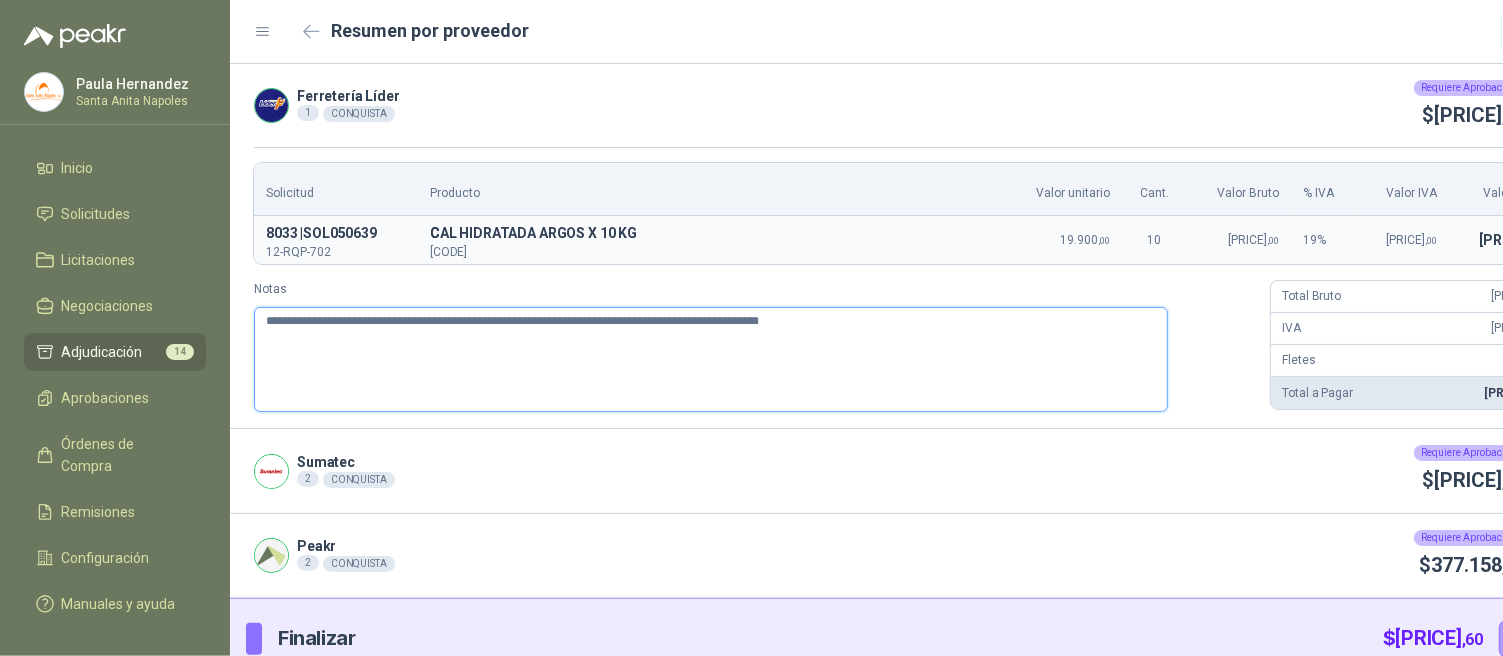 type 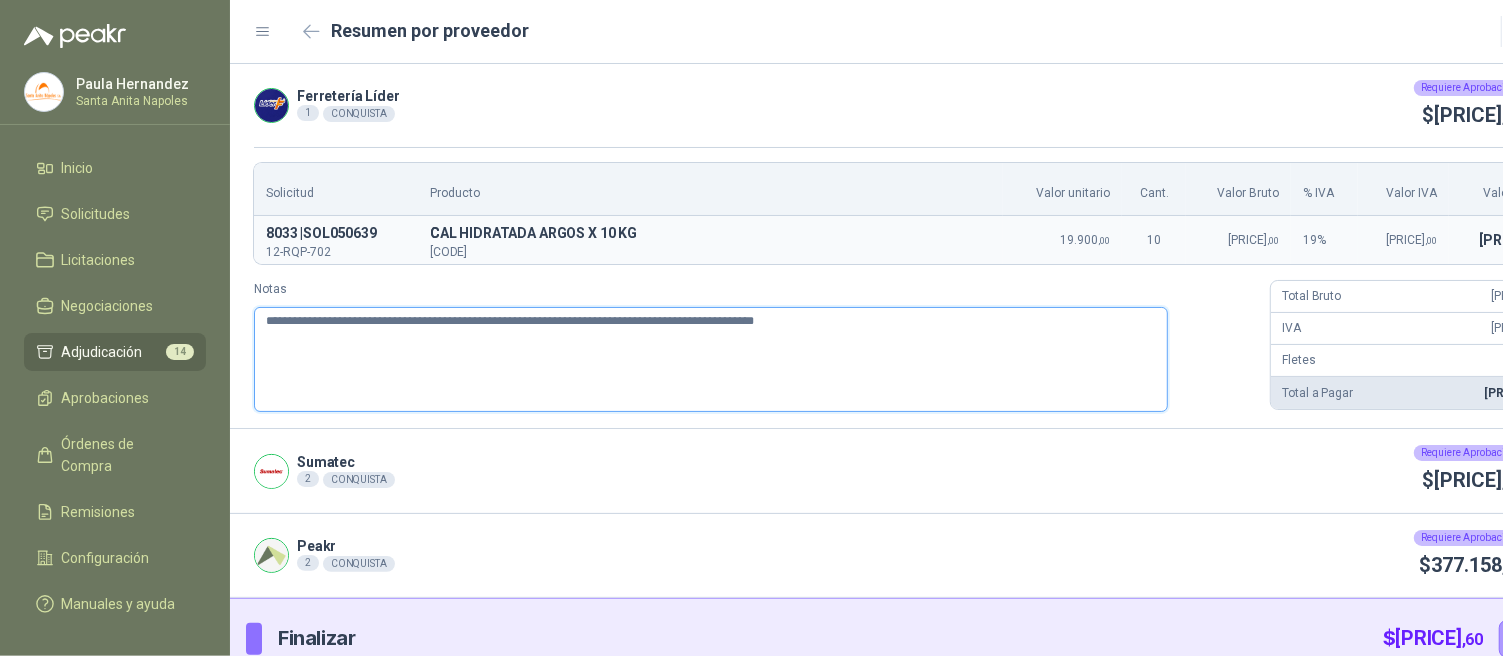 type 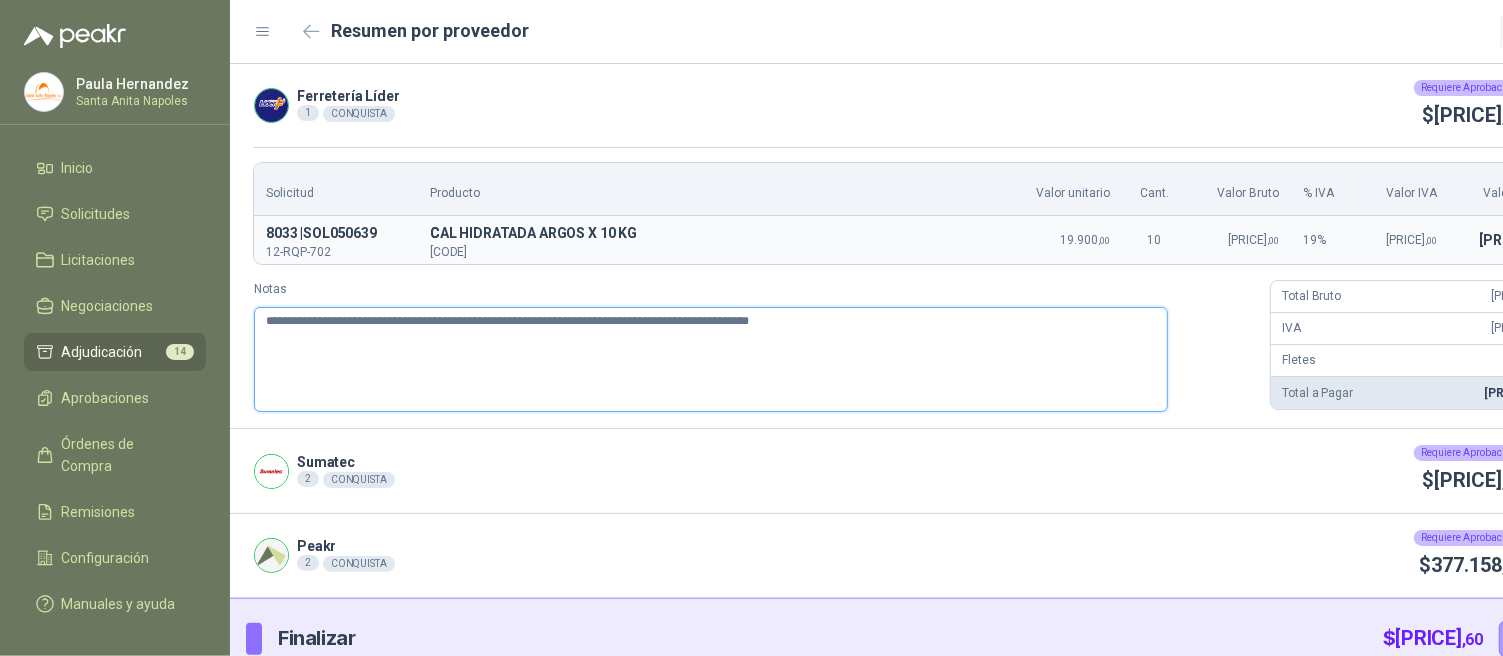 type 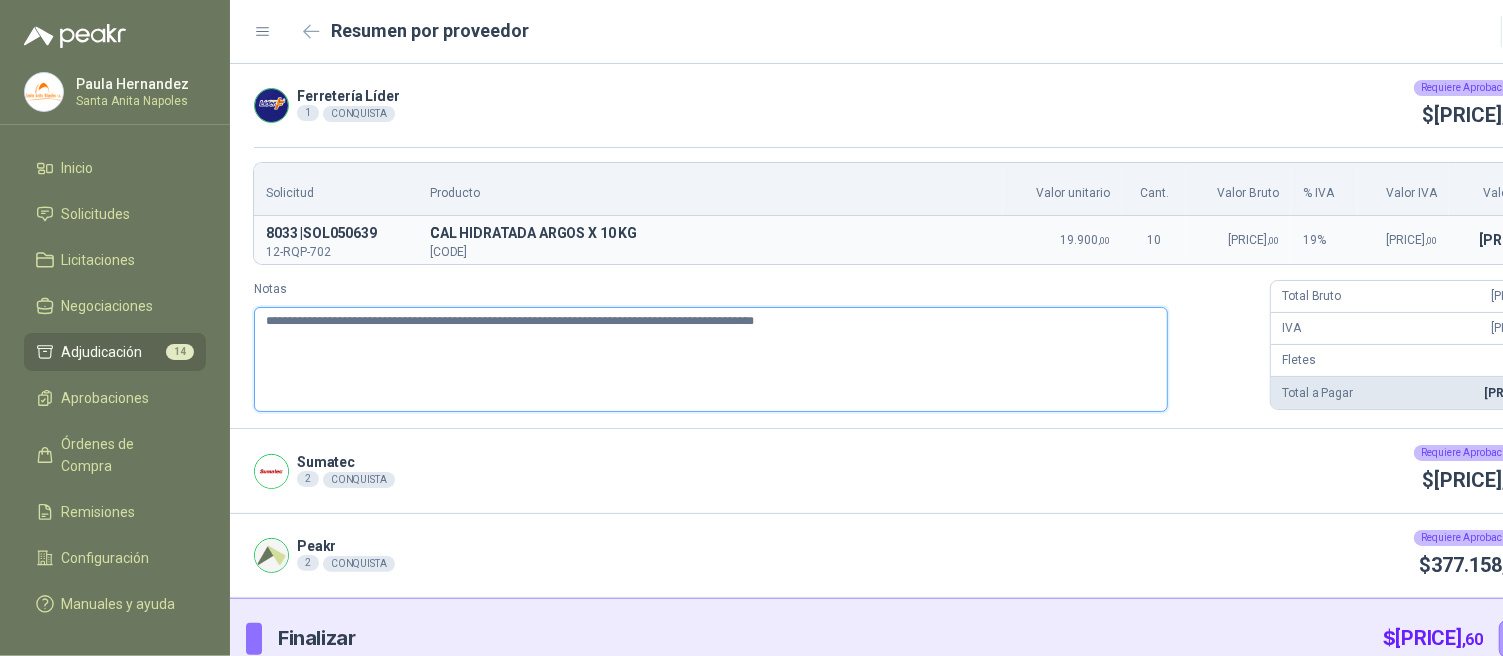 type 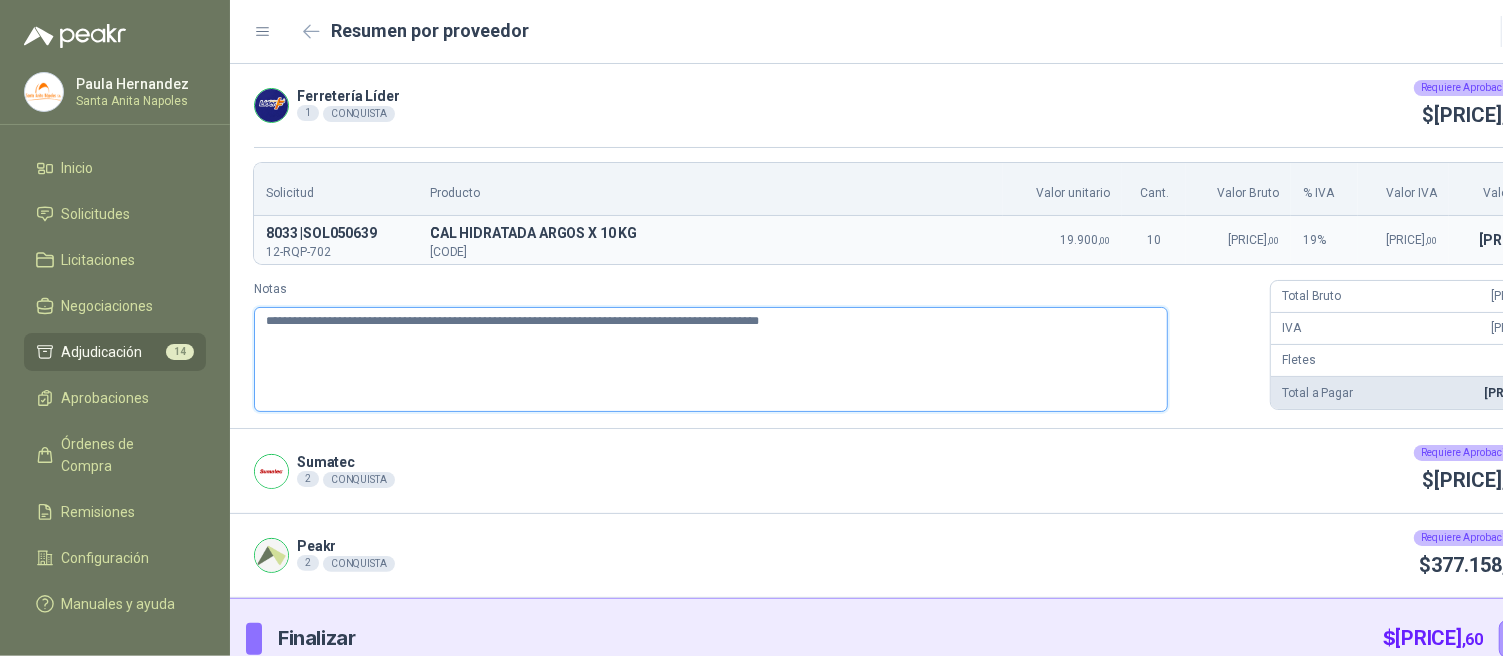 type 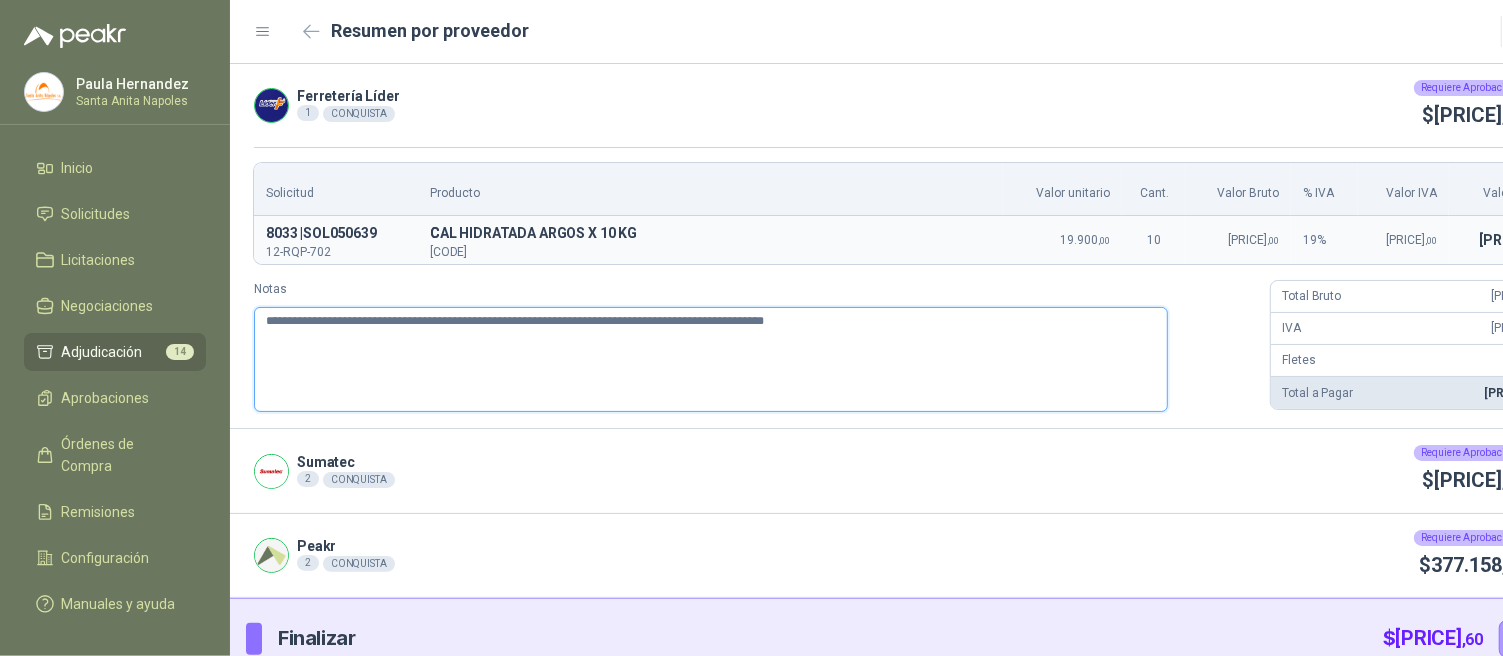 type 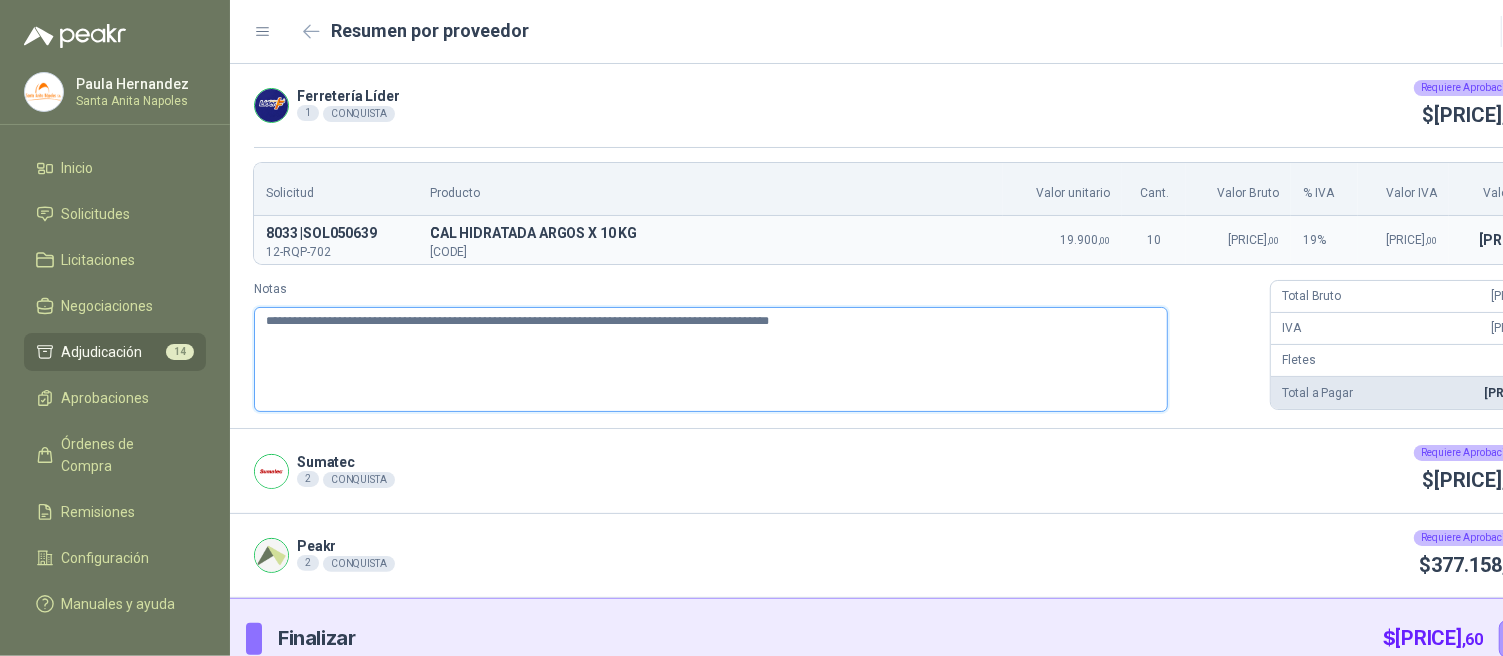 type 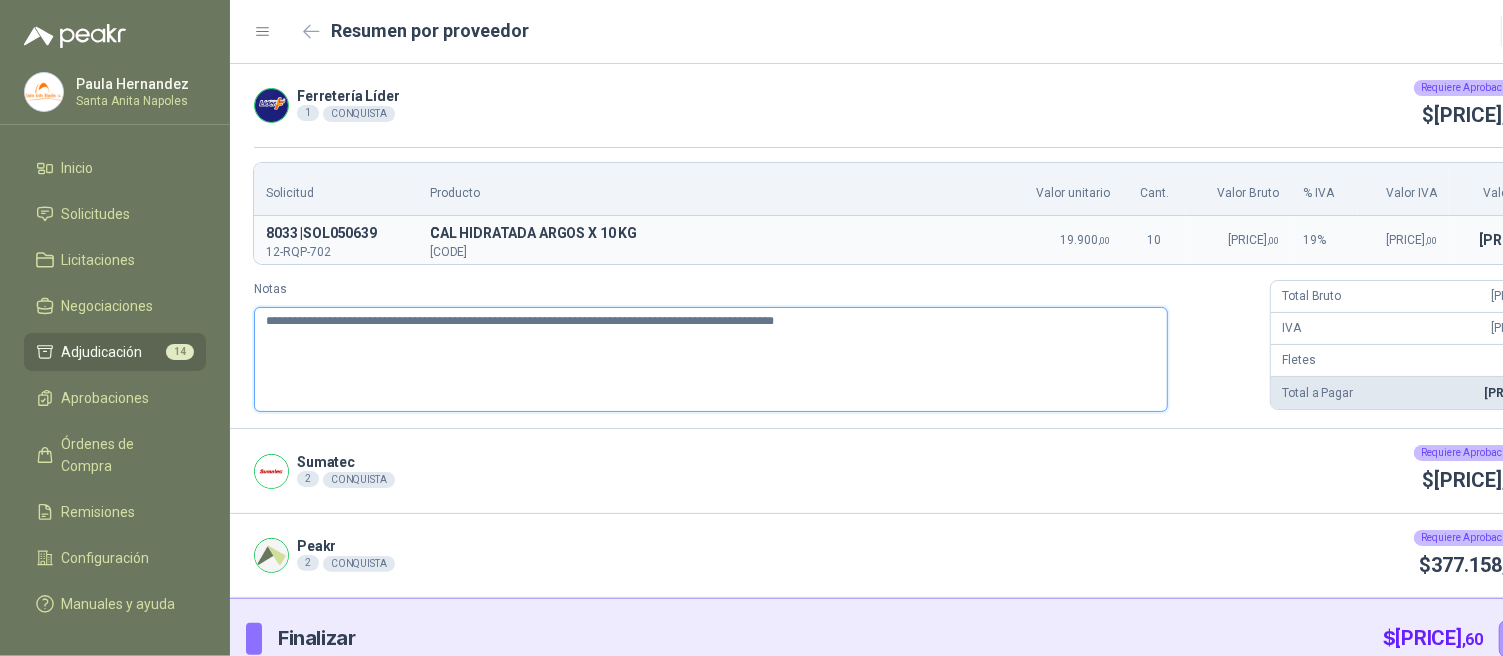 type 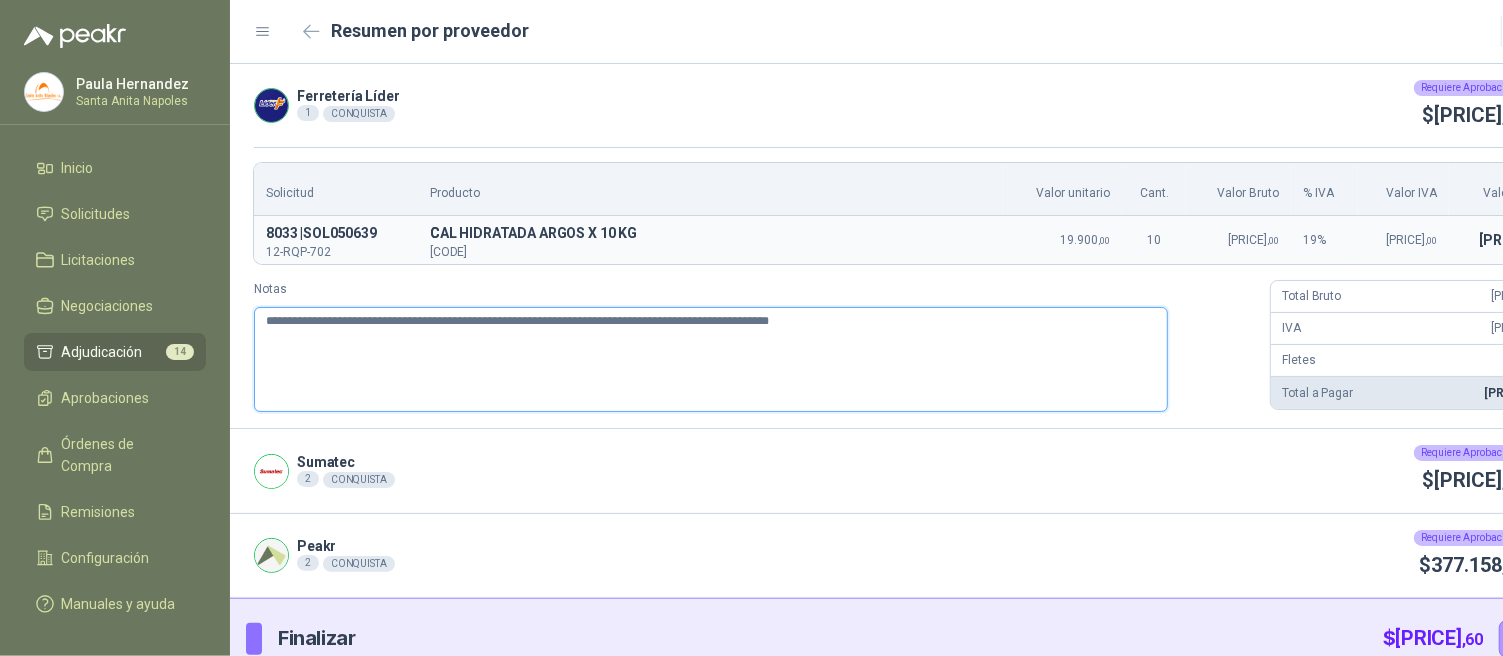 type 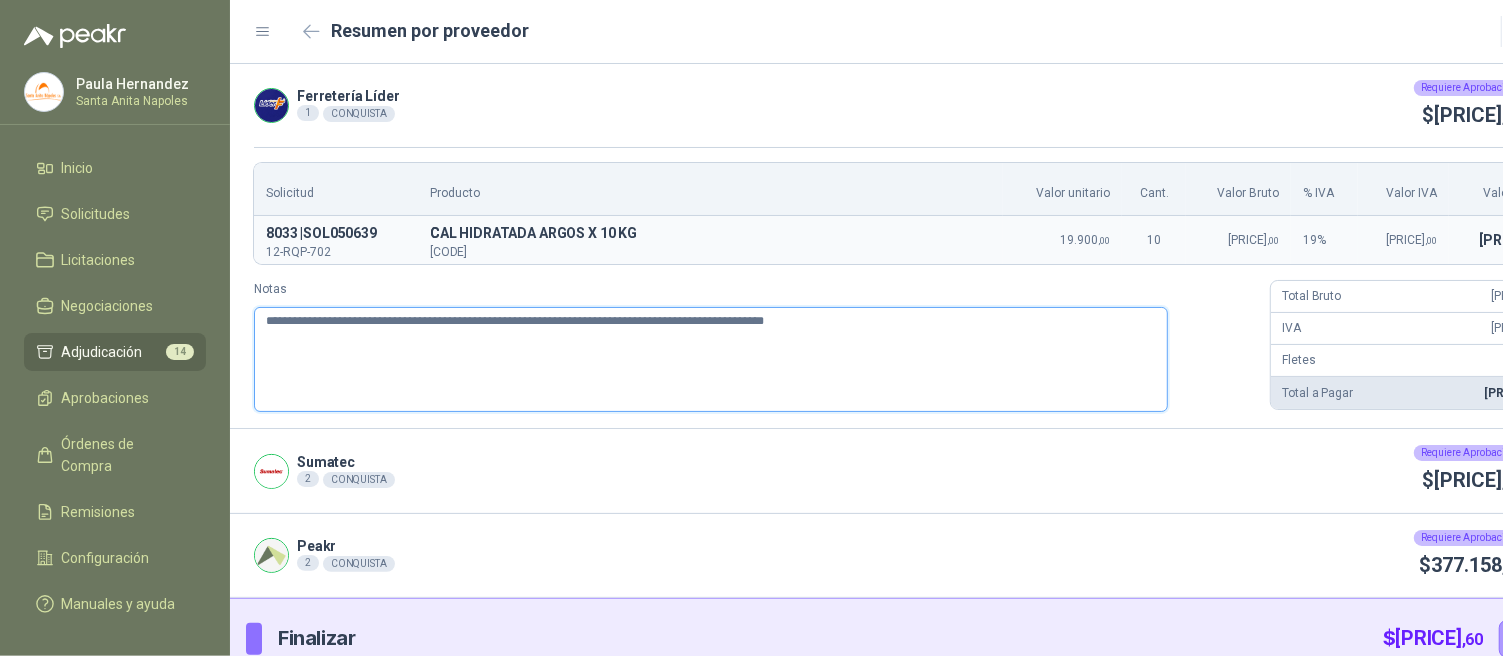 type 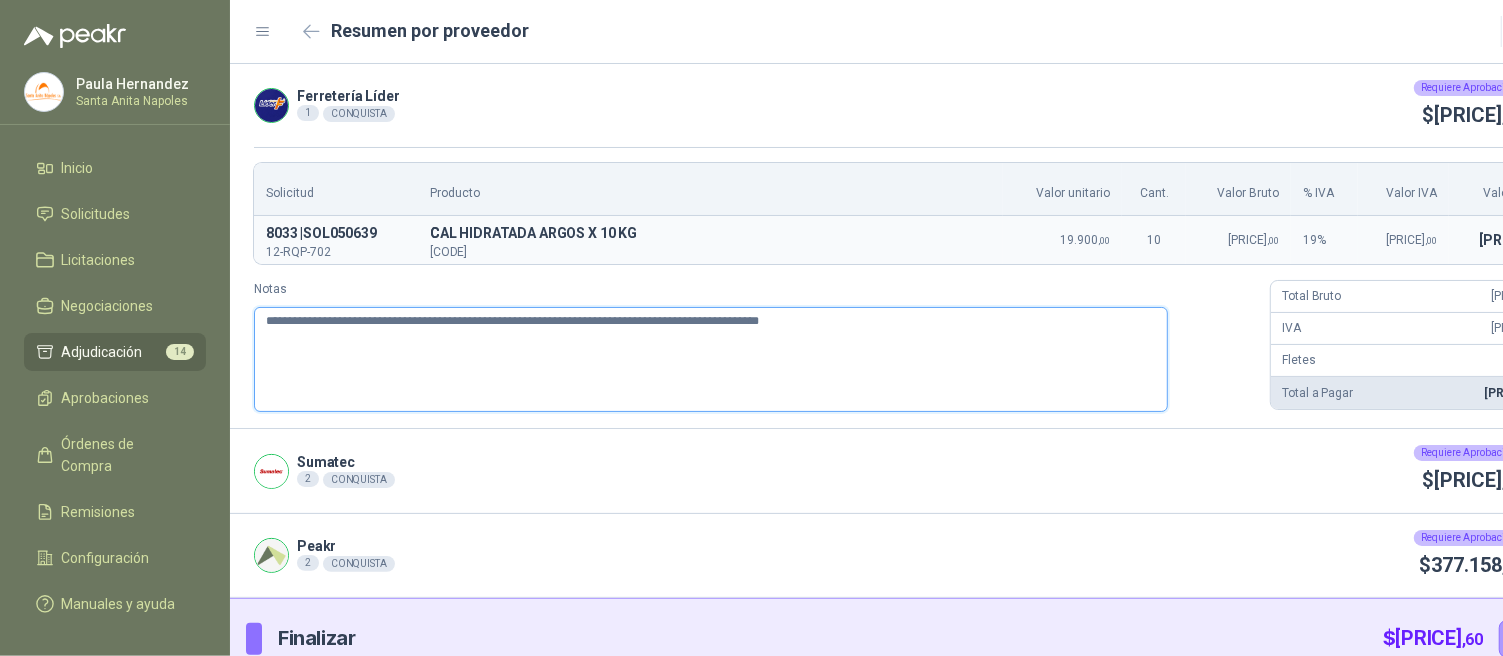 type 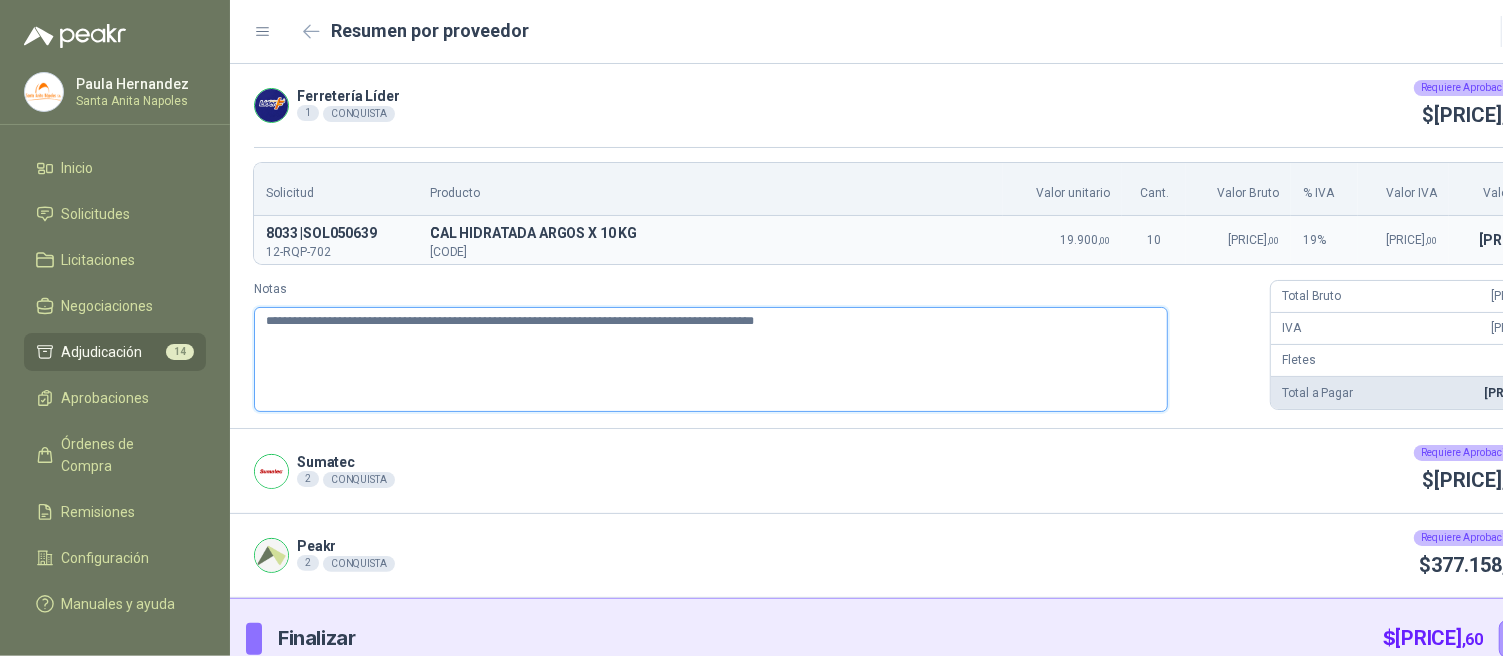 type 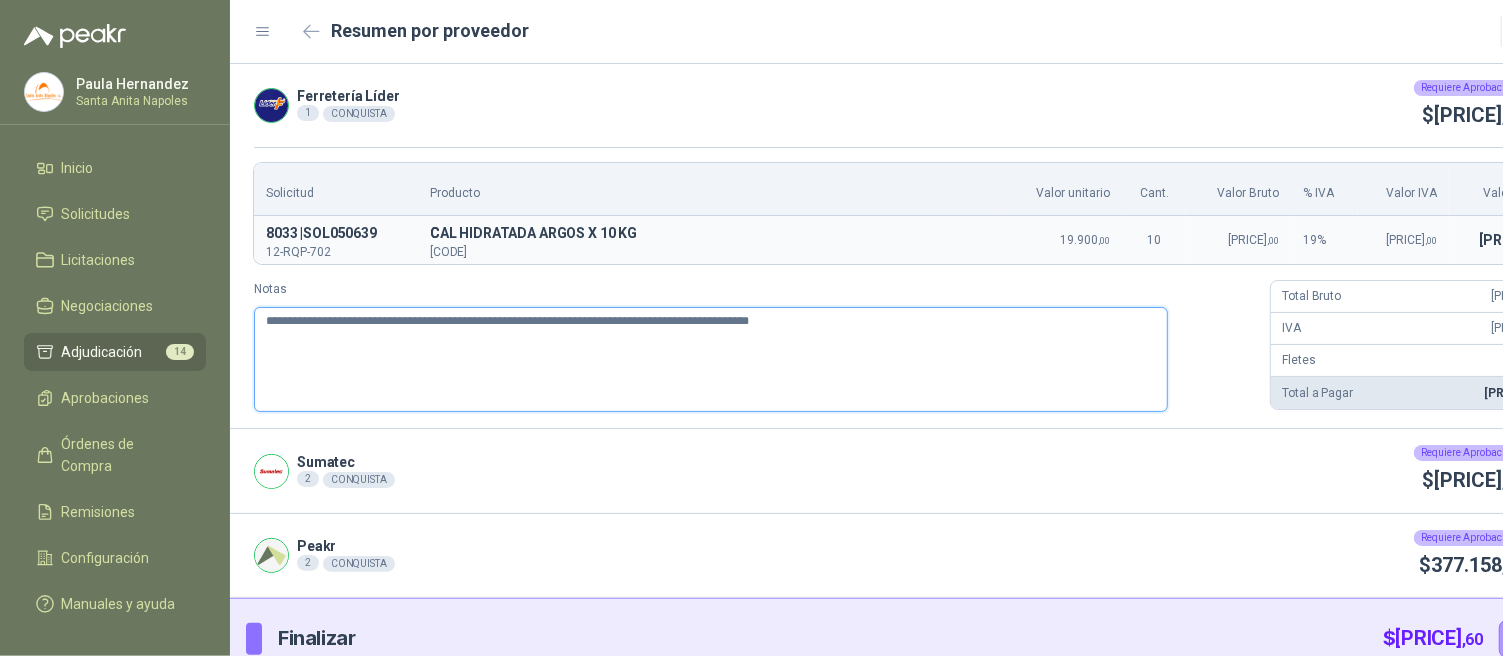 type 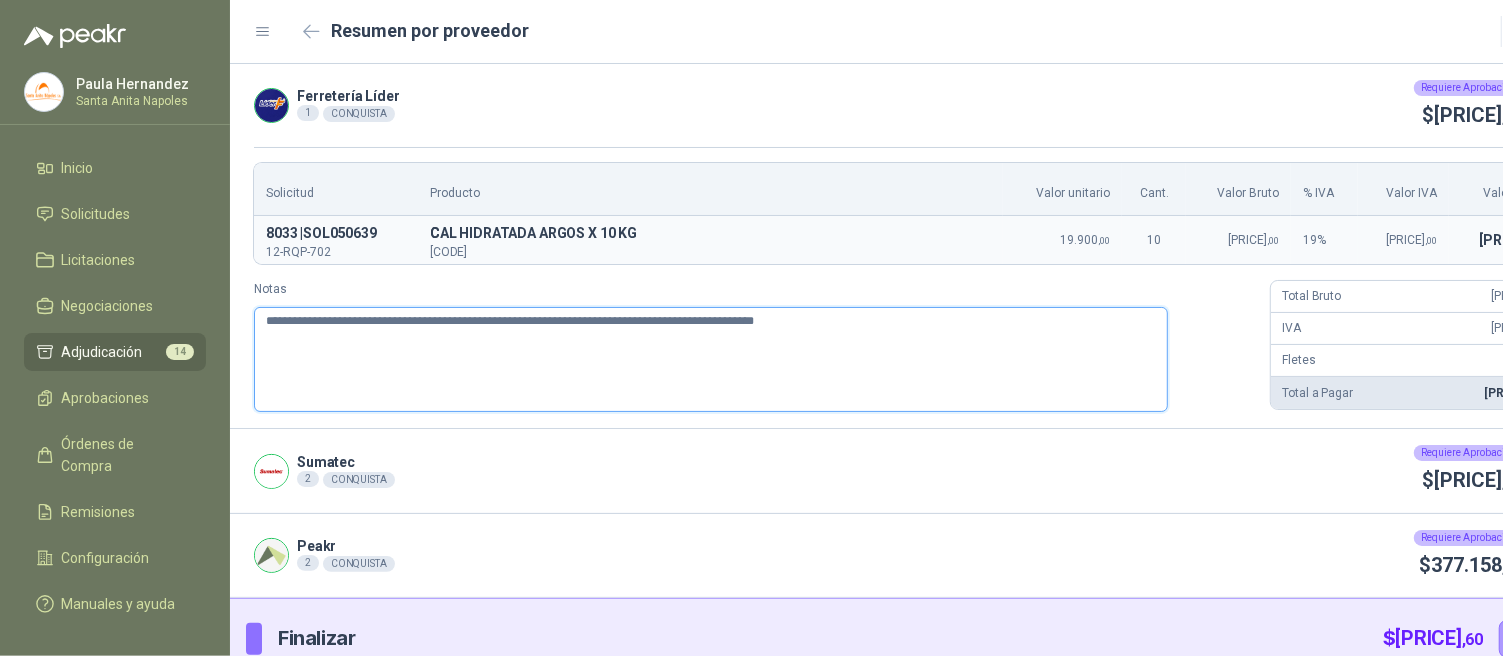 type 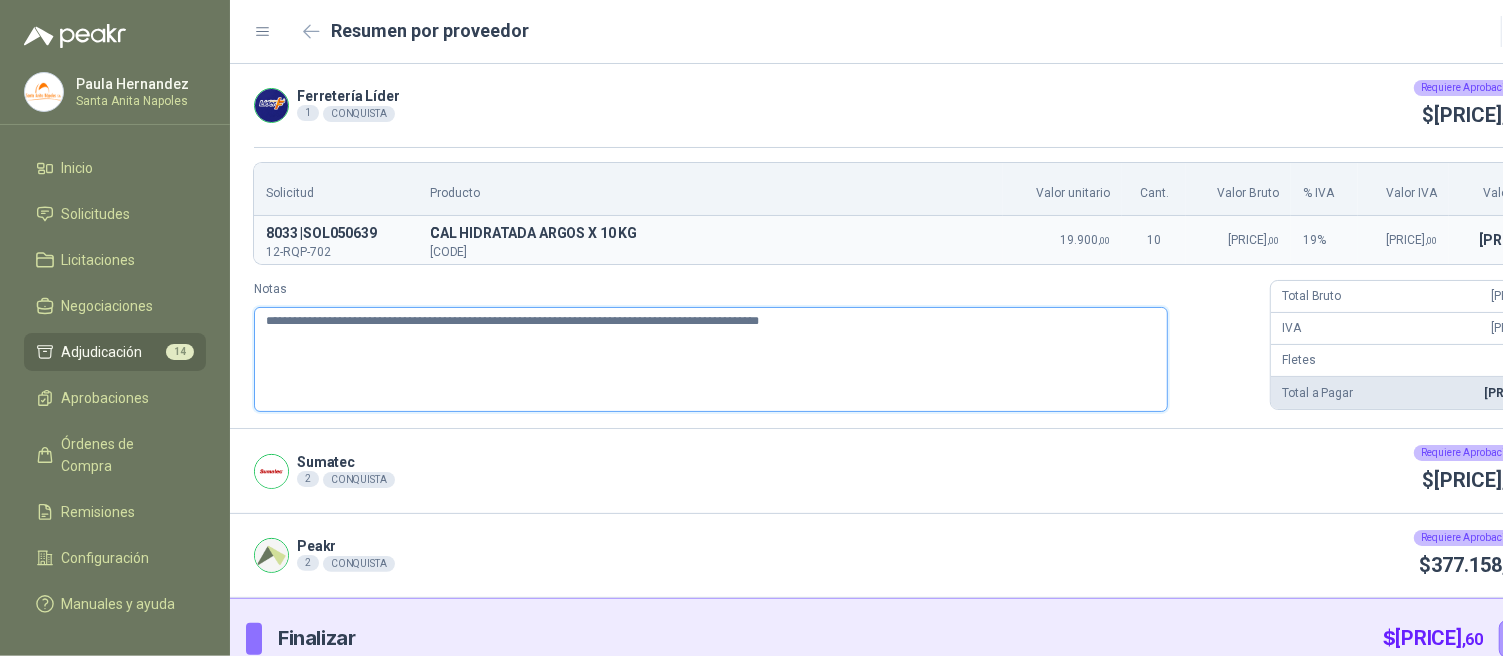 type 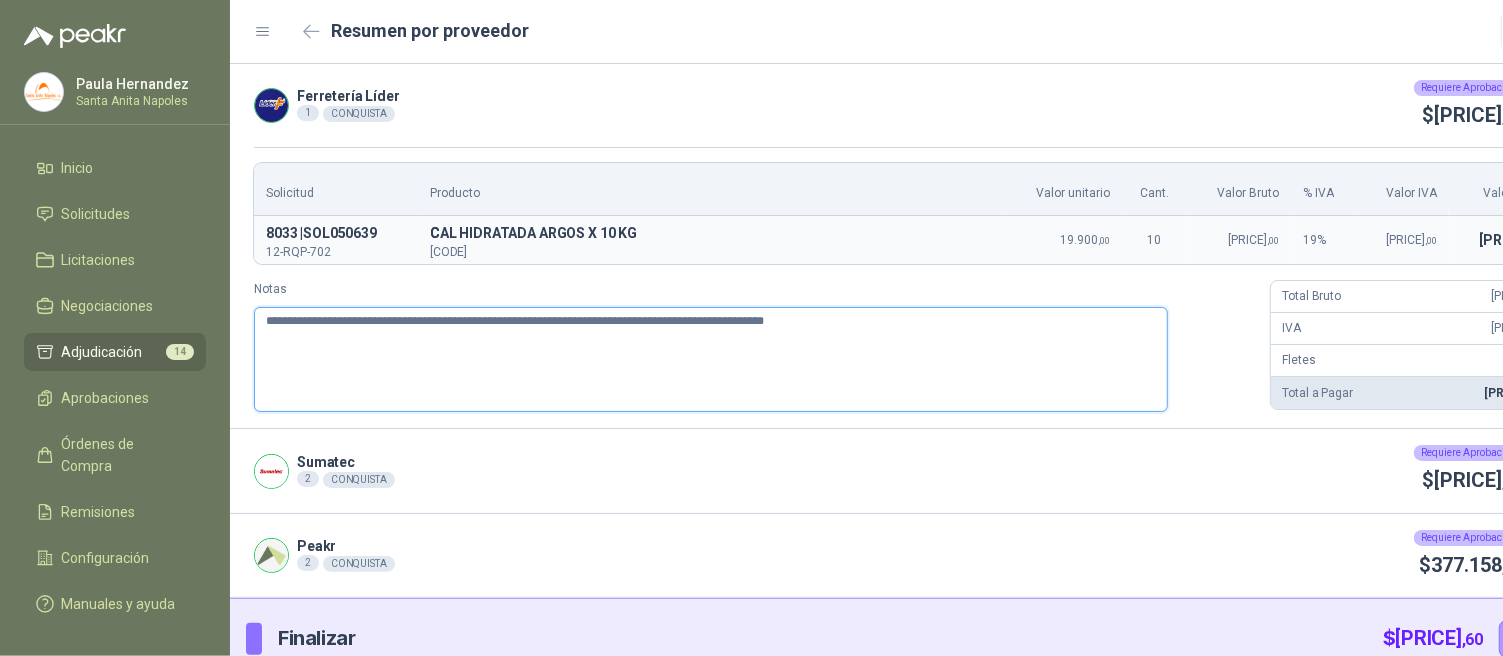 type 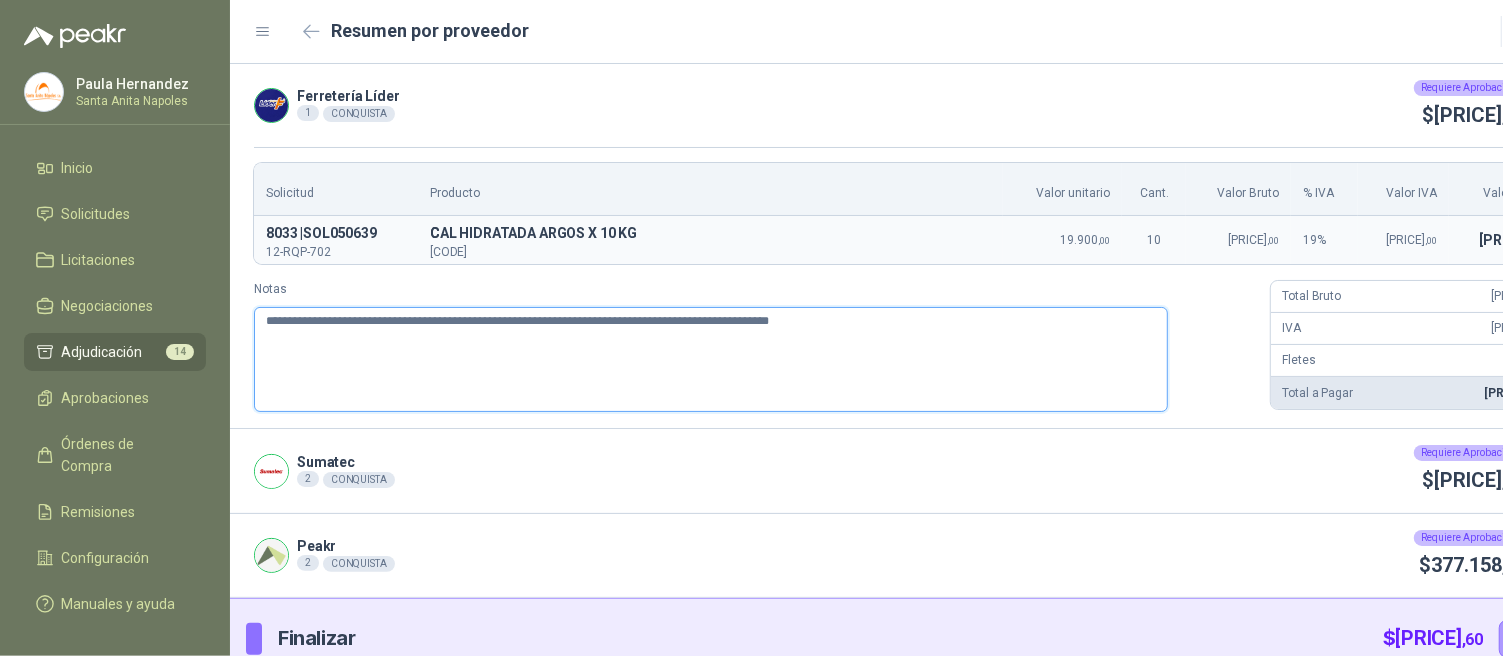 type 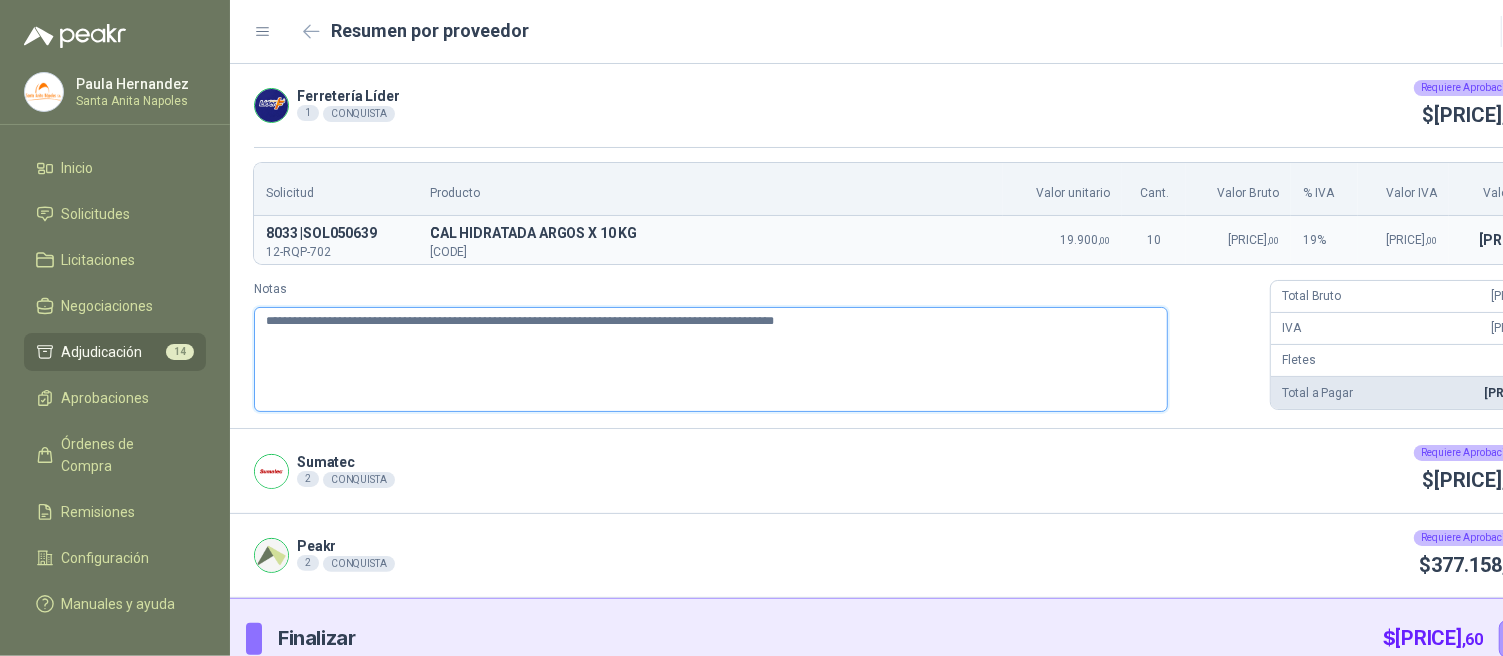 type 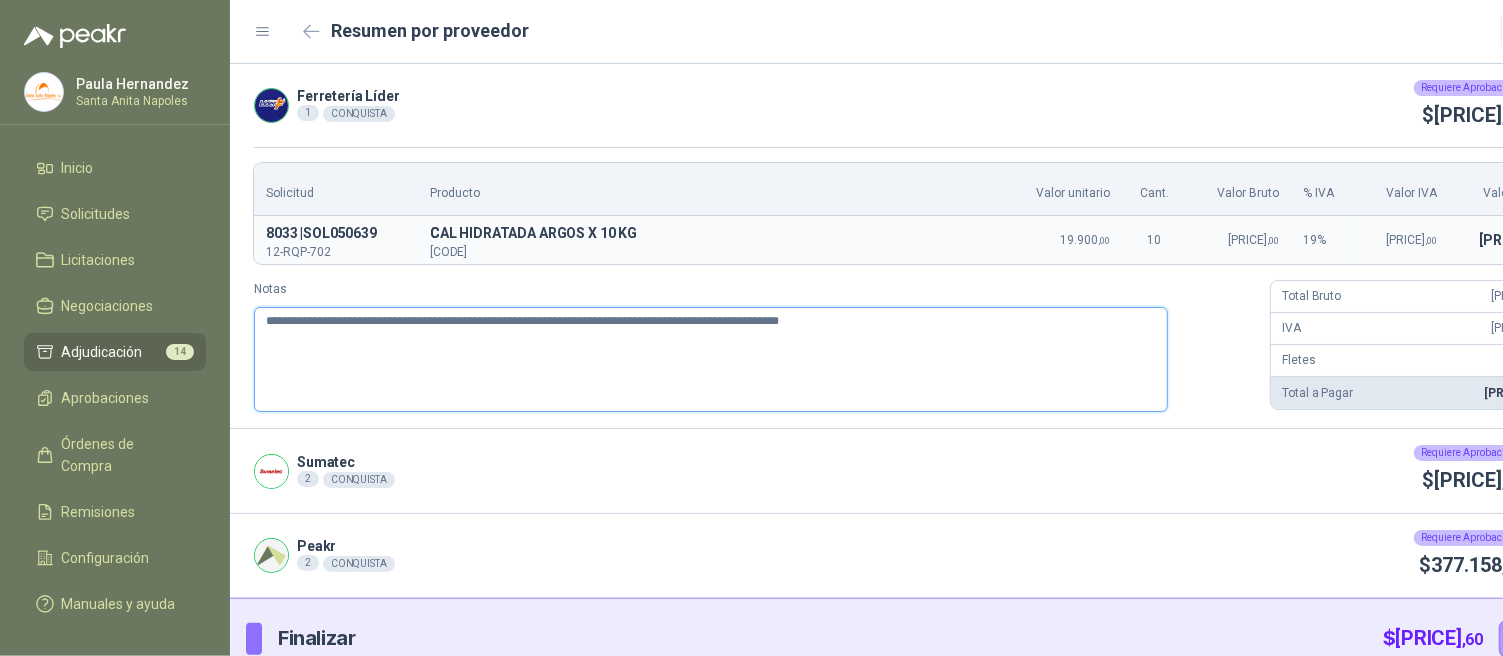 type 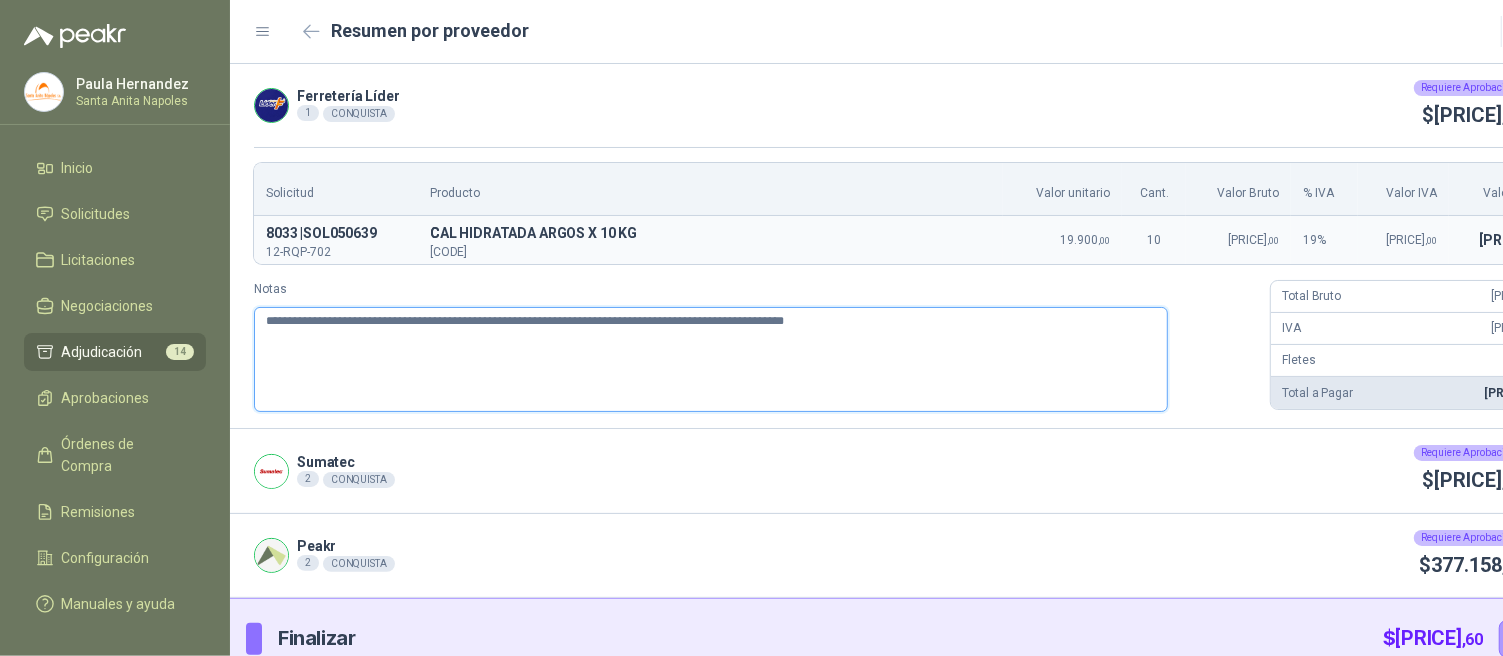 type 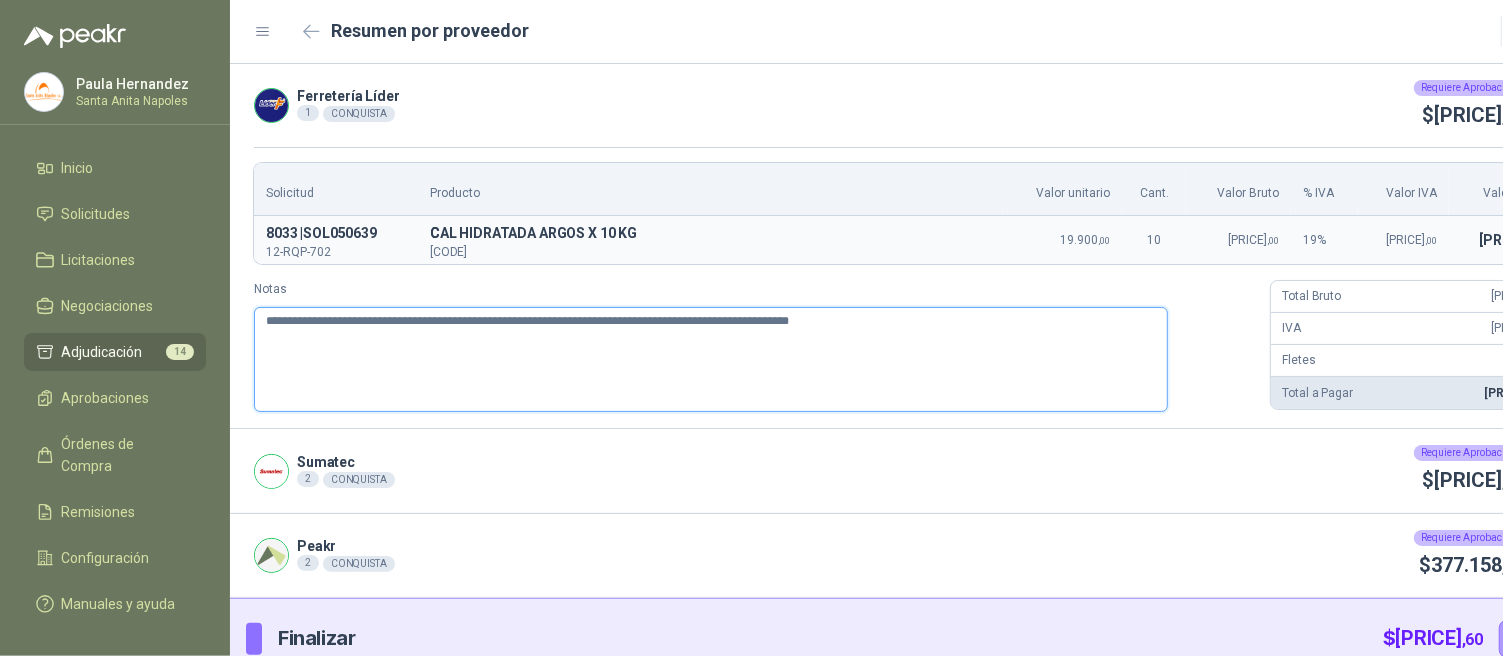 type 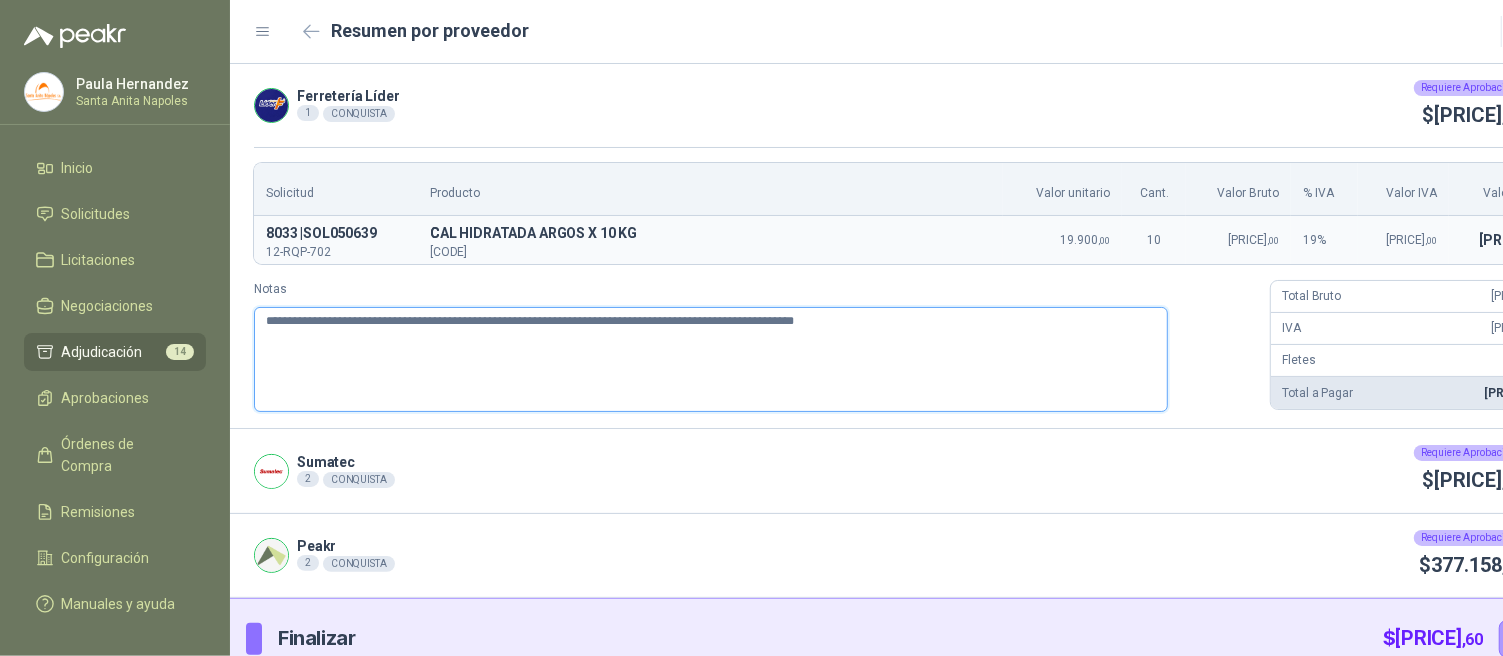 type 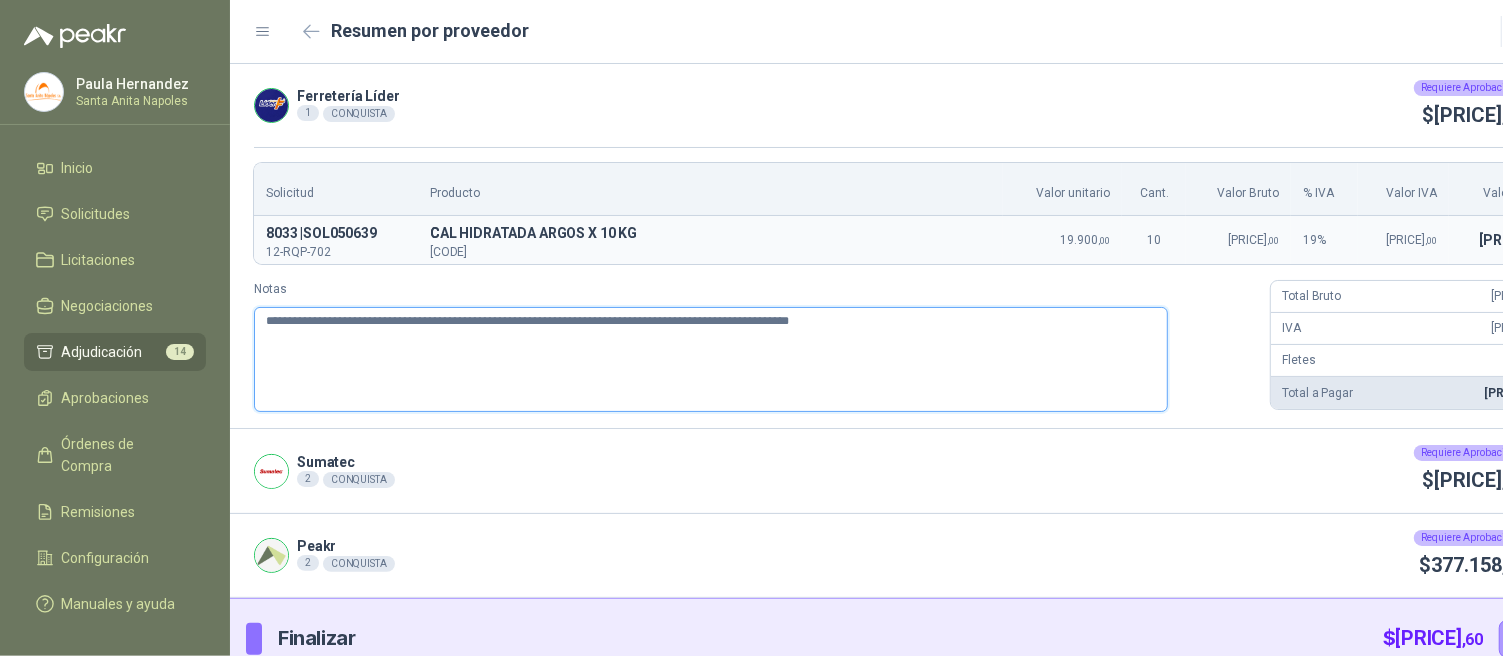 type 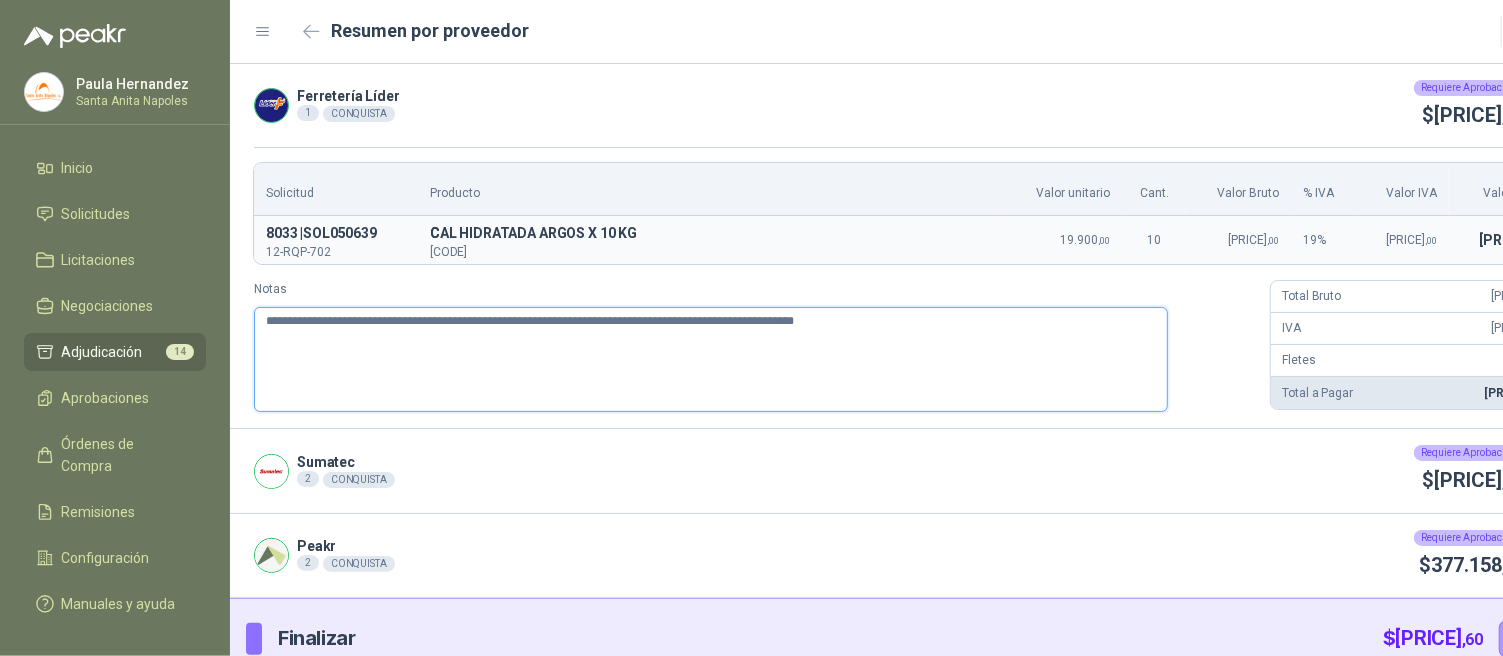 type 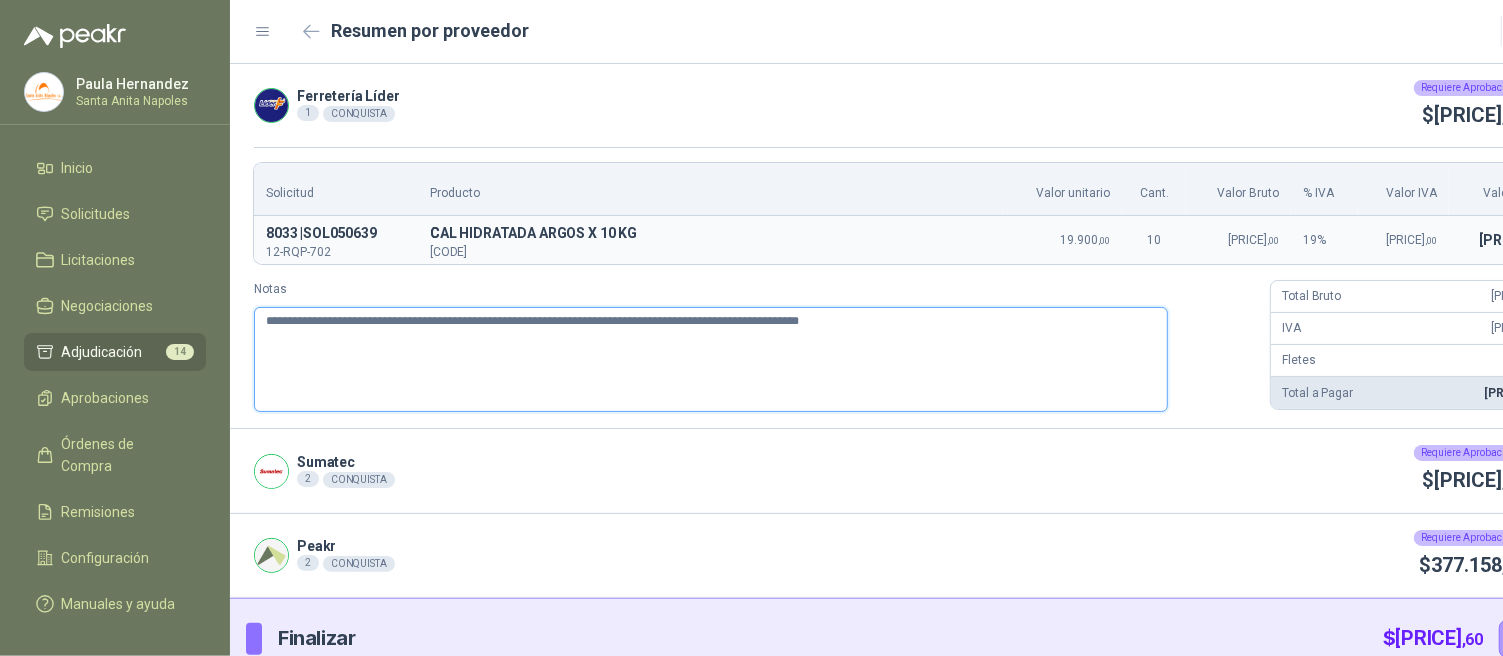 type 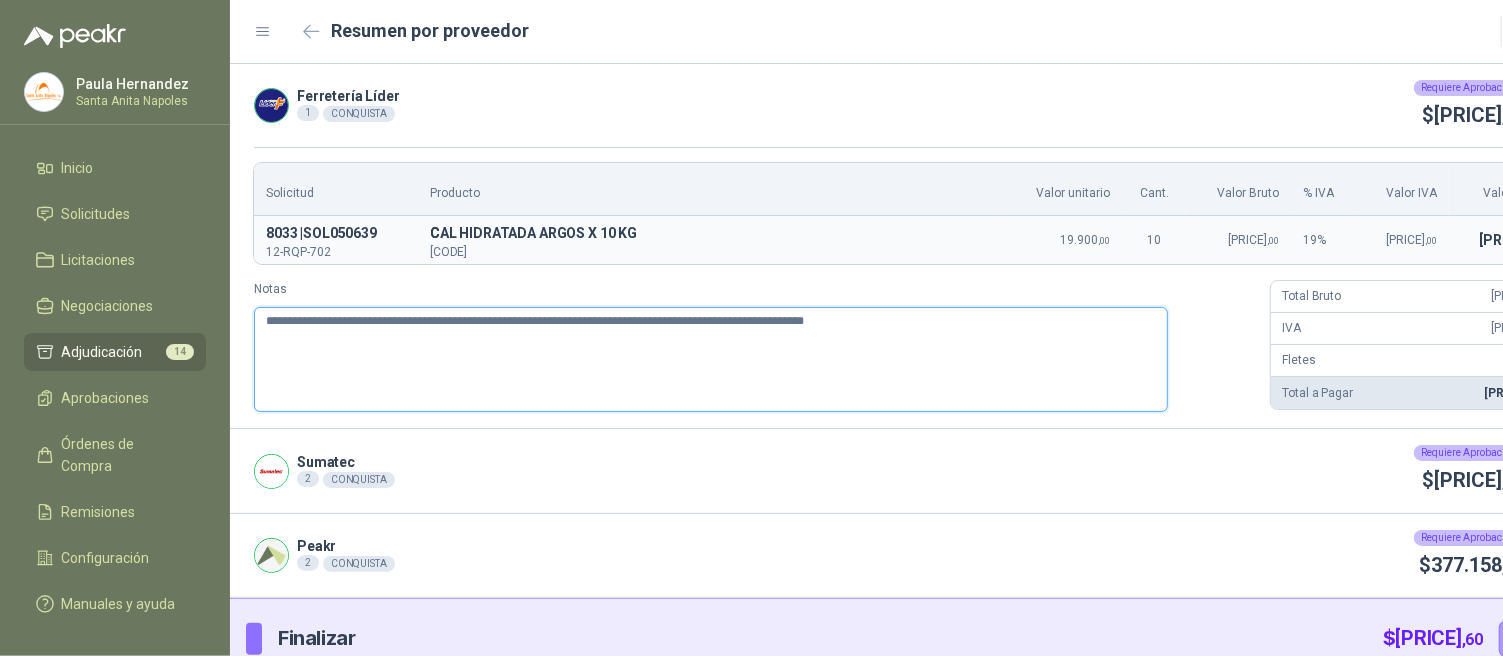 type 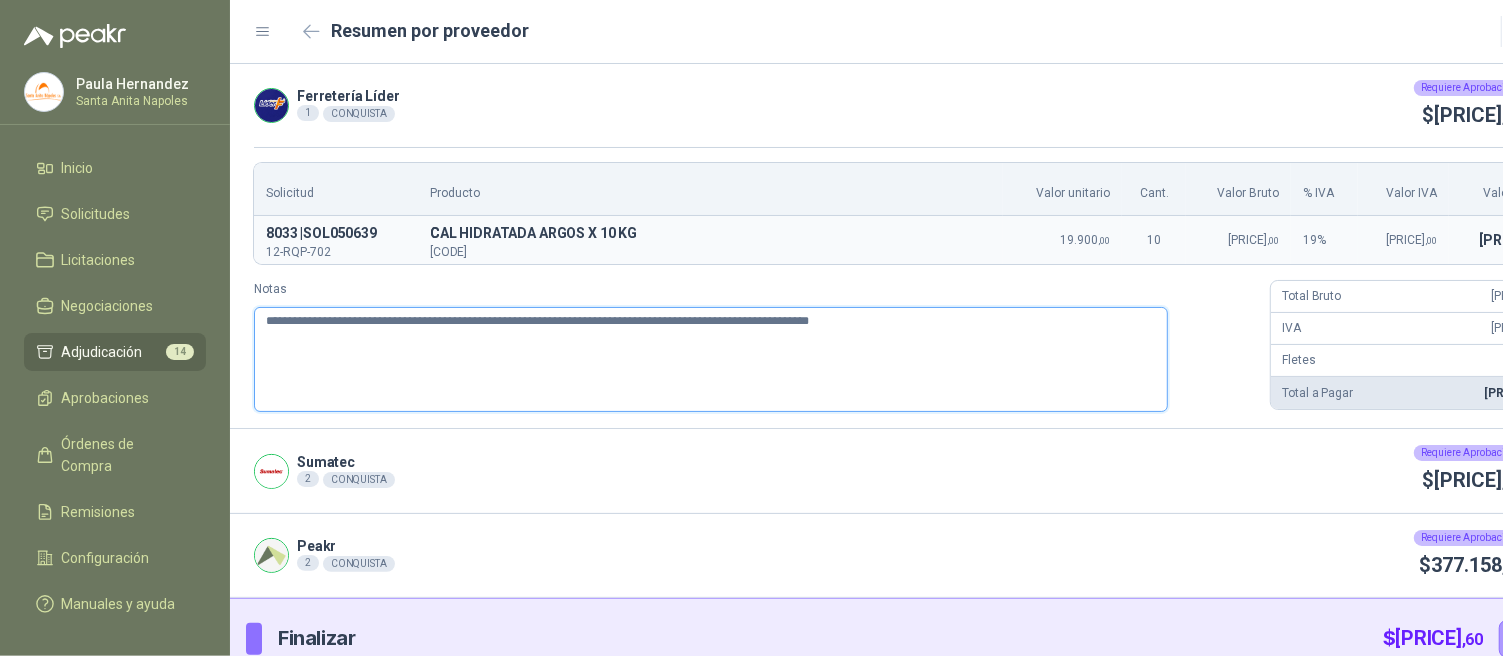 type 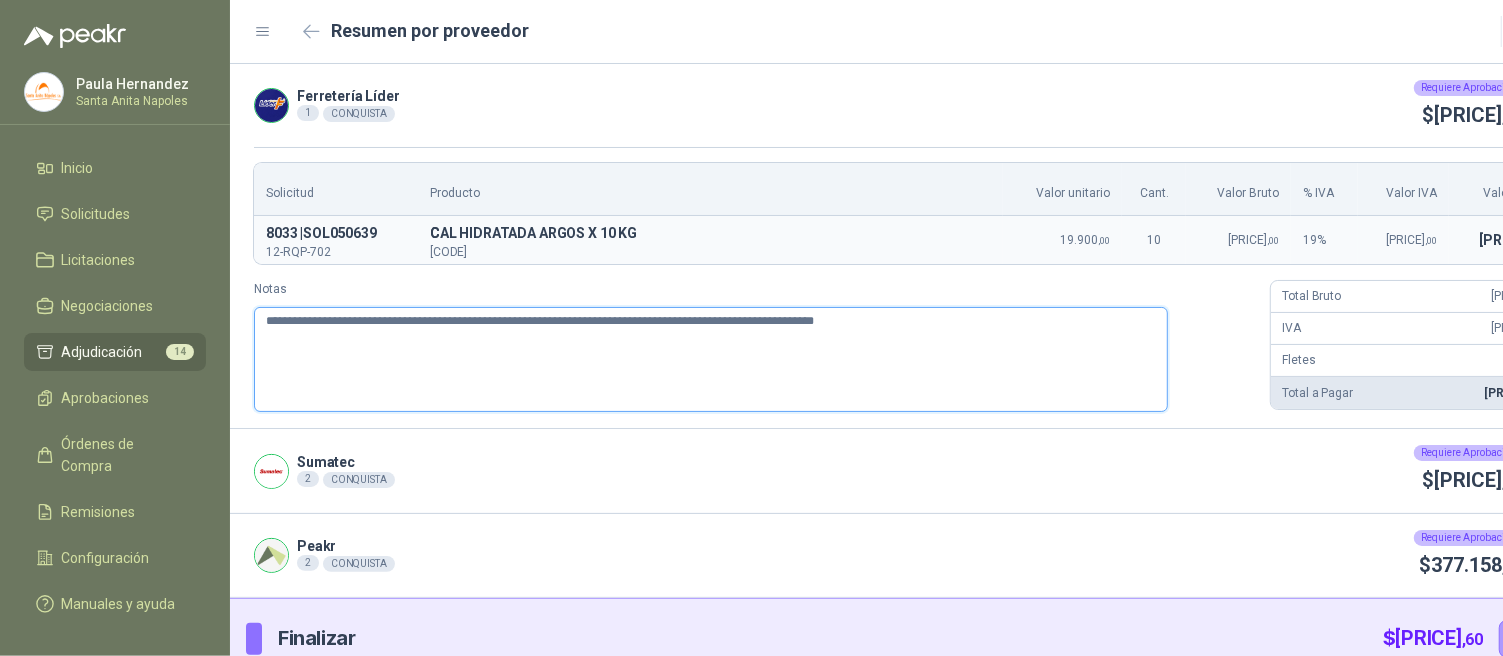 type 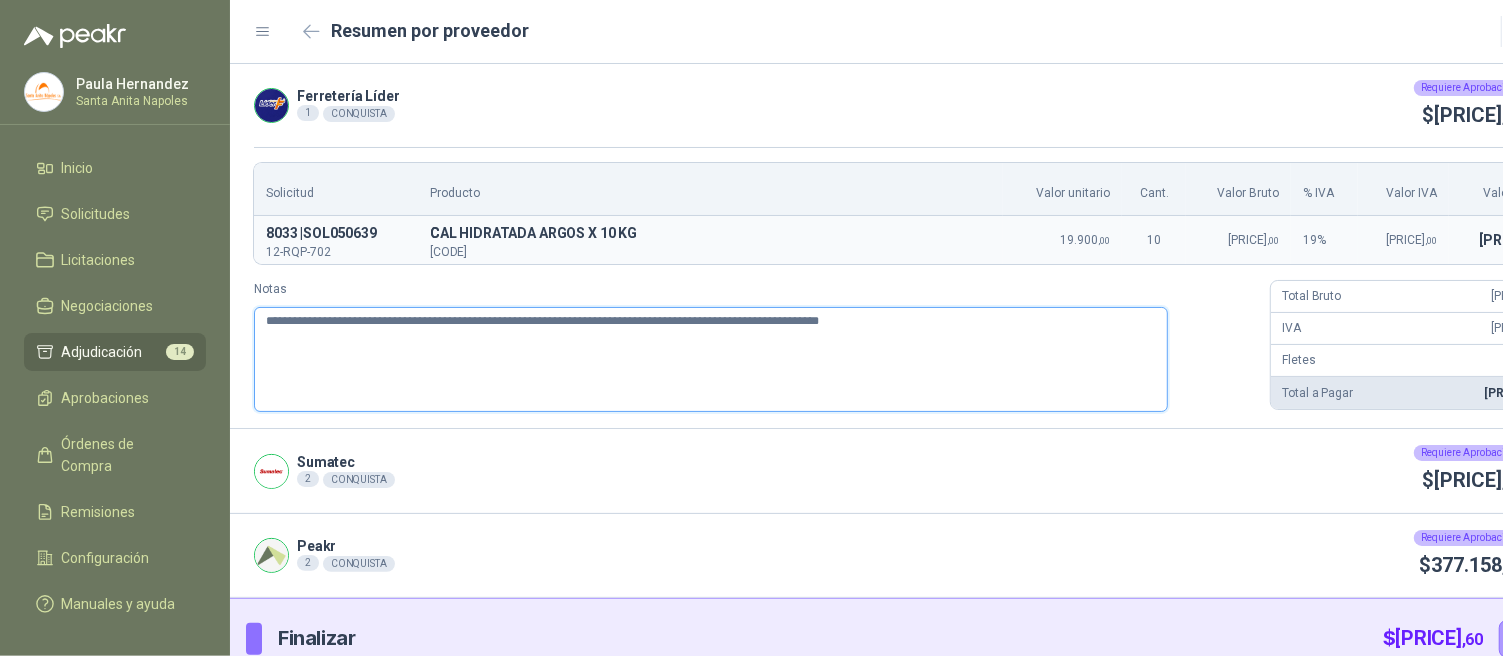 type 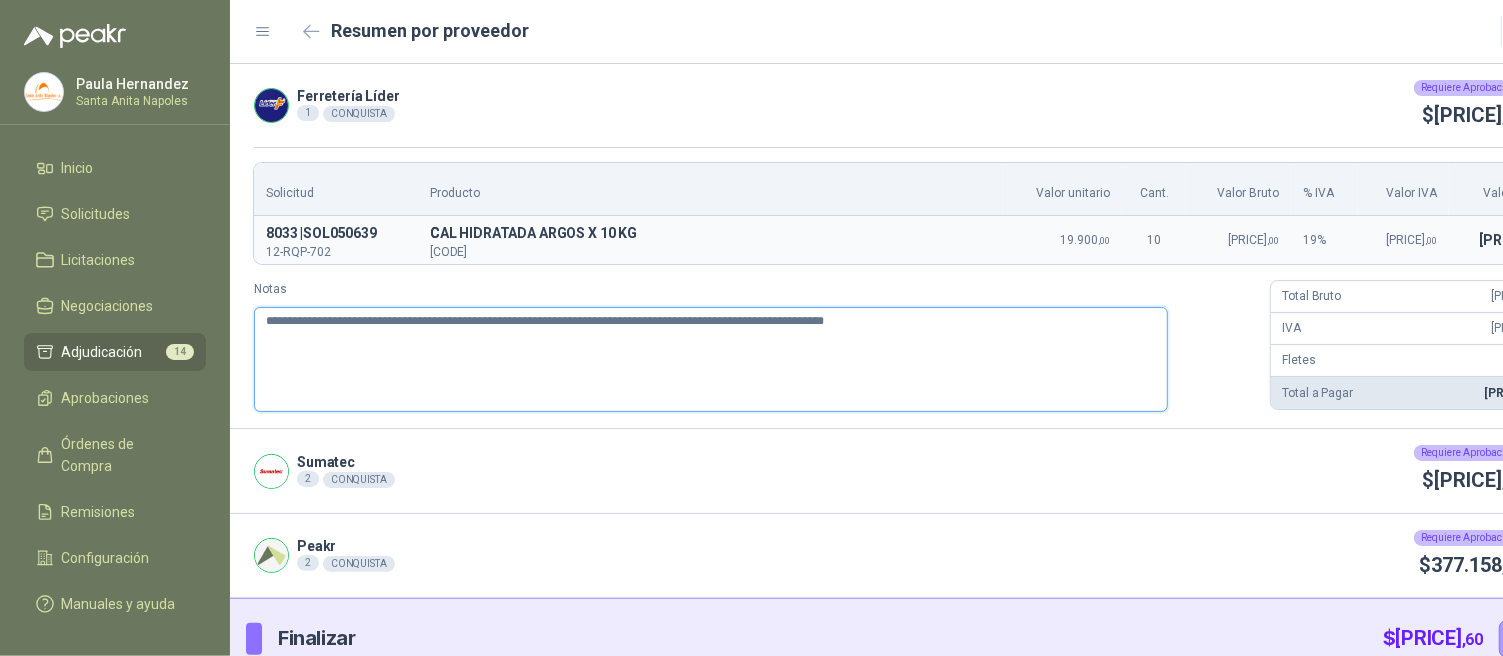 type 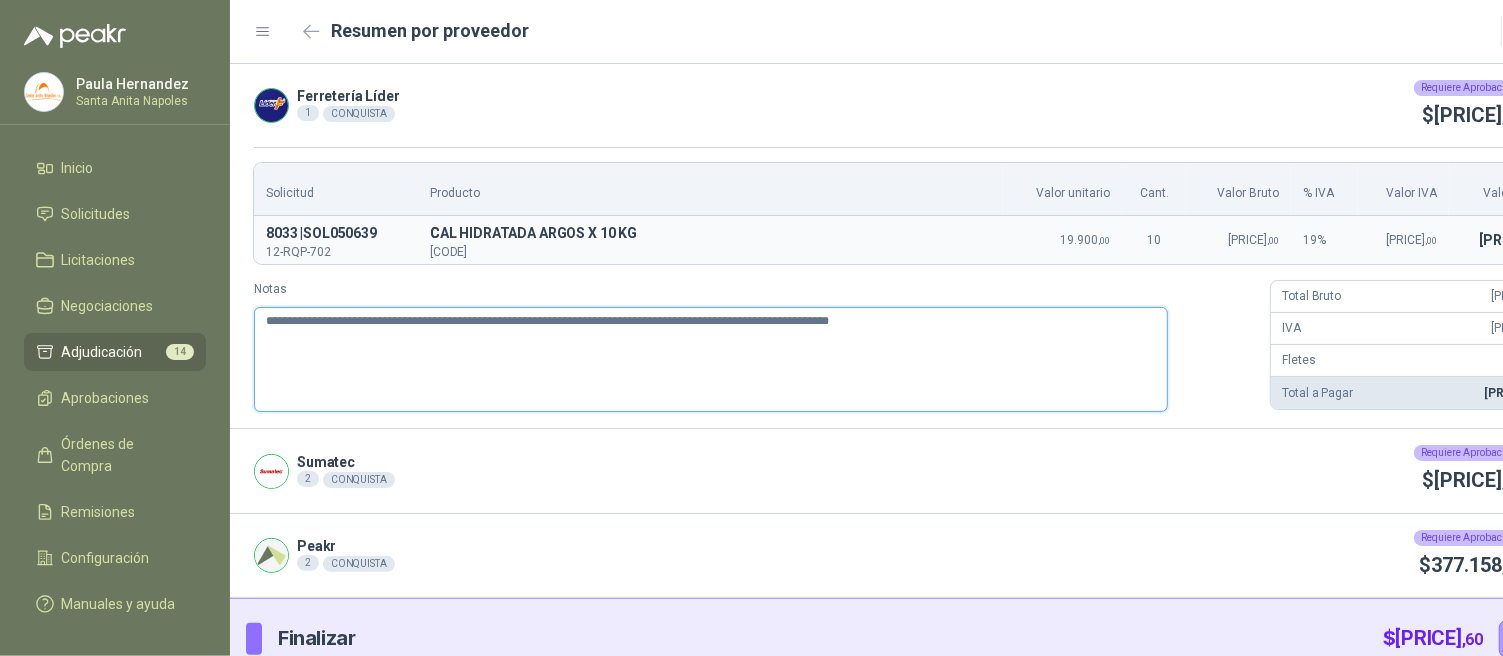 type 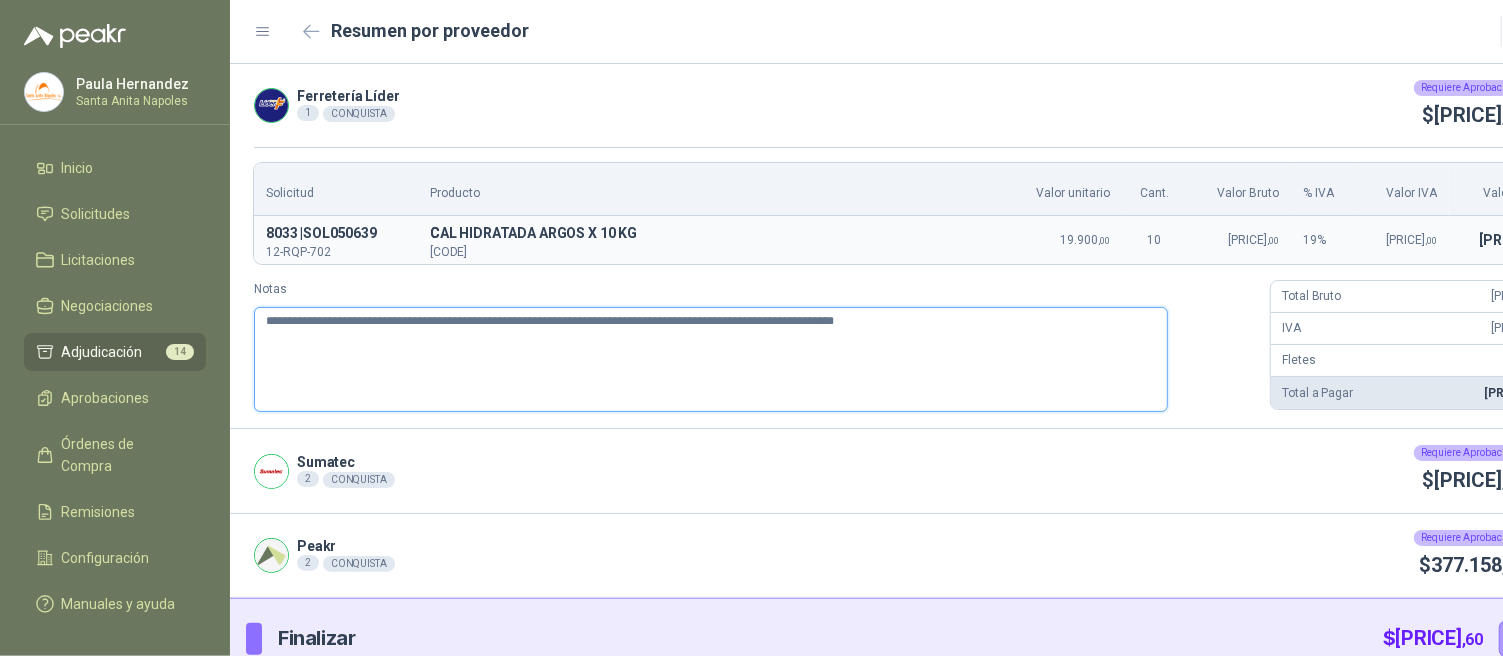 type 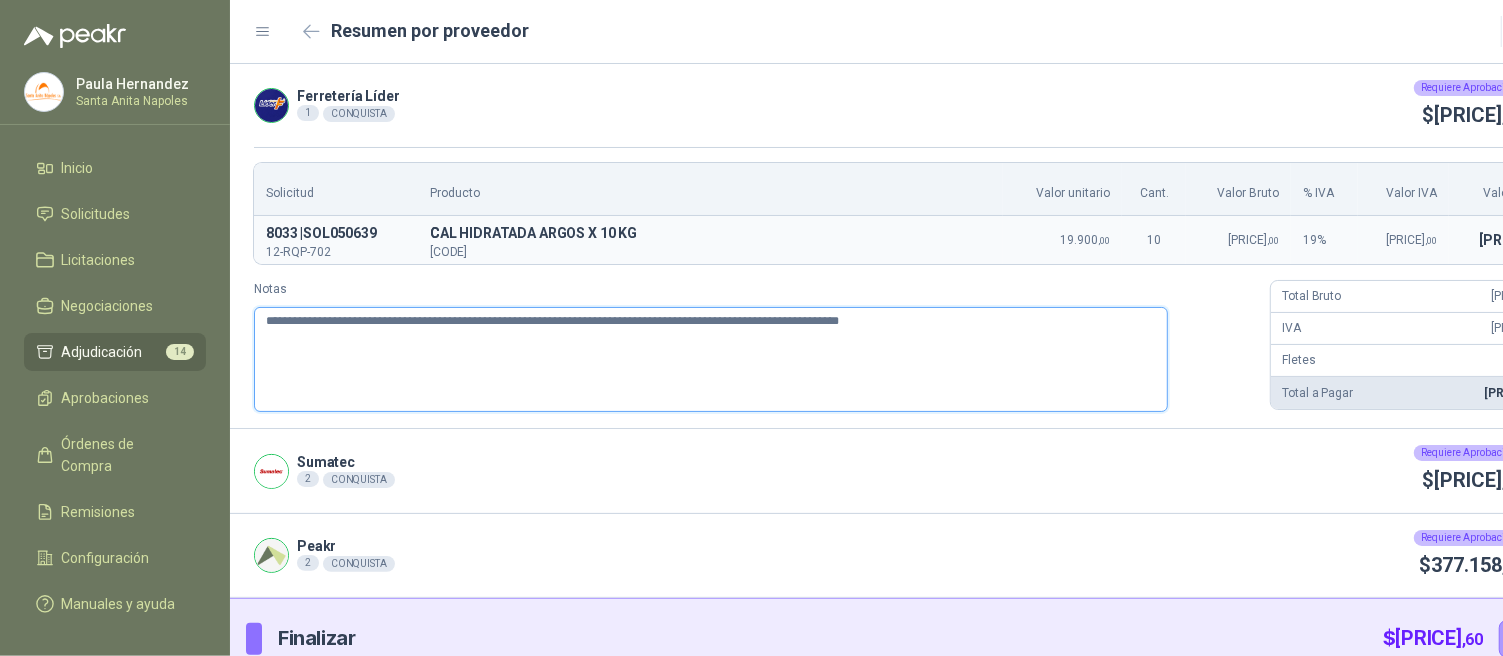 type 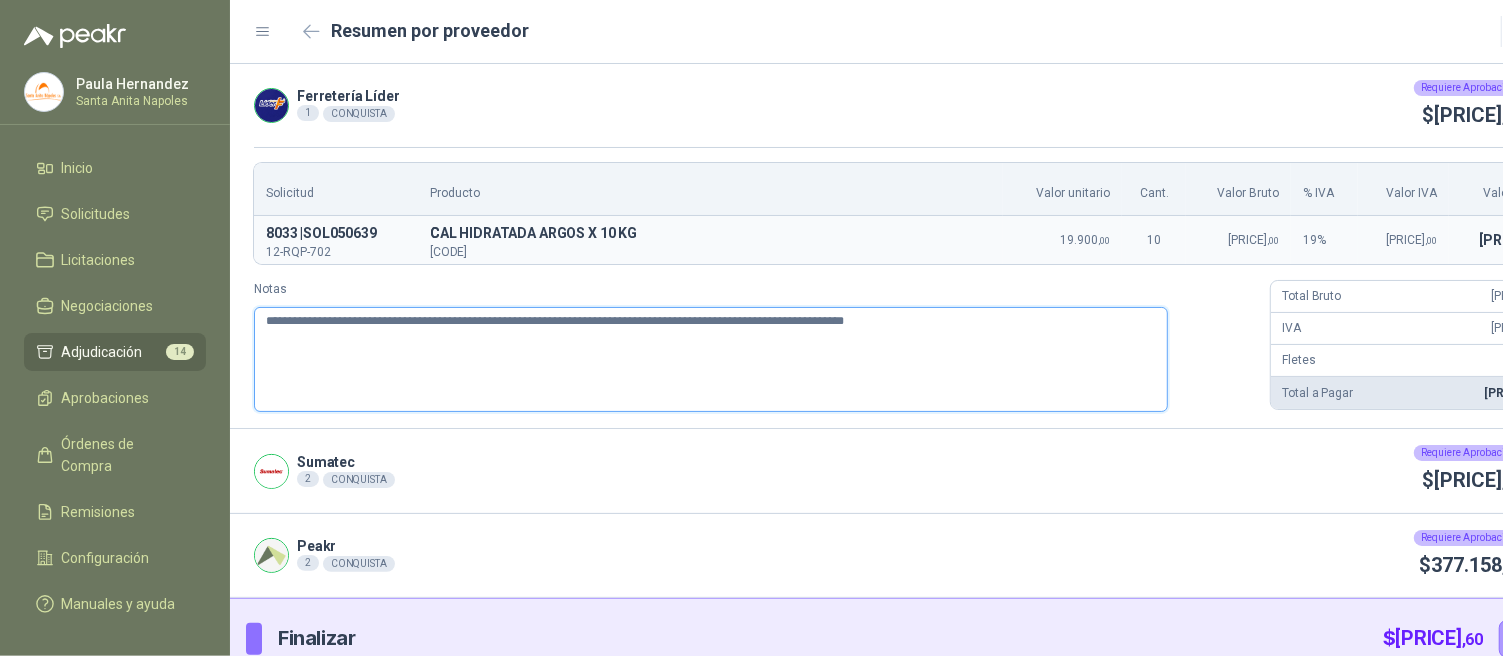 type 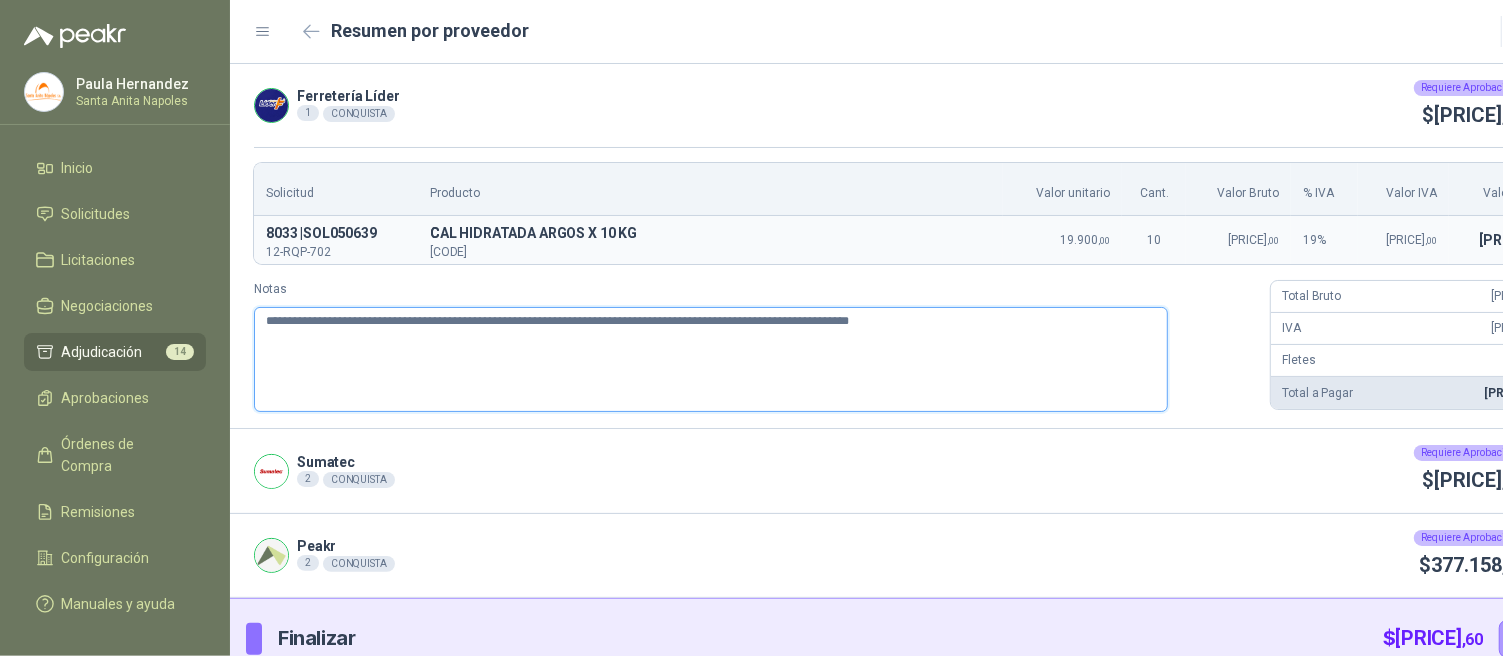 type 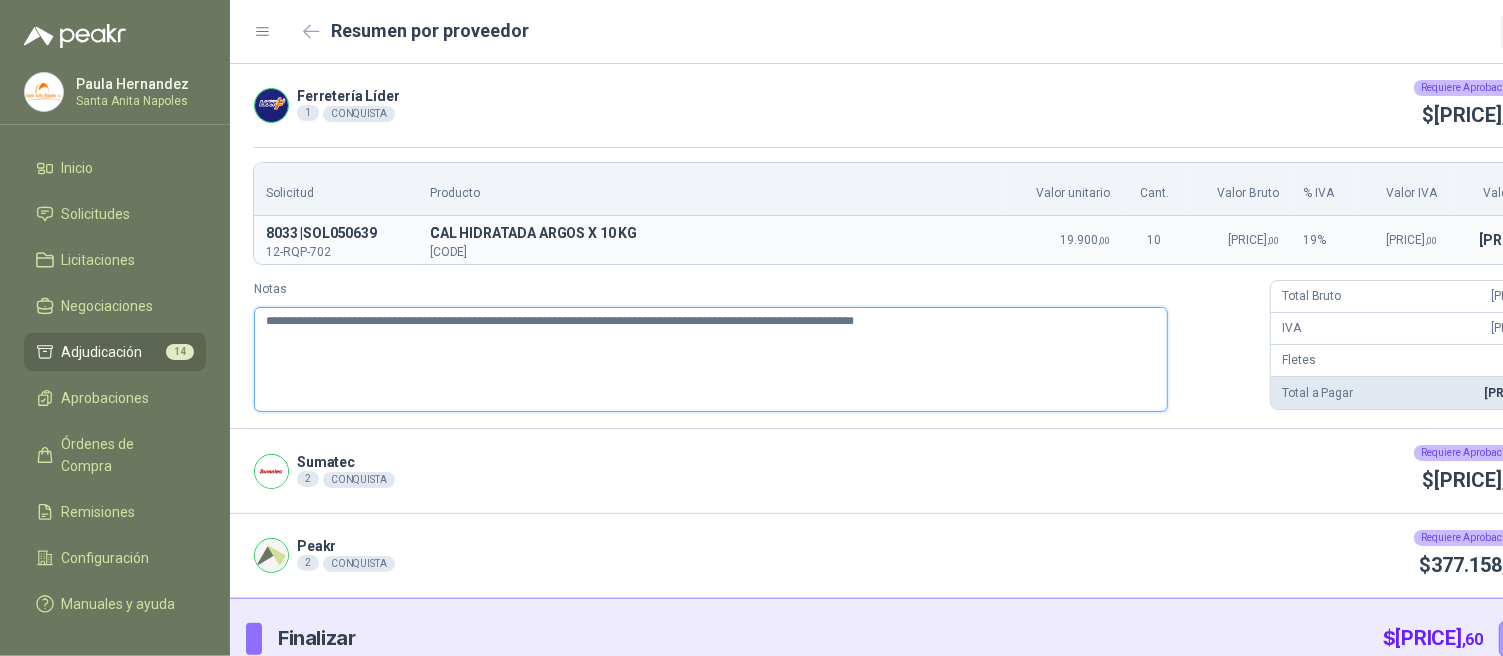 type 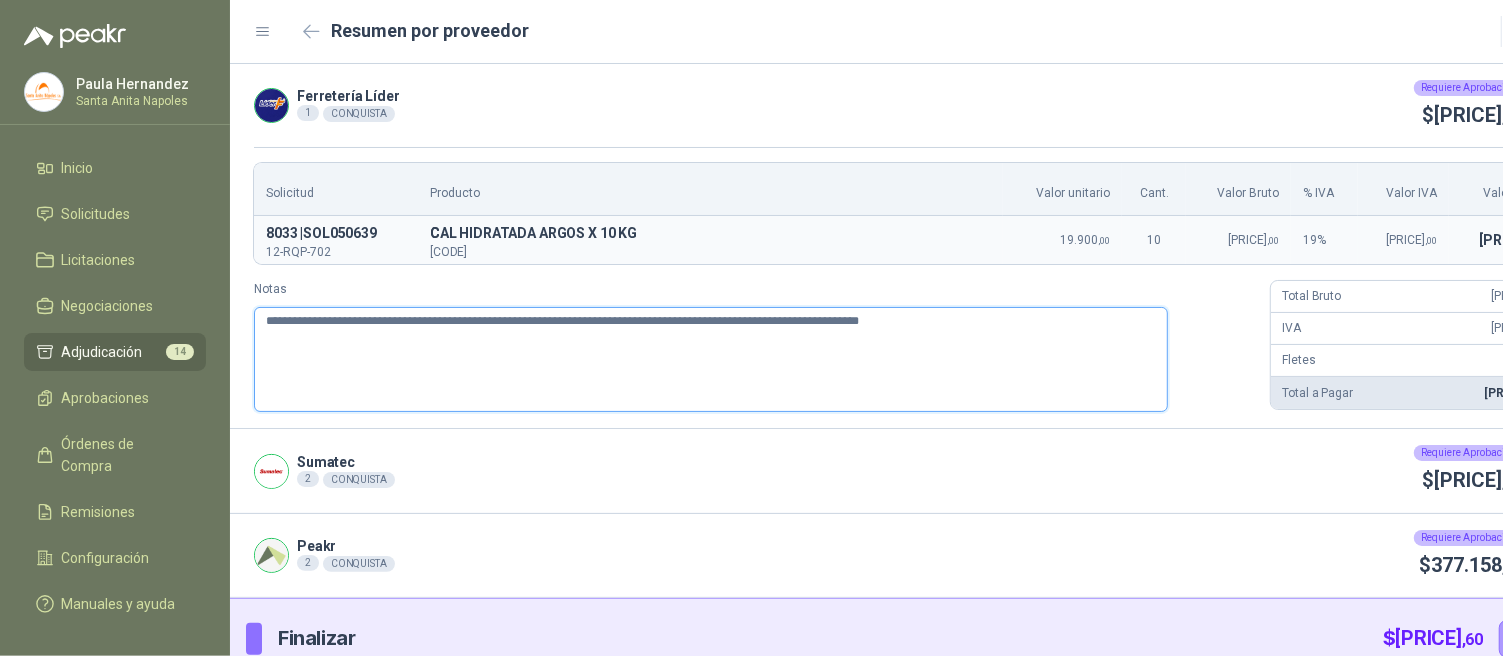 type 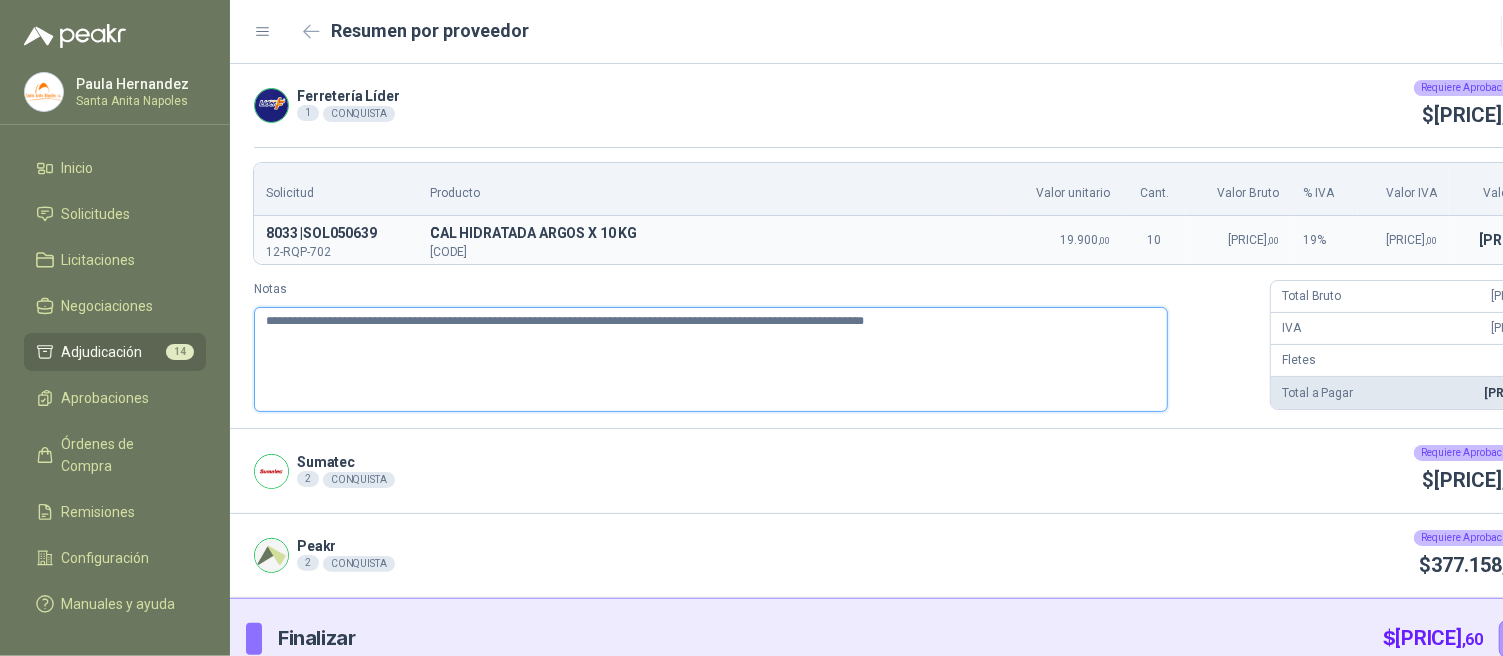 type 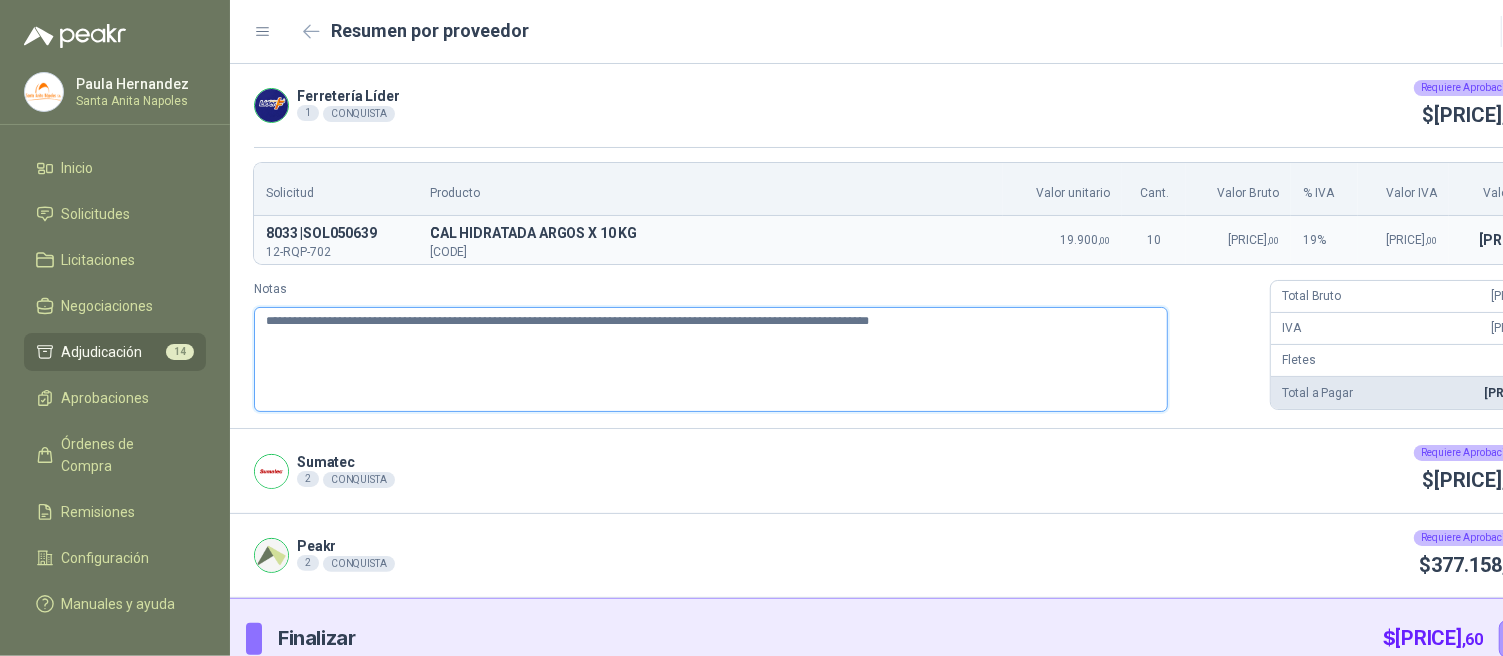 type 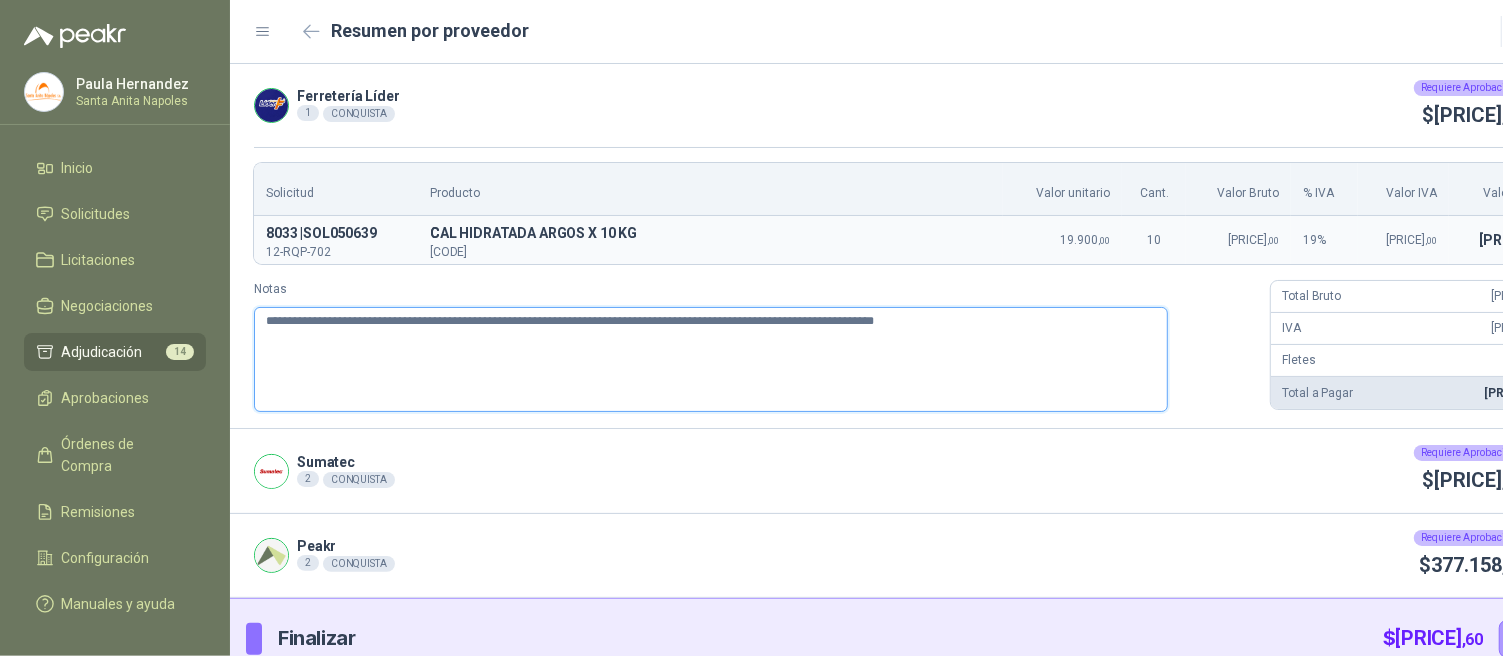 type 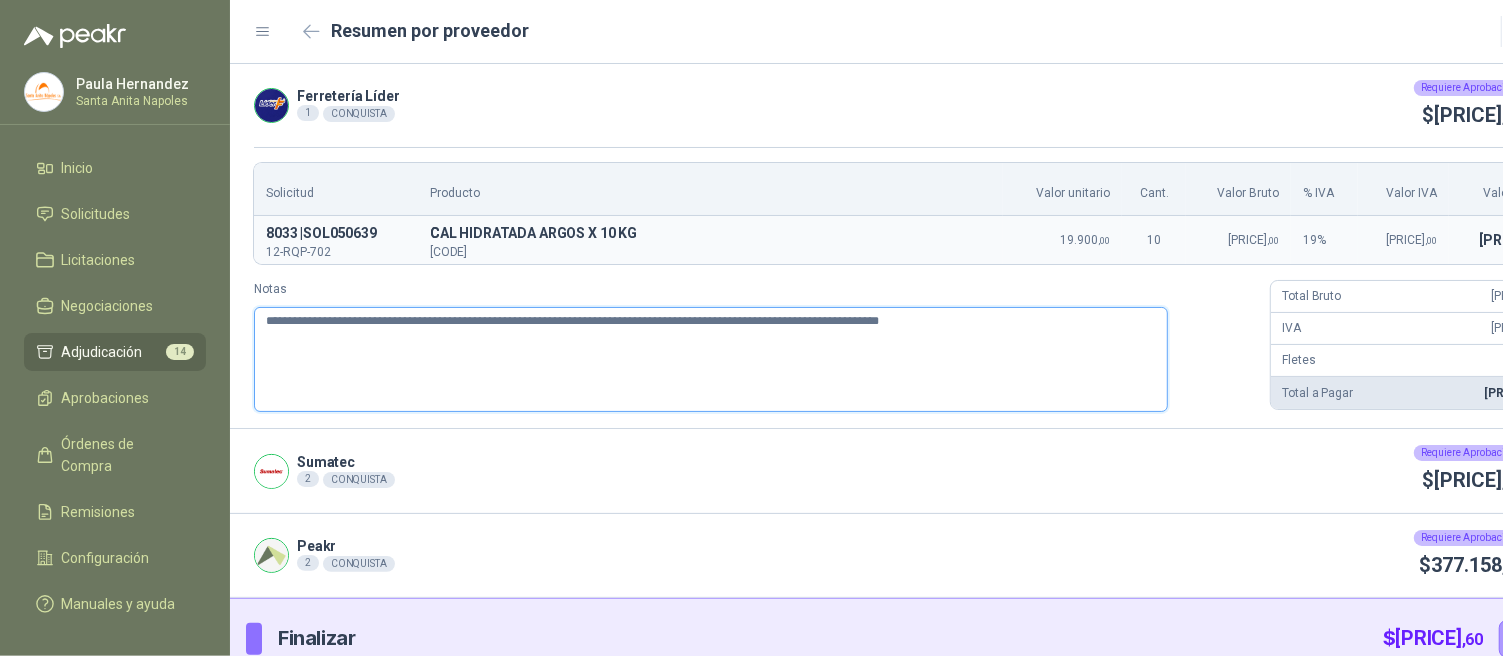 type 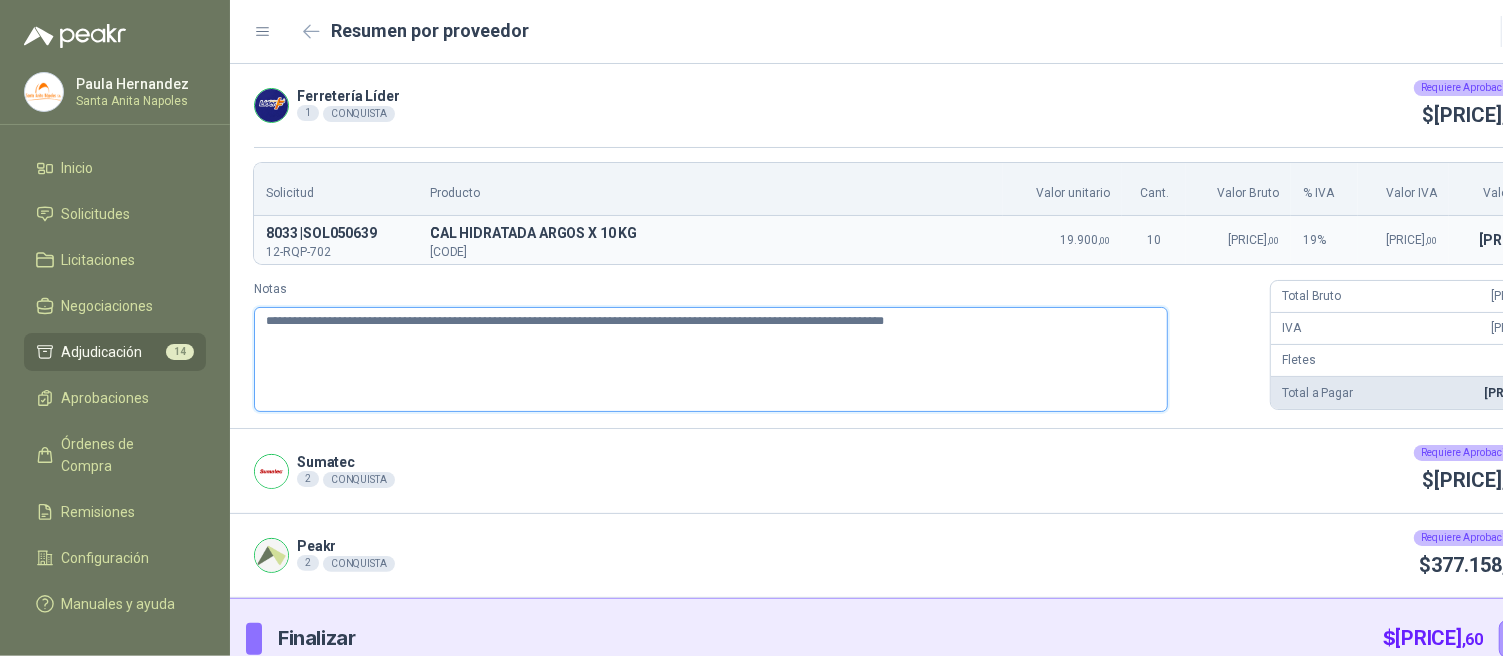 type 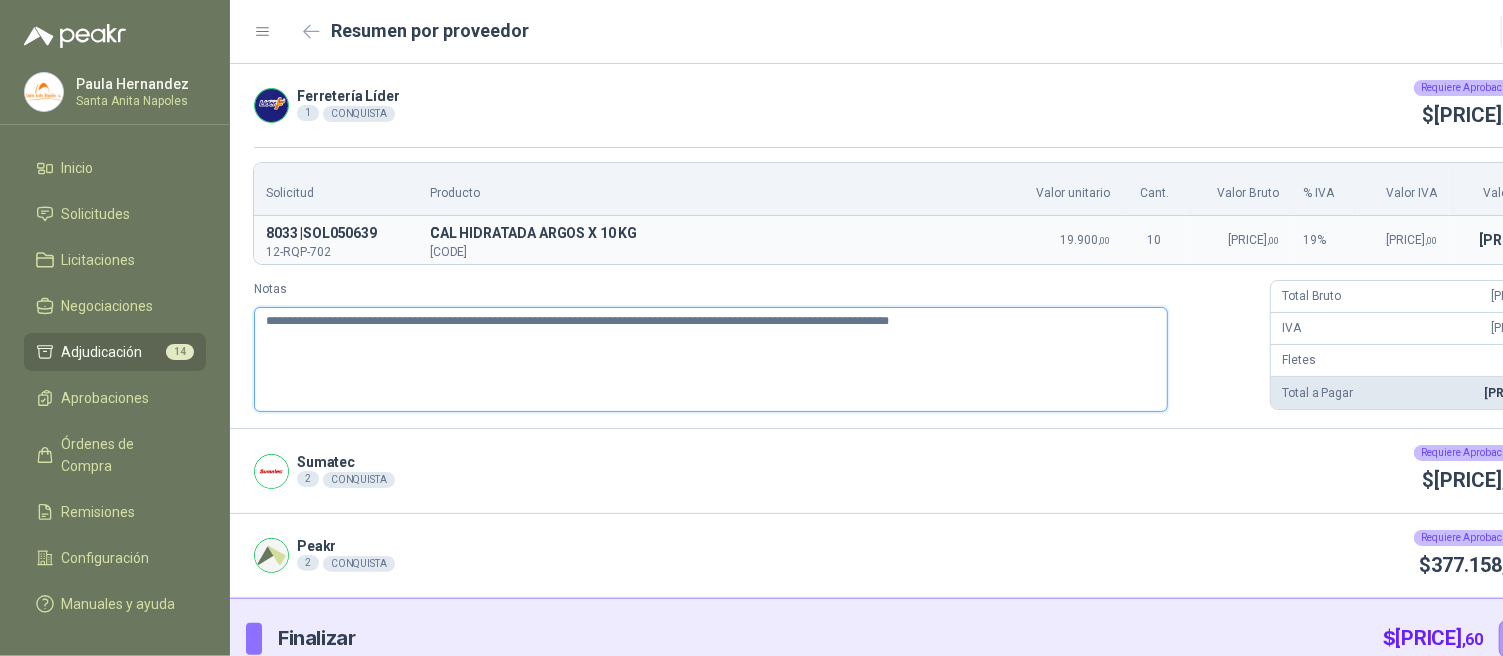 type 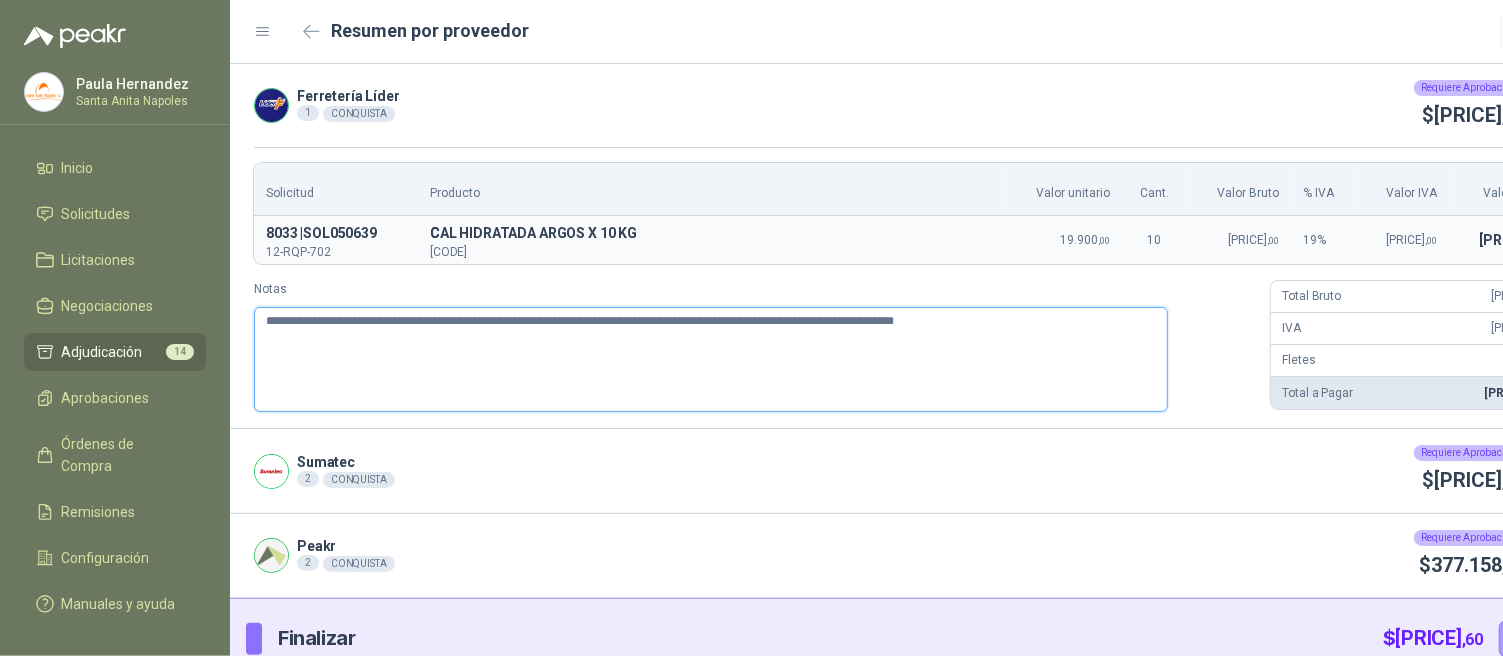 type 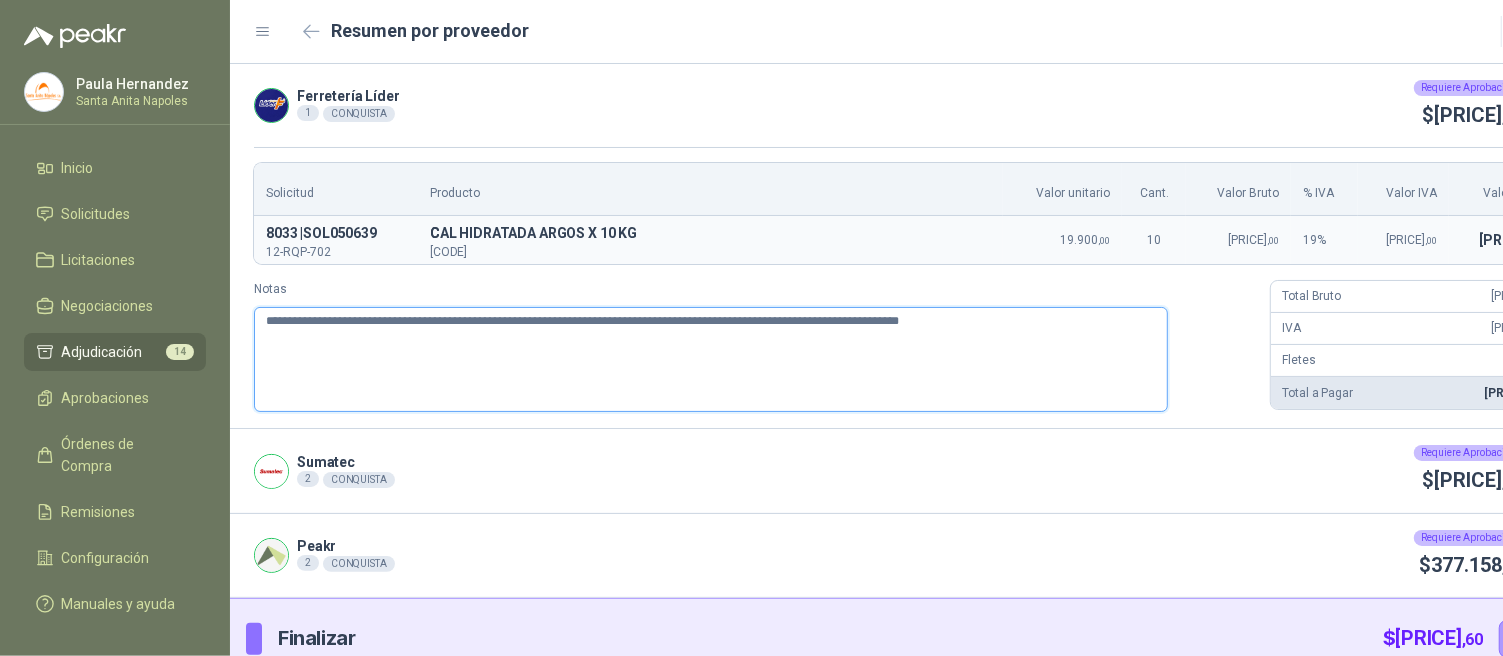 type 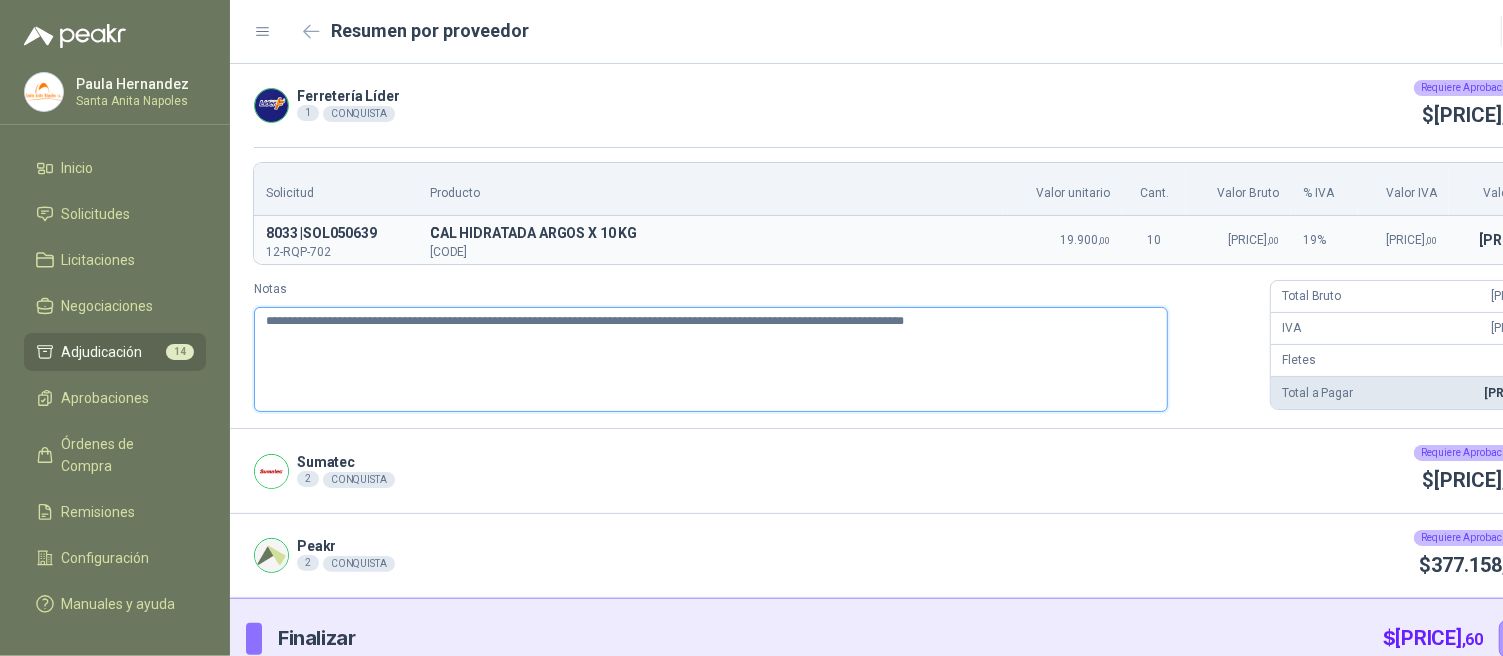 type 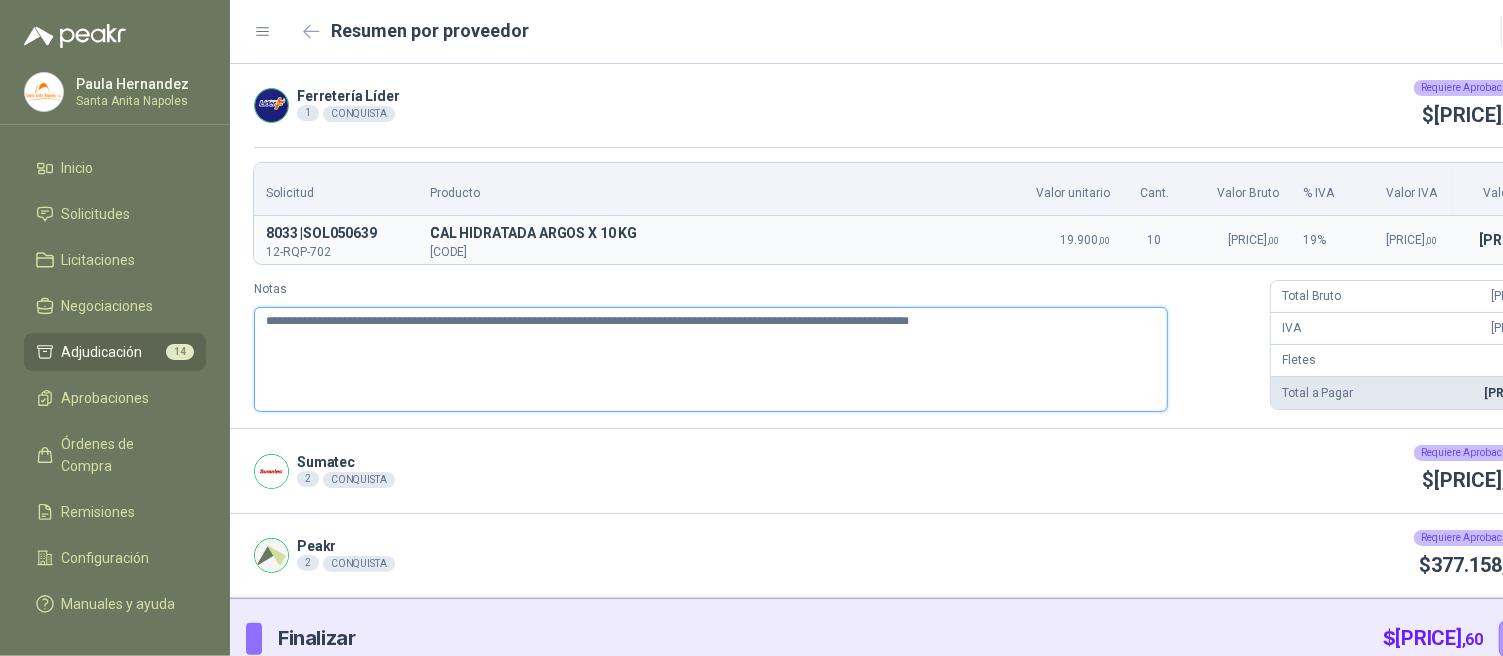 type 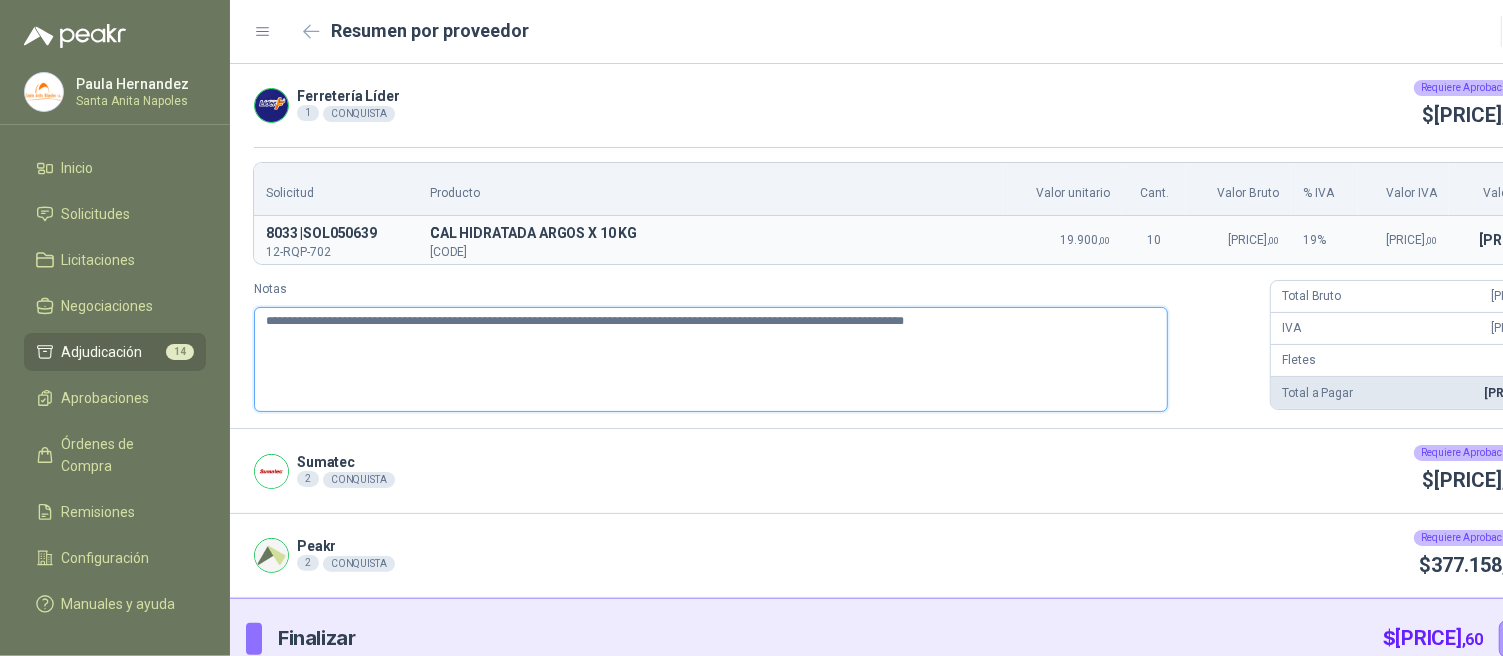 type 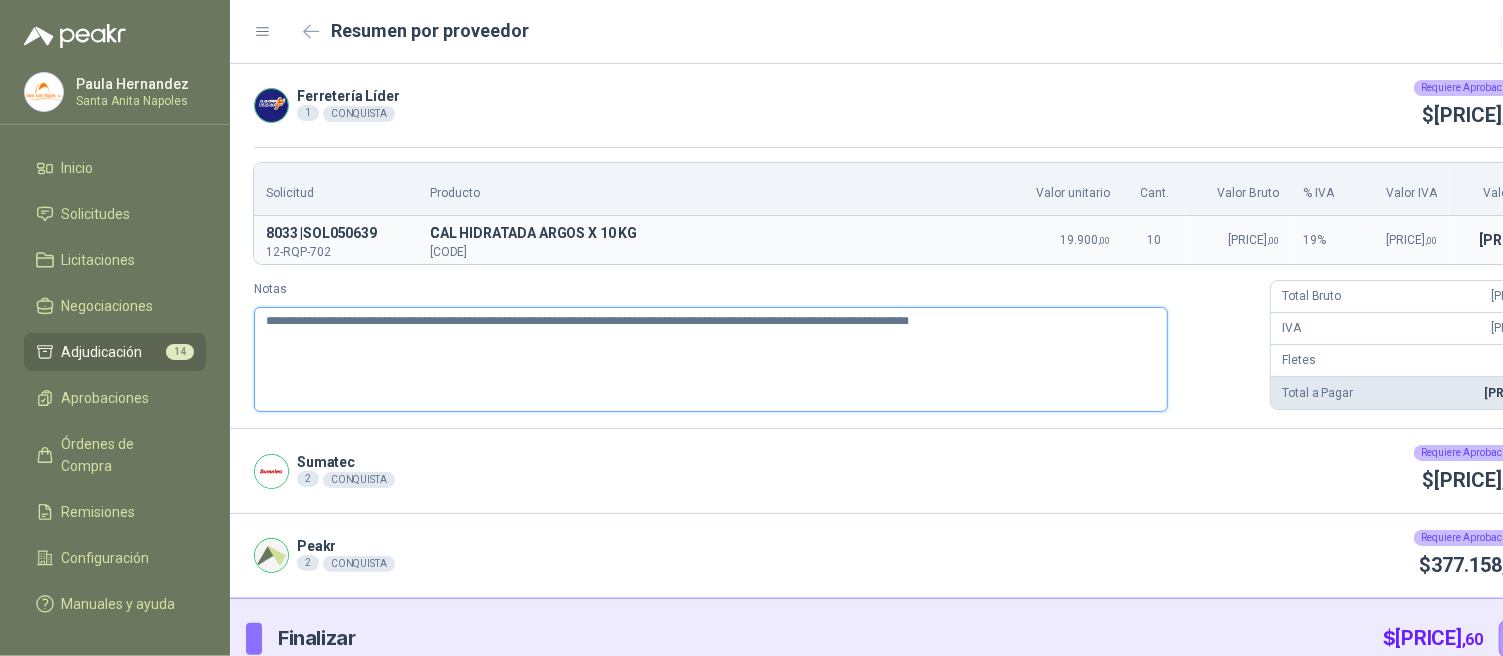 type 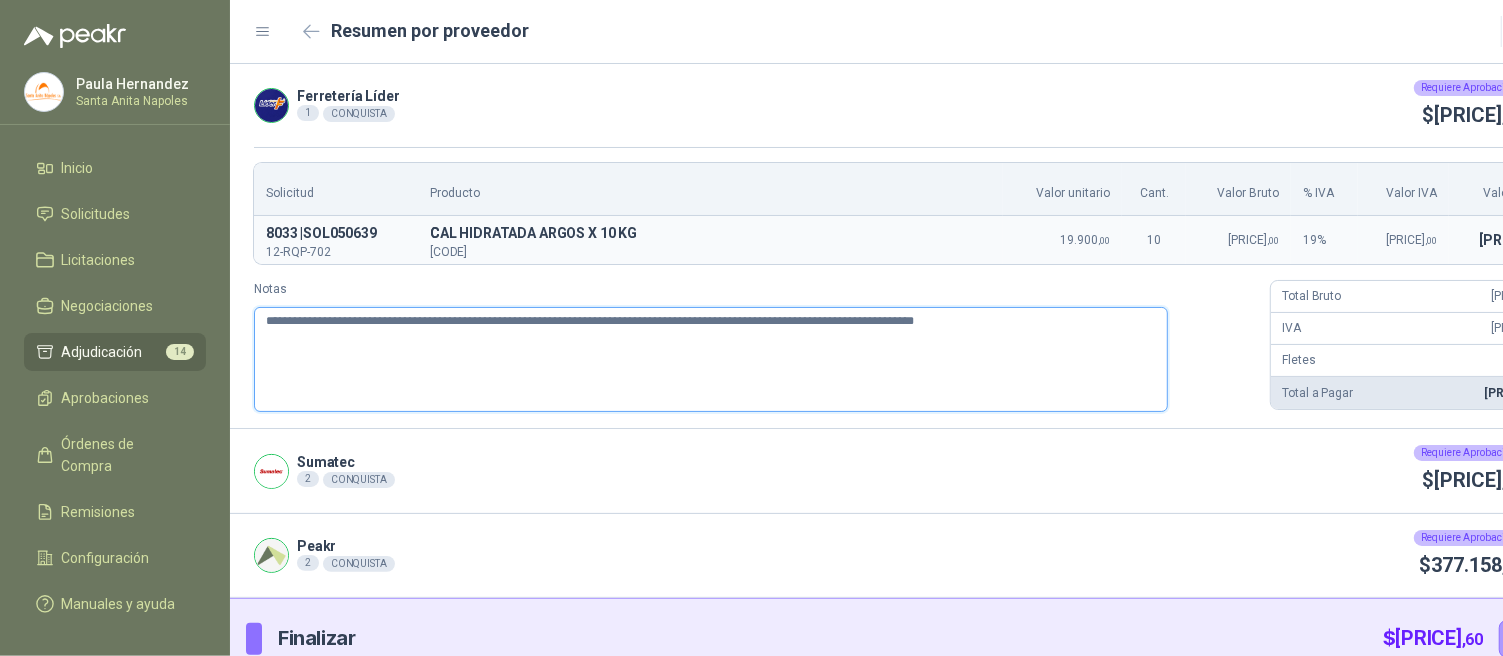 type 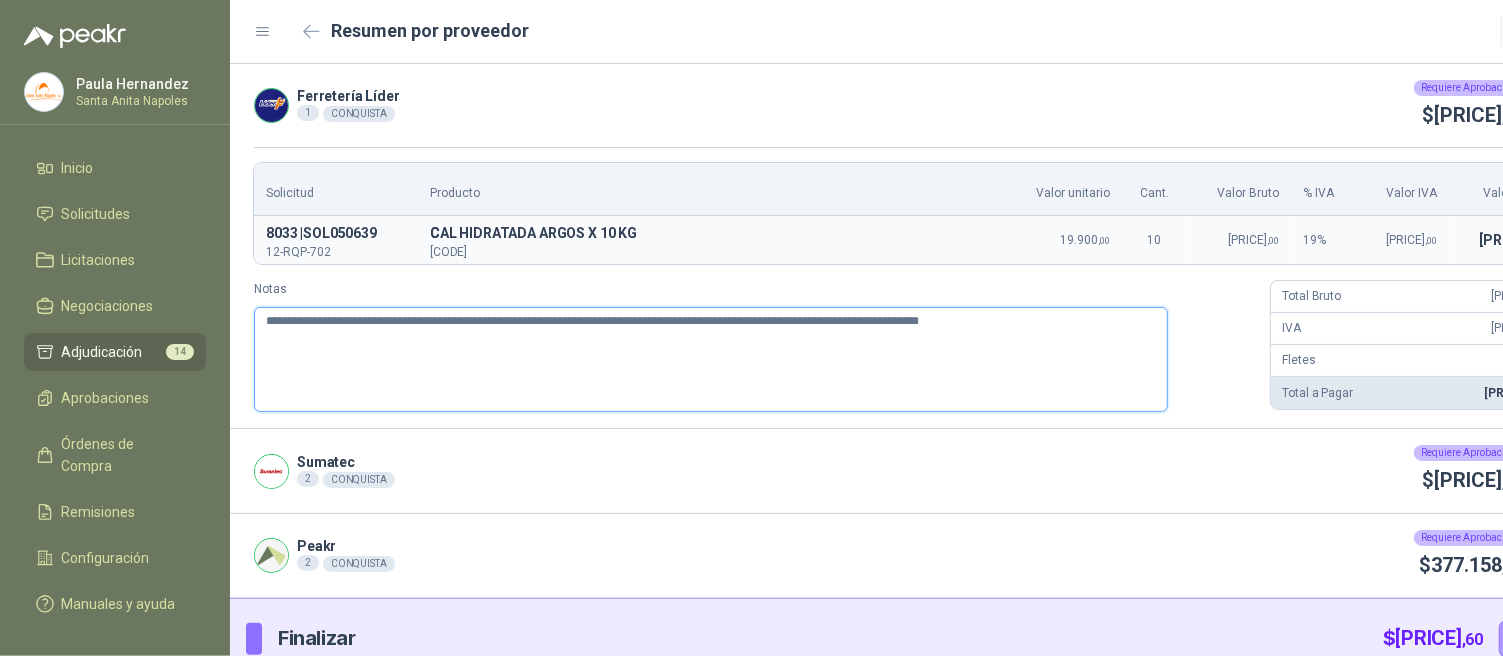 type 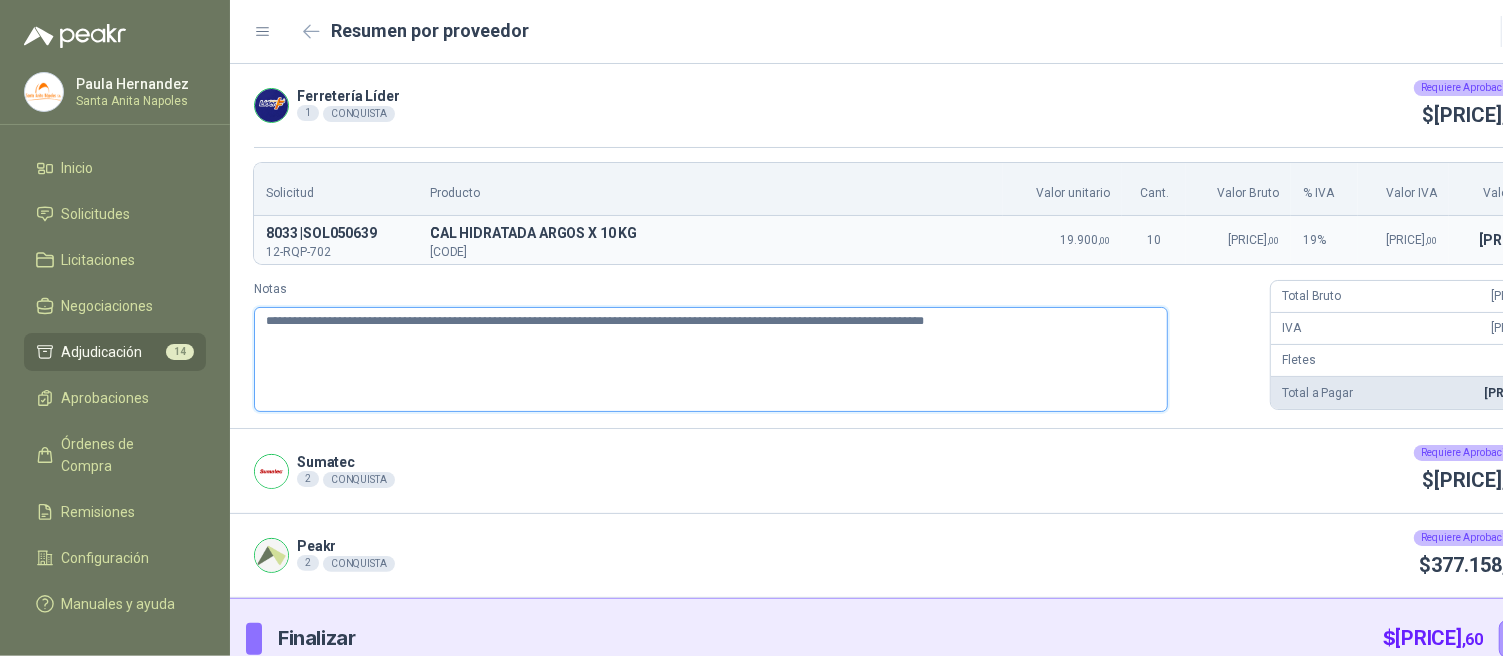 type 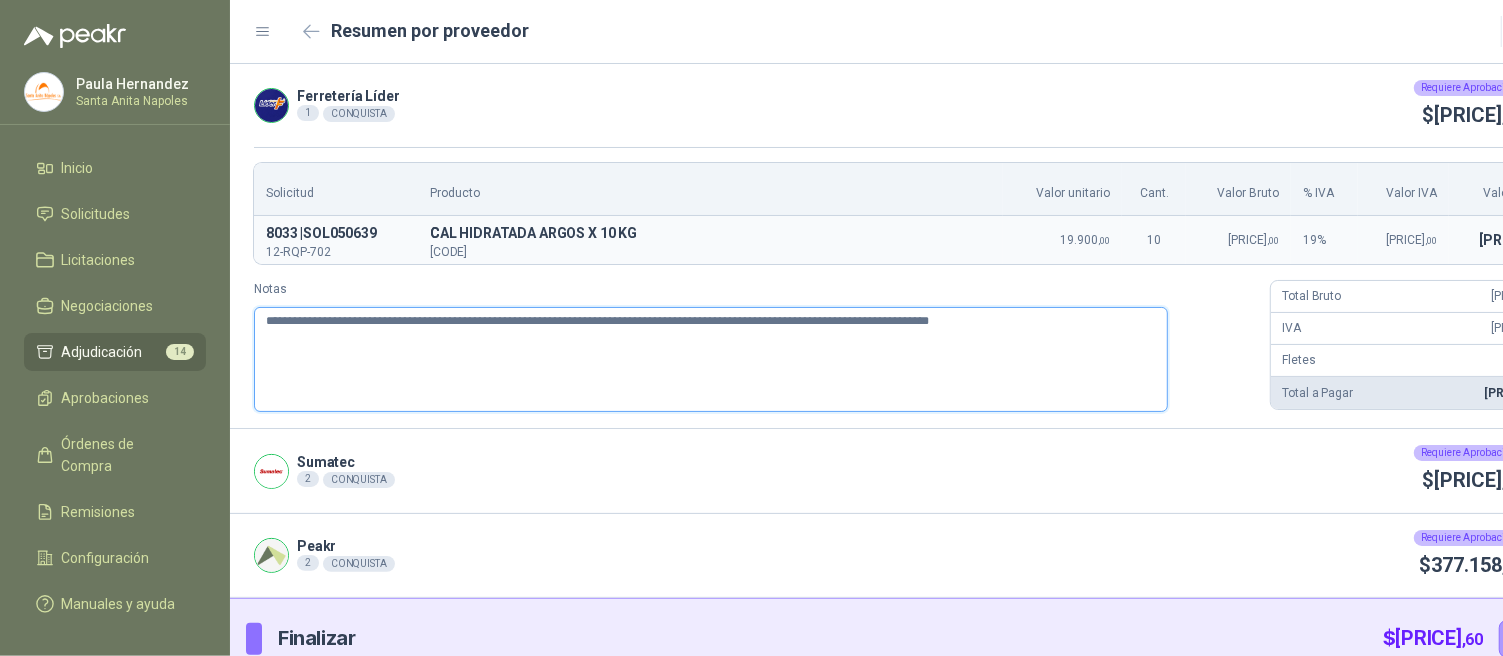 type 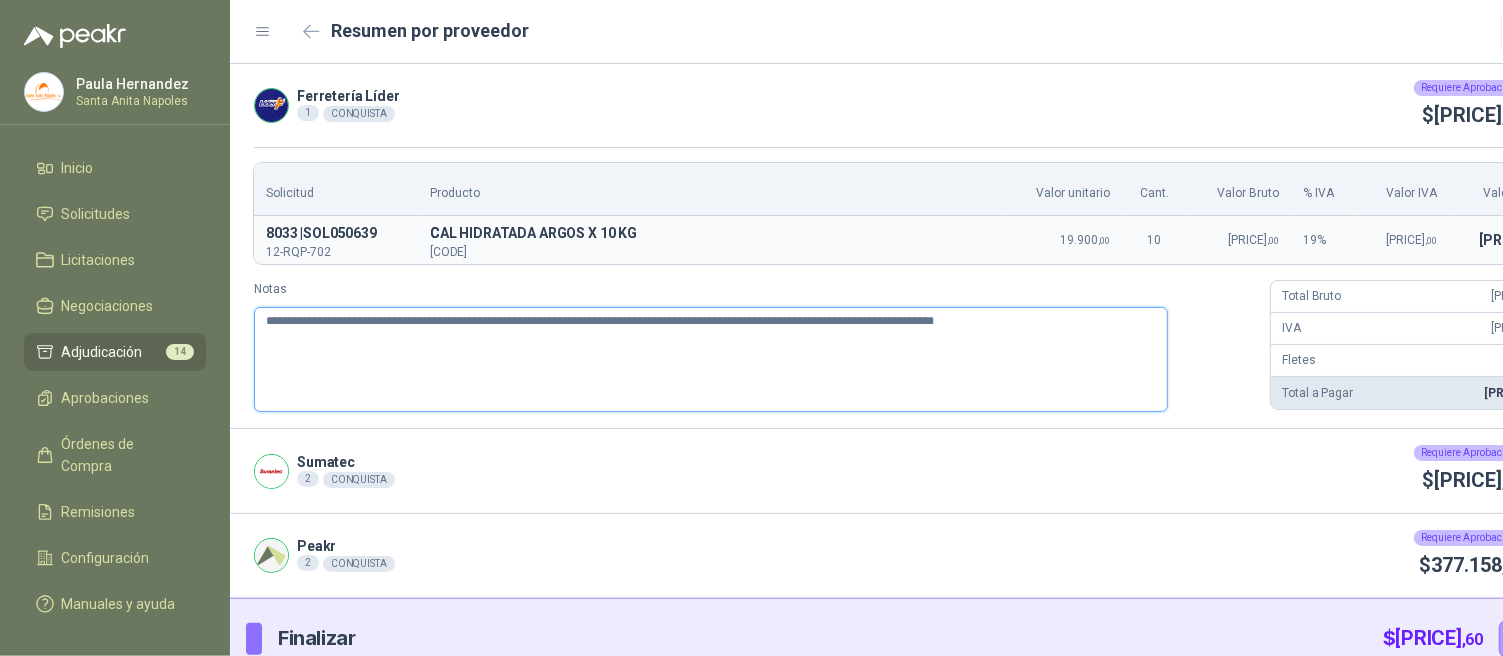 type 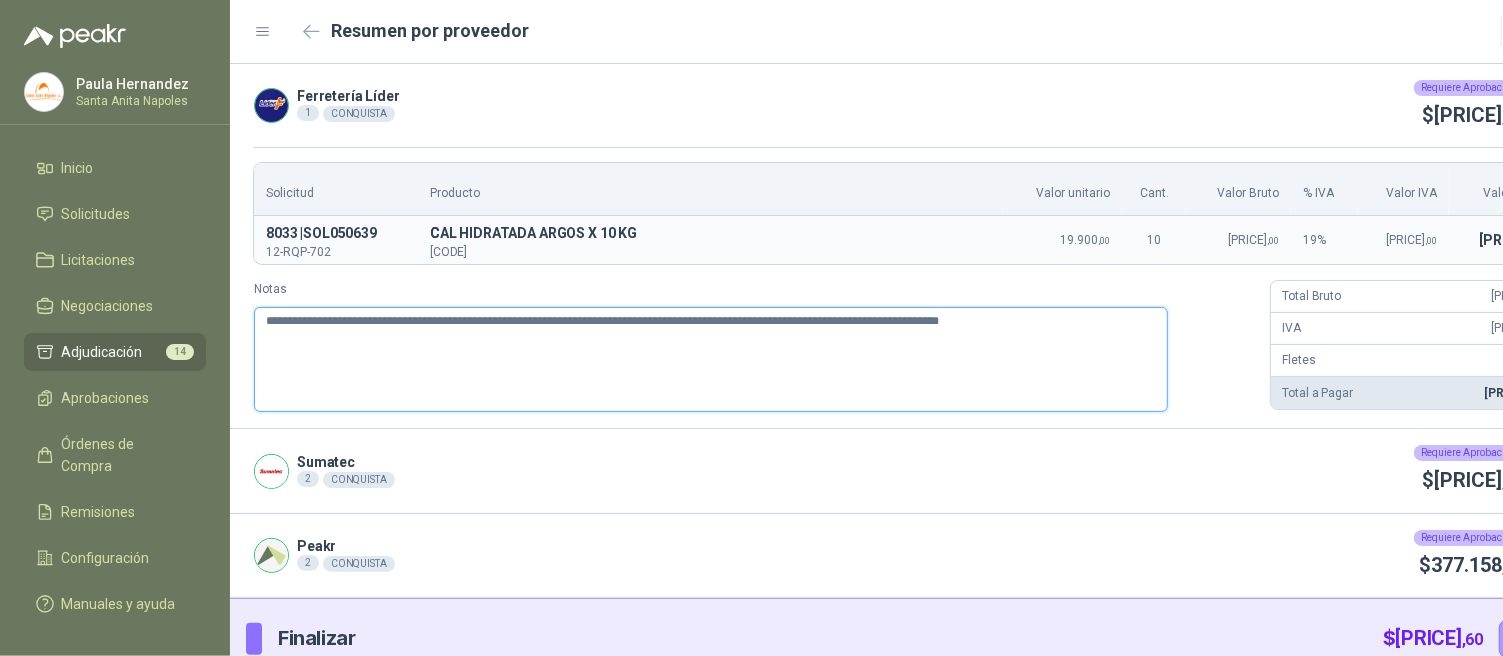 type 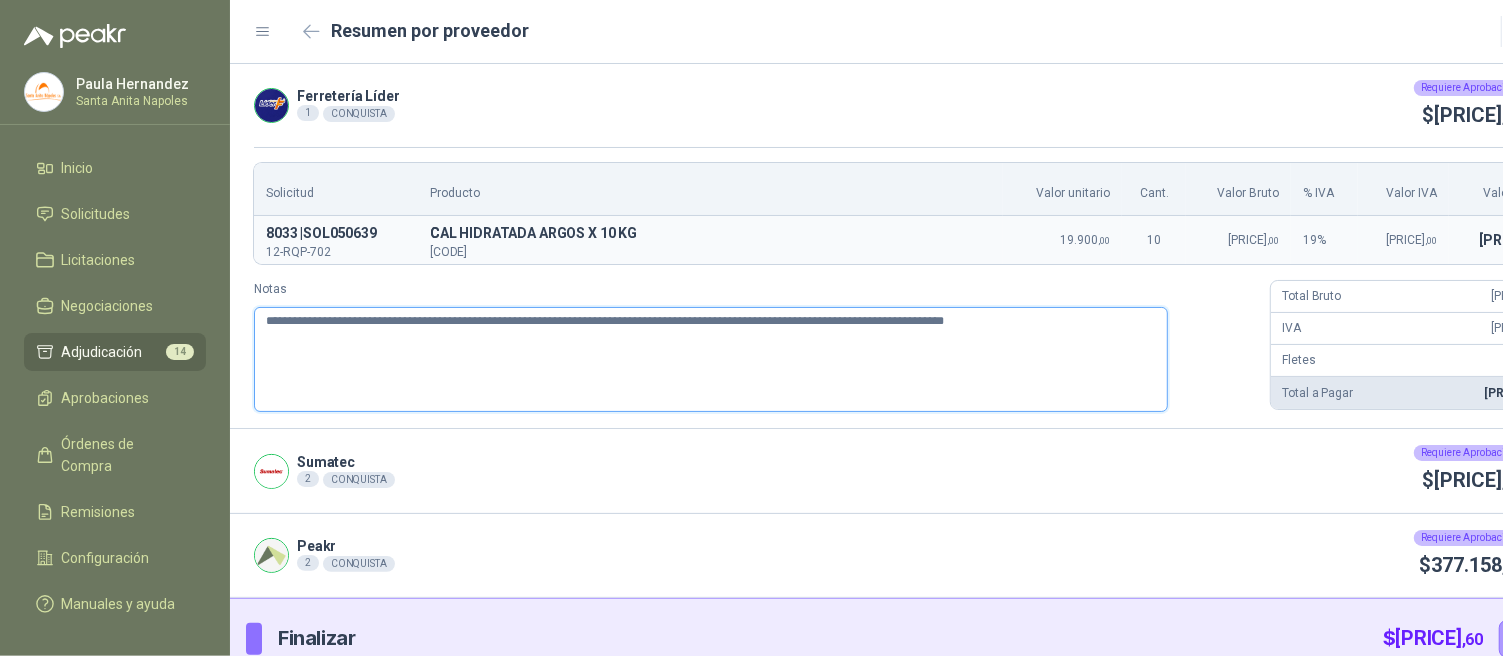 type 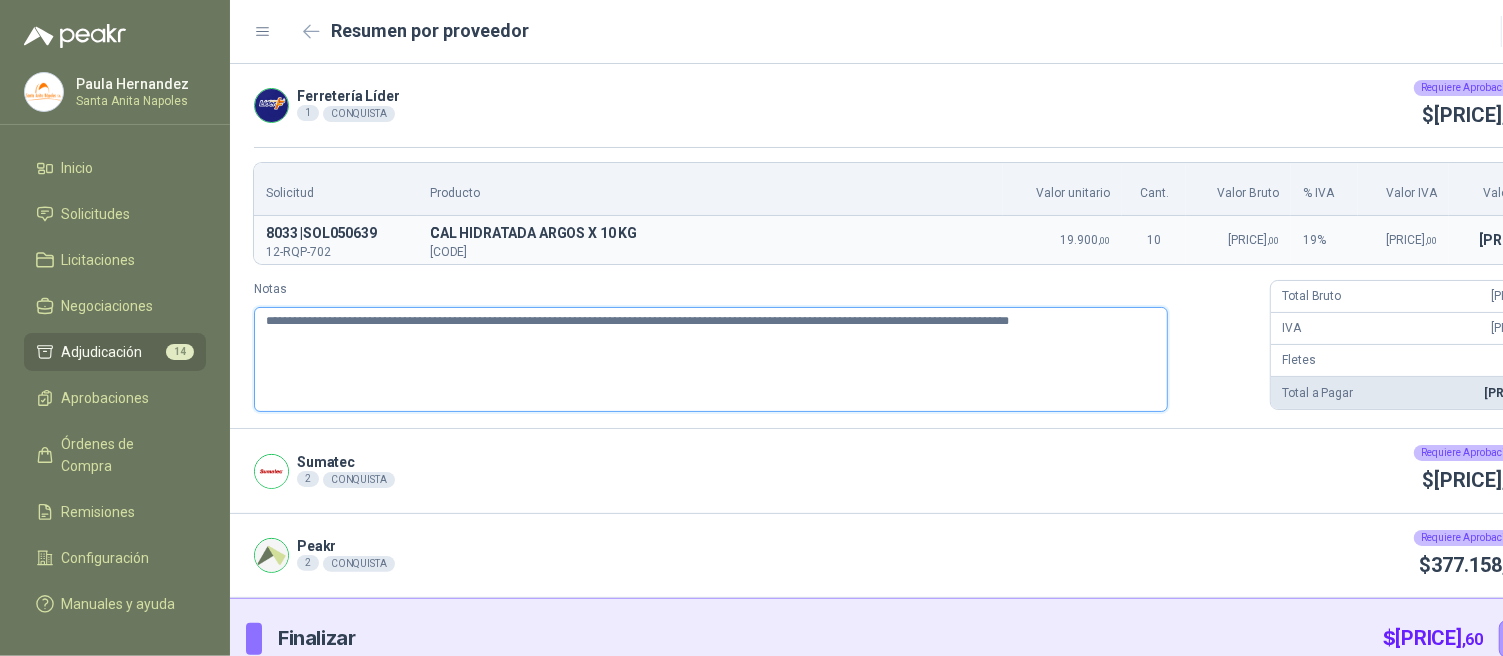 drag, startPoint x: 423, startPoint y: 344, endPoint x: 236, endPoint y: 325, distance: 187.96277 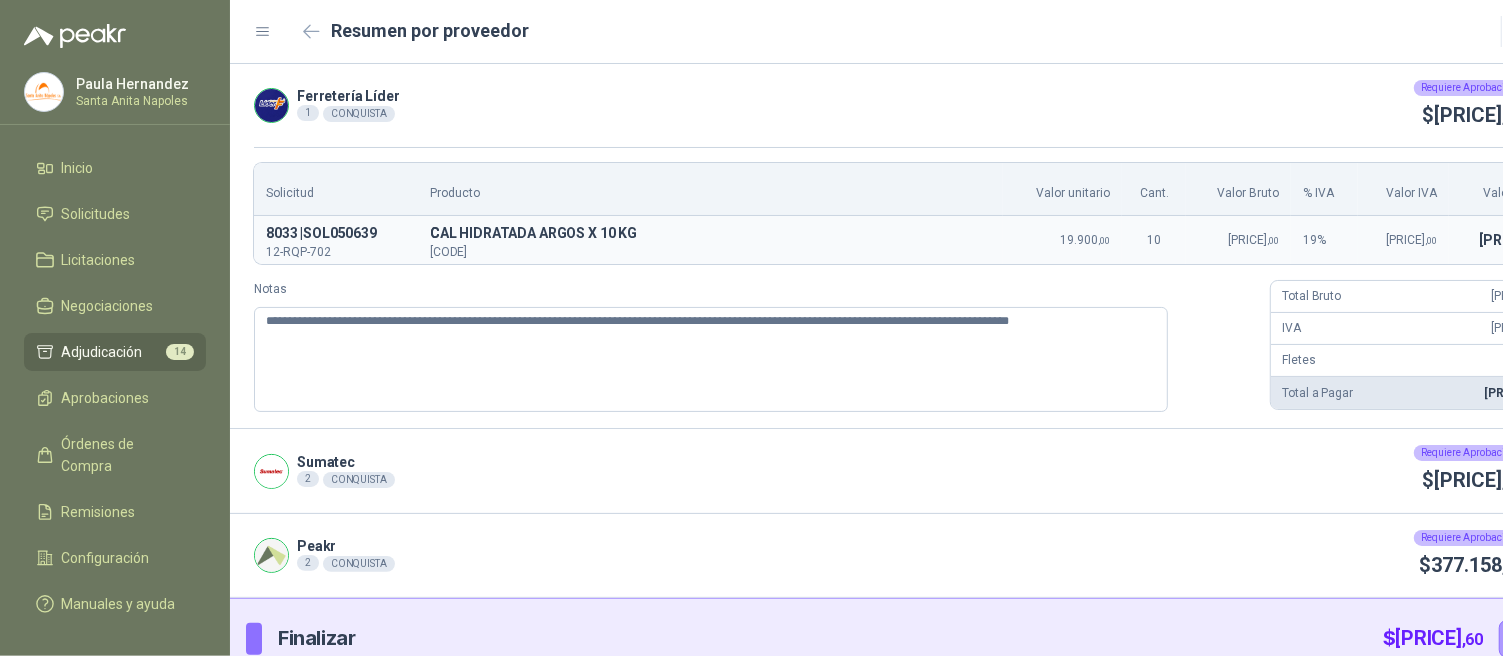 click 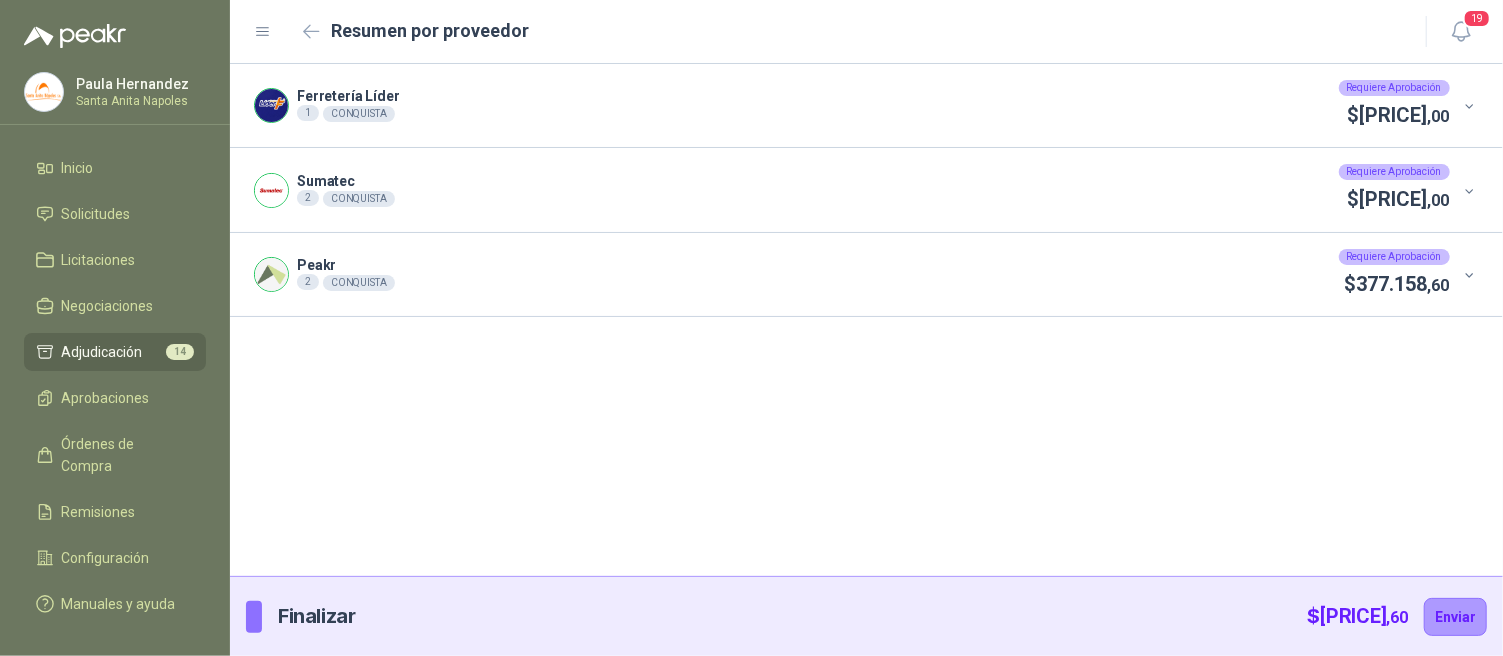 click 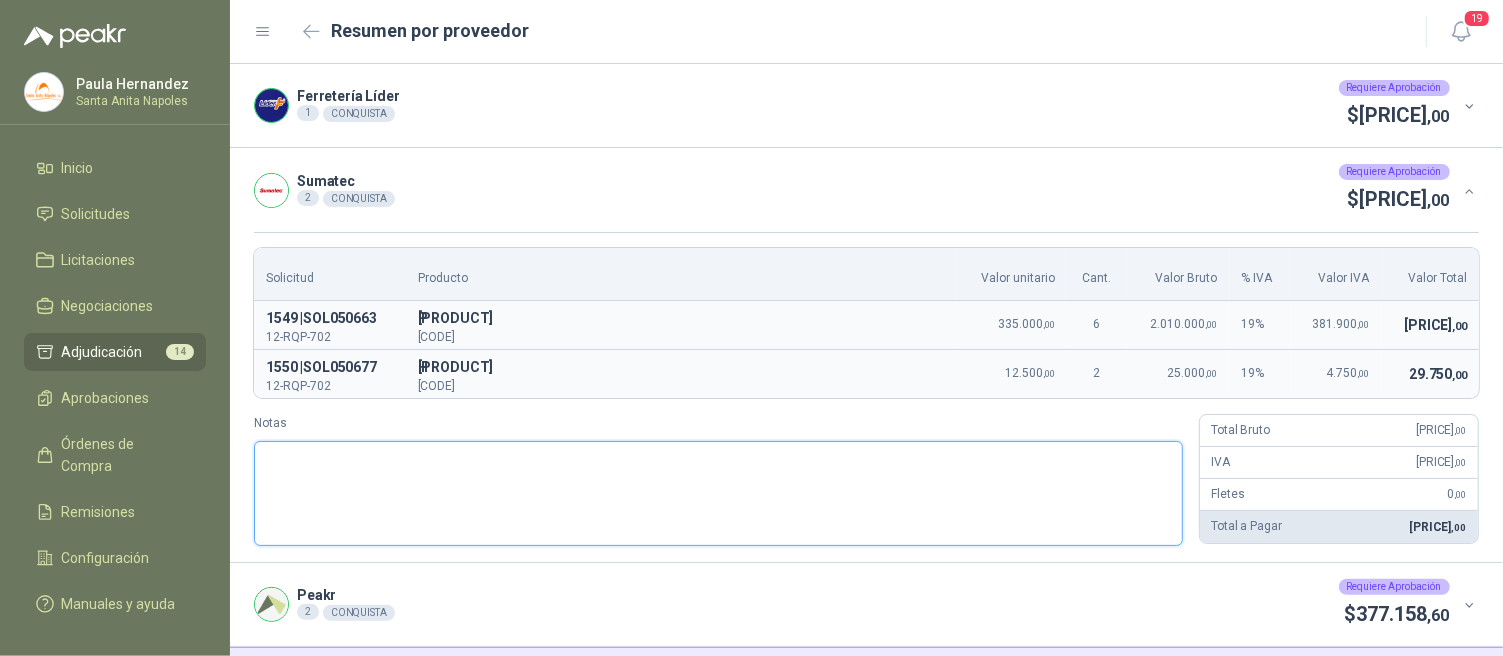 click on "Notas" at bounding box center [718, 493] 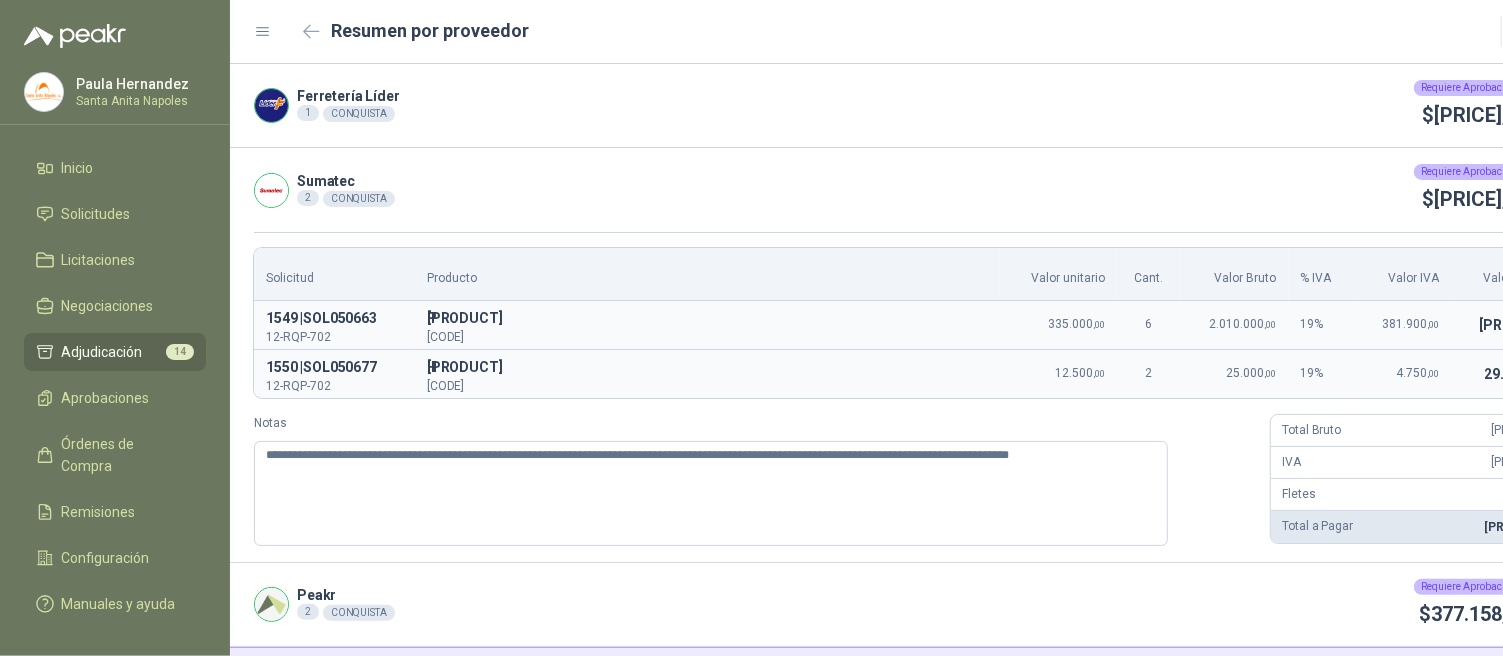 click 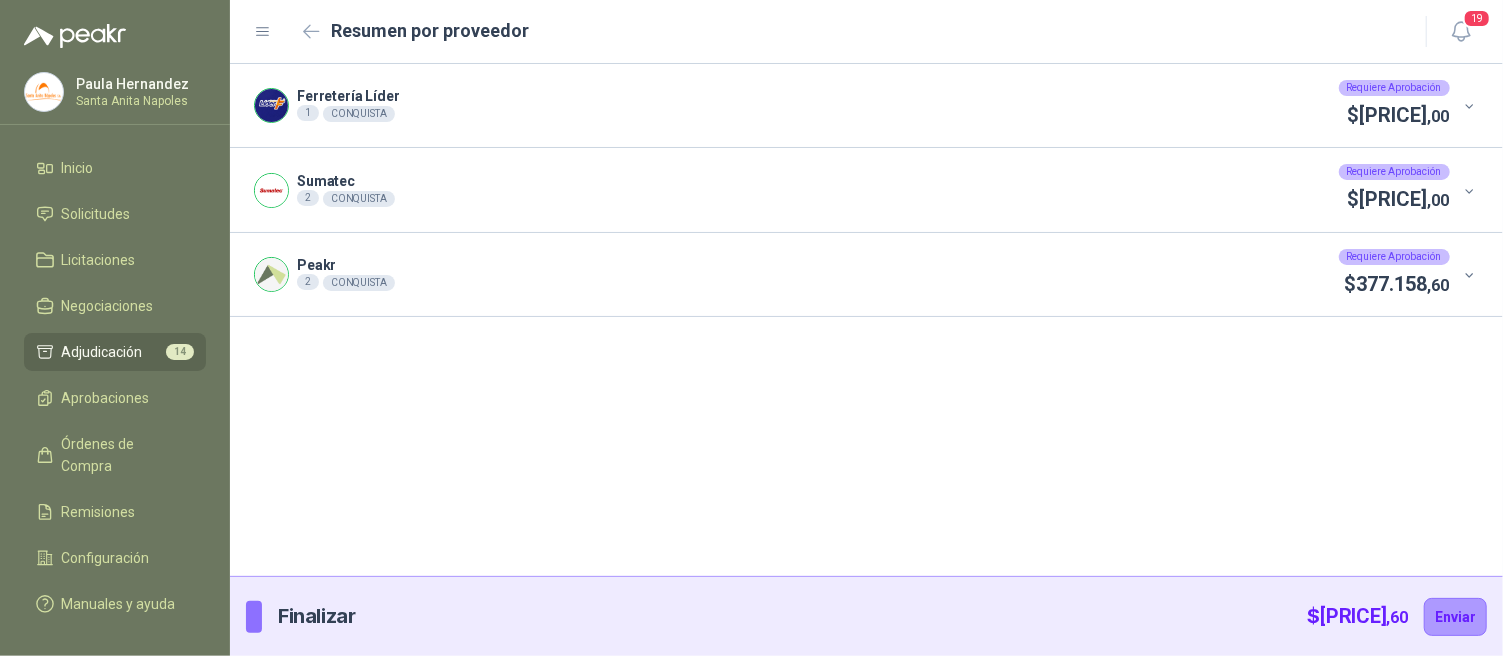 click 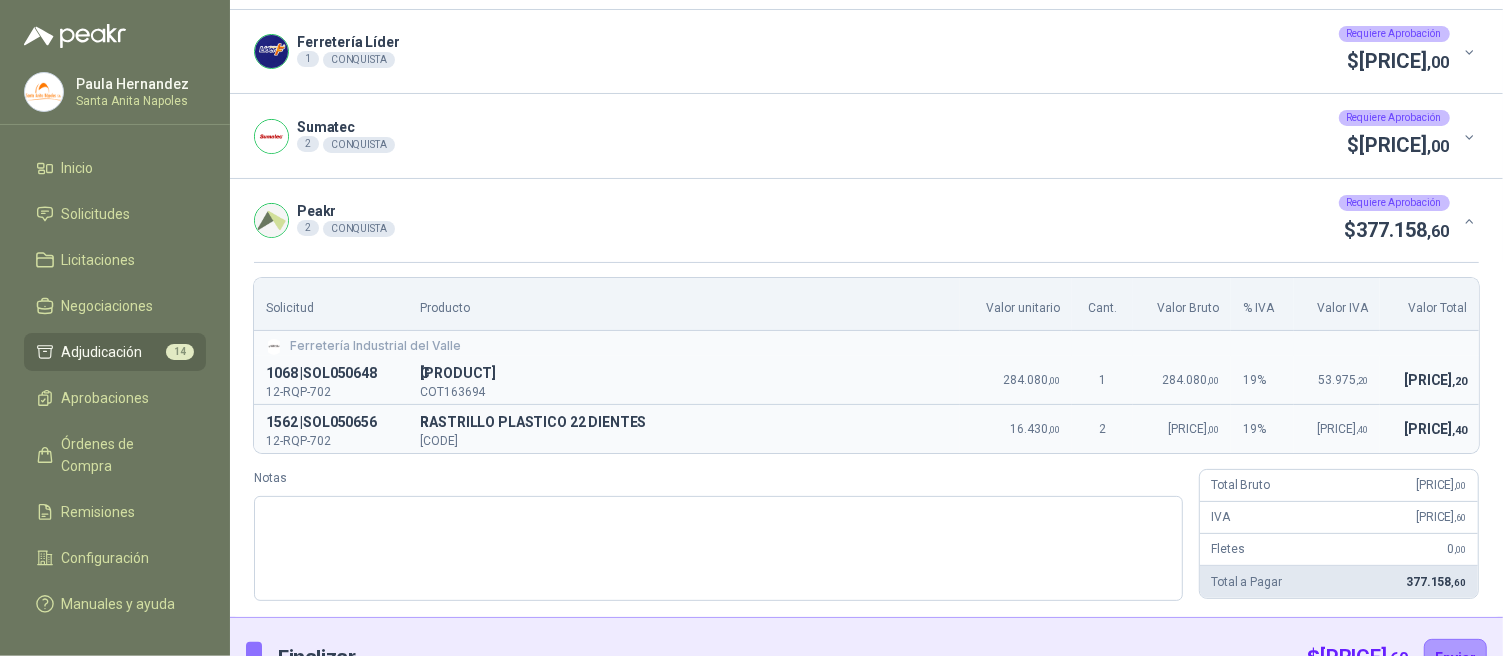 scroll, scrollTop: 68, scrollLeft: 0, axis: vertical 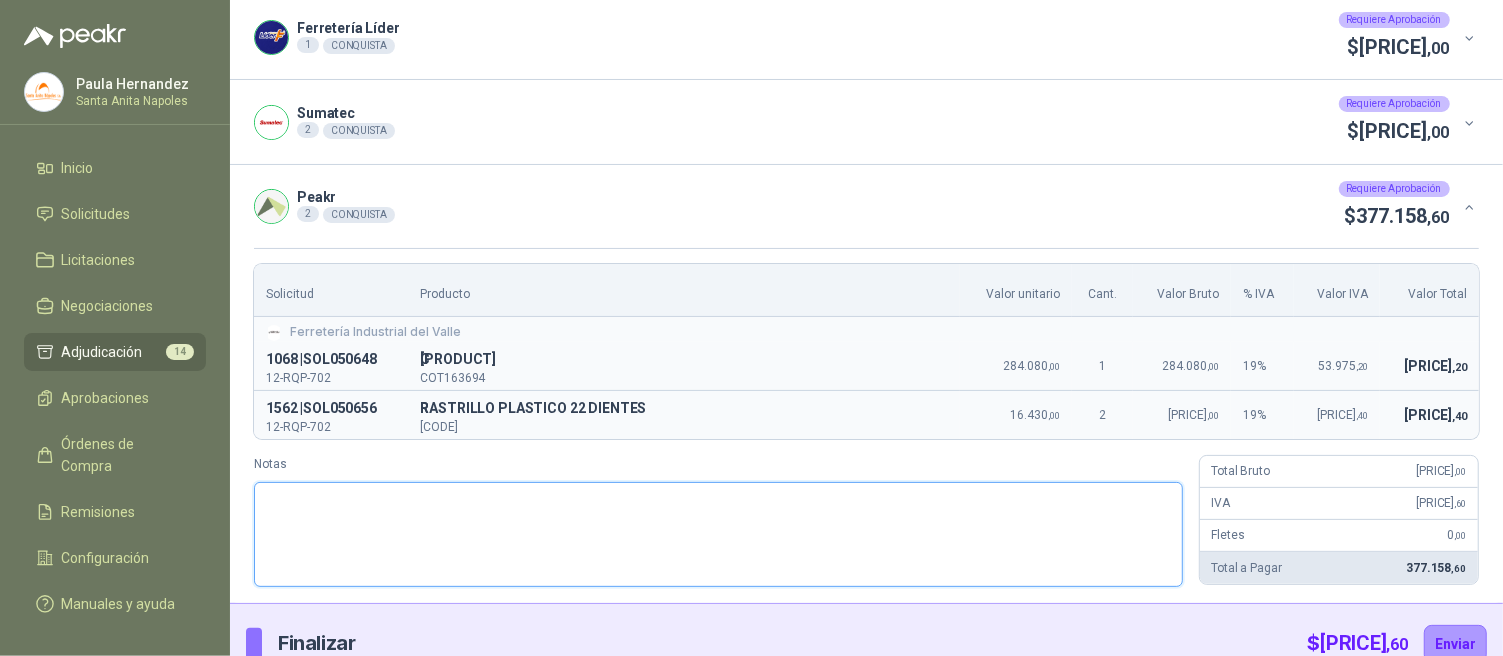 click on "Notas" at bounding box center [718, 534] 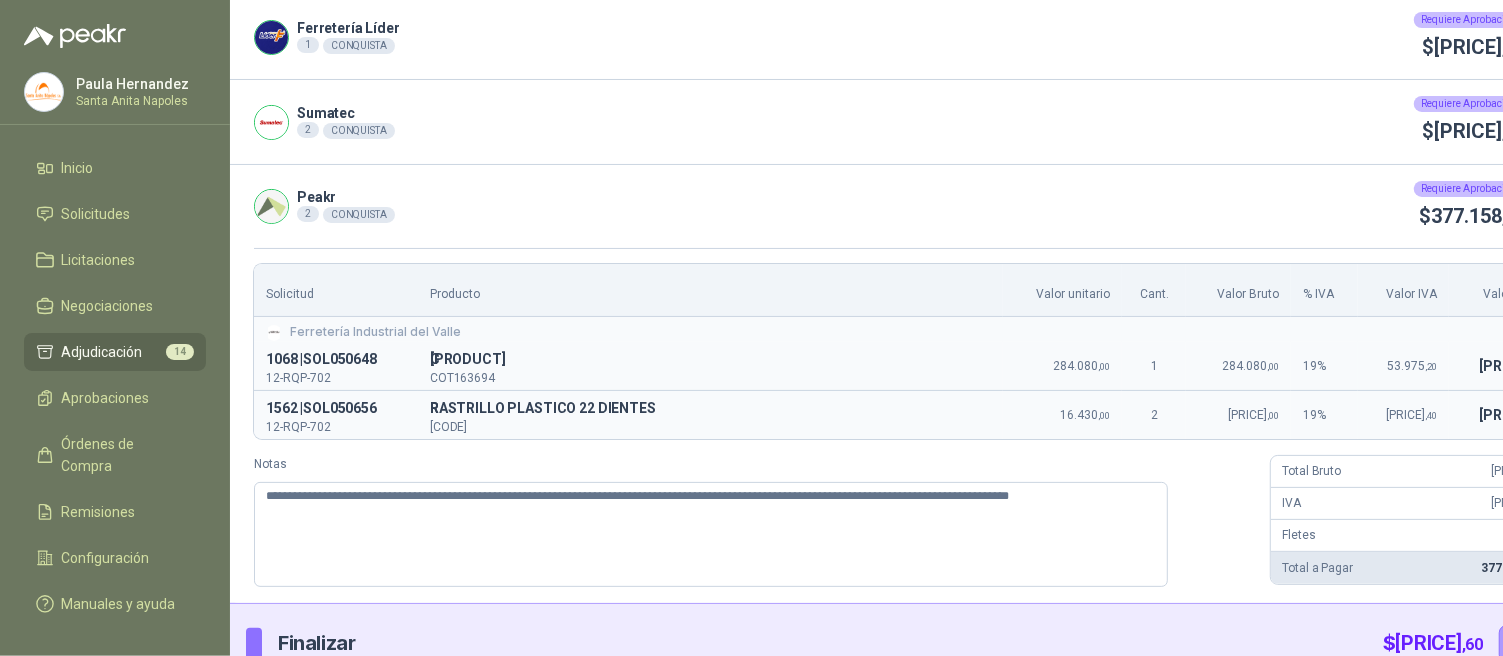 click 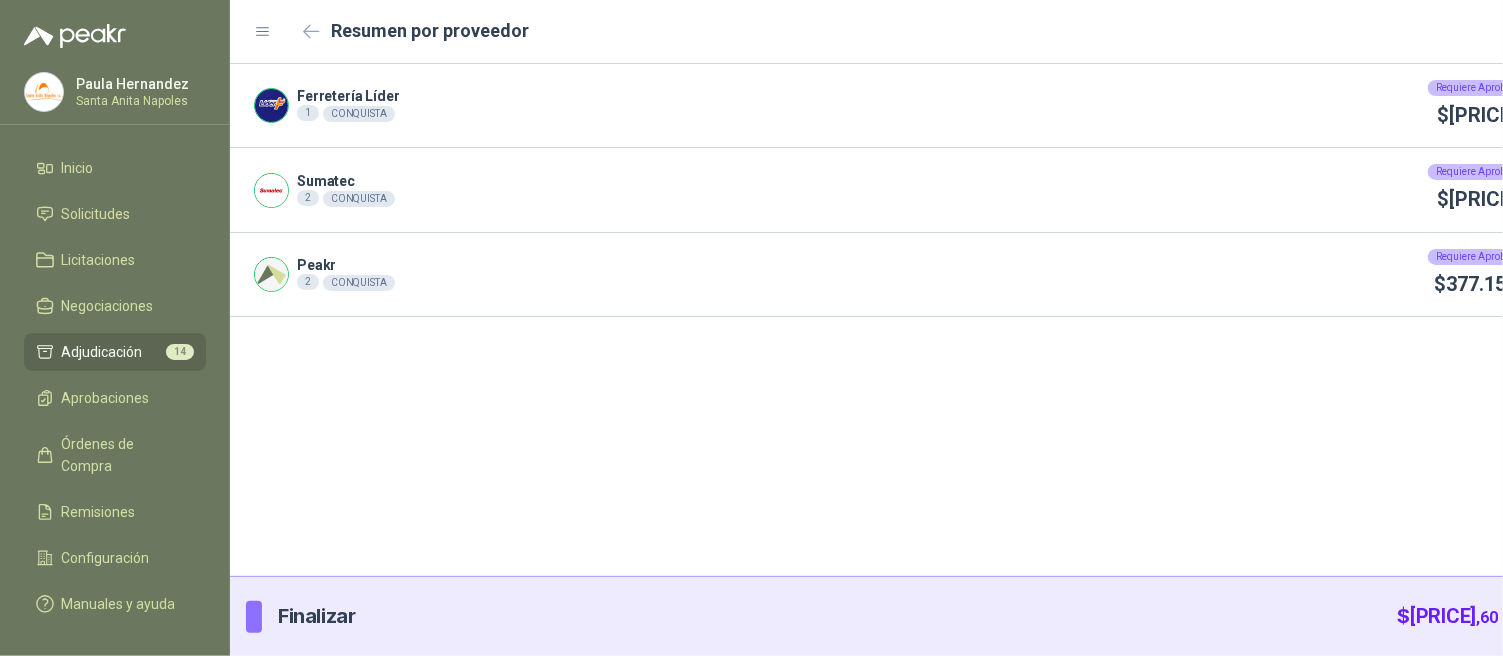 scroll, scrollTop: 0, scrollLeft: 0, axis: both 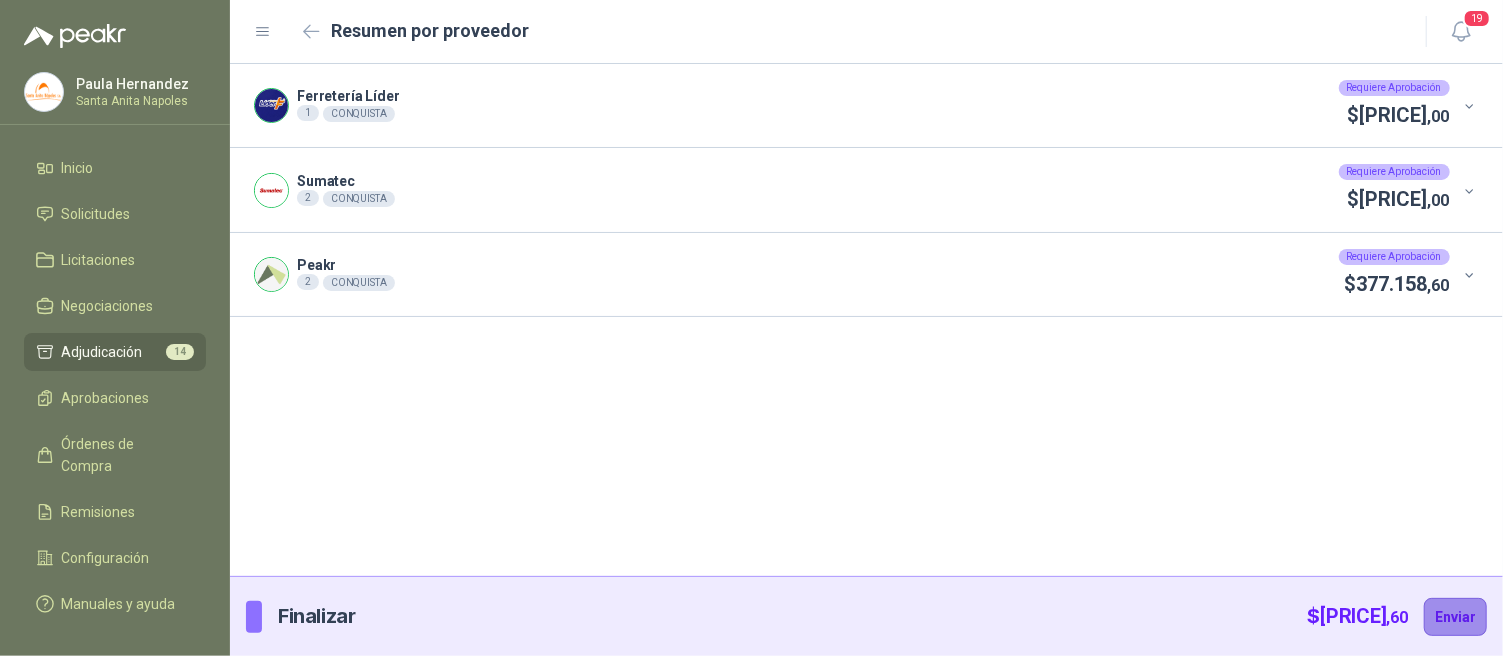 click on "Enviar" at bounding box center (1455, 617) 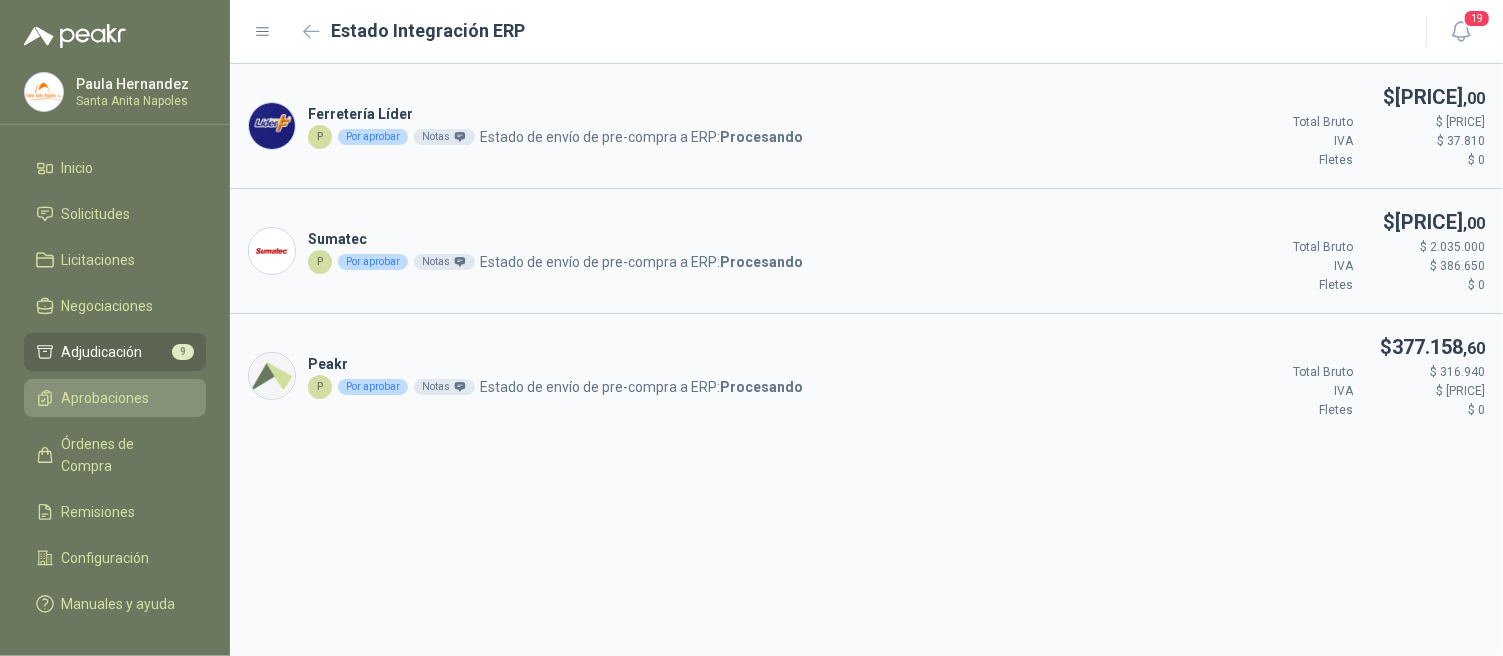 click on "Aprobaciones" at bounding box center [106, 398] 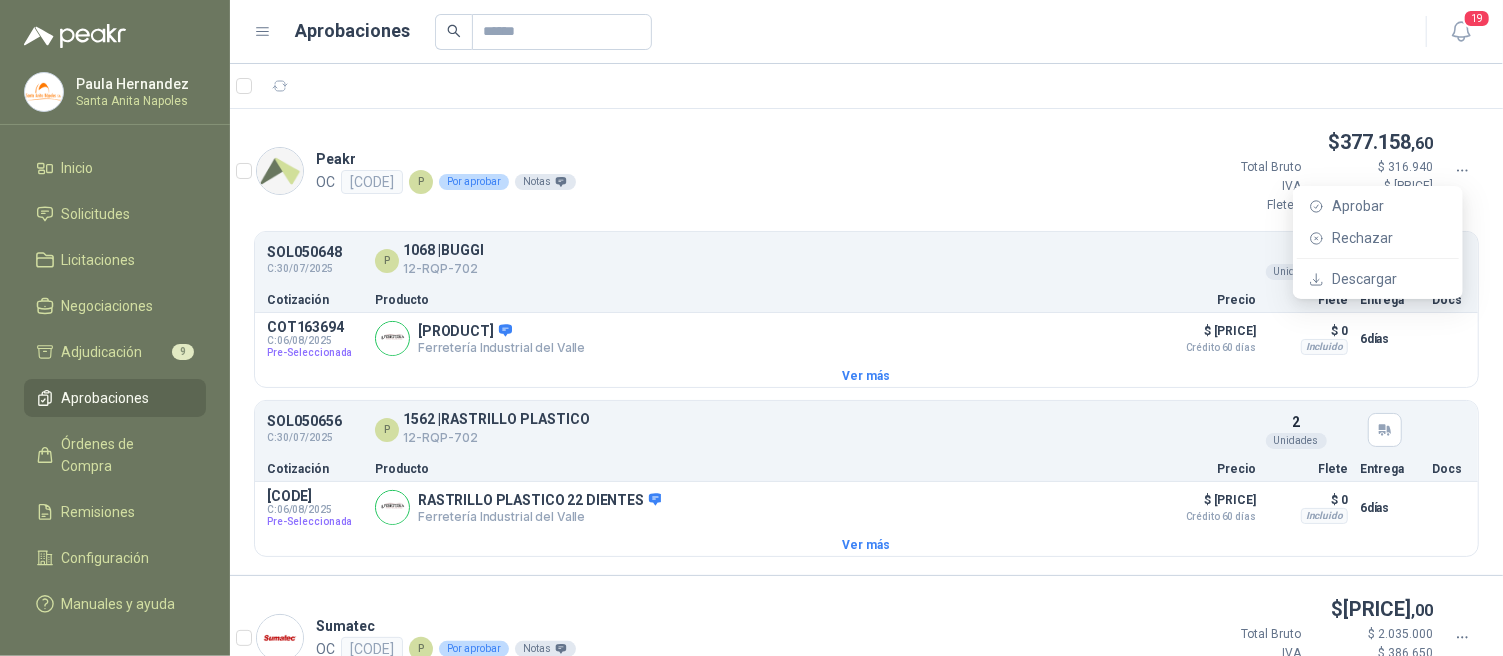 click 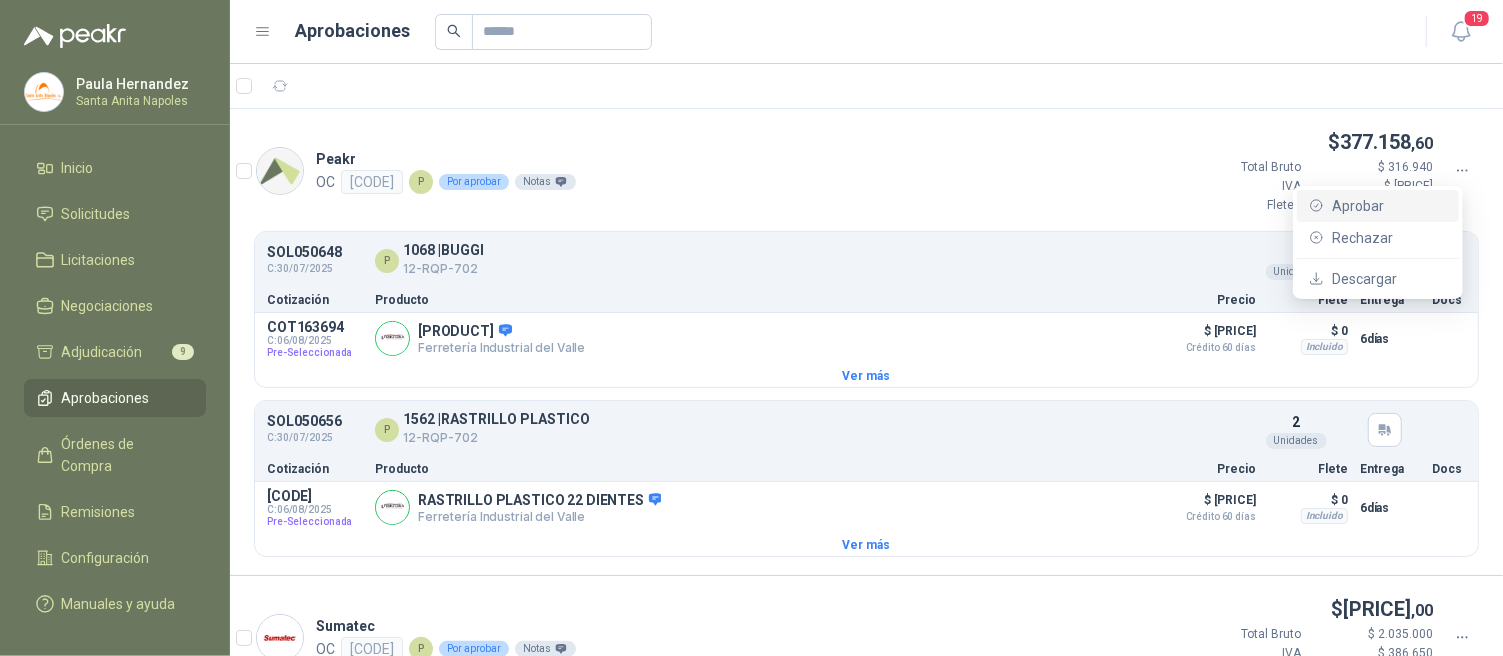 click on "Aprobar" at bounding box center [1389, 206] 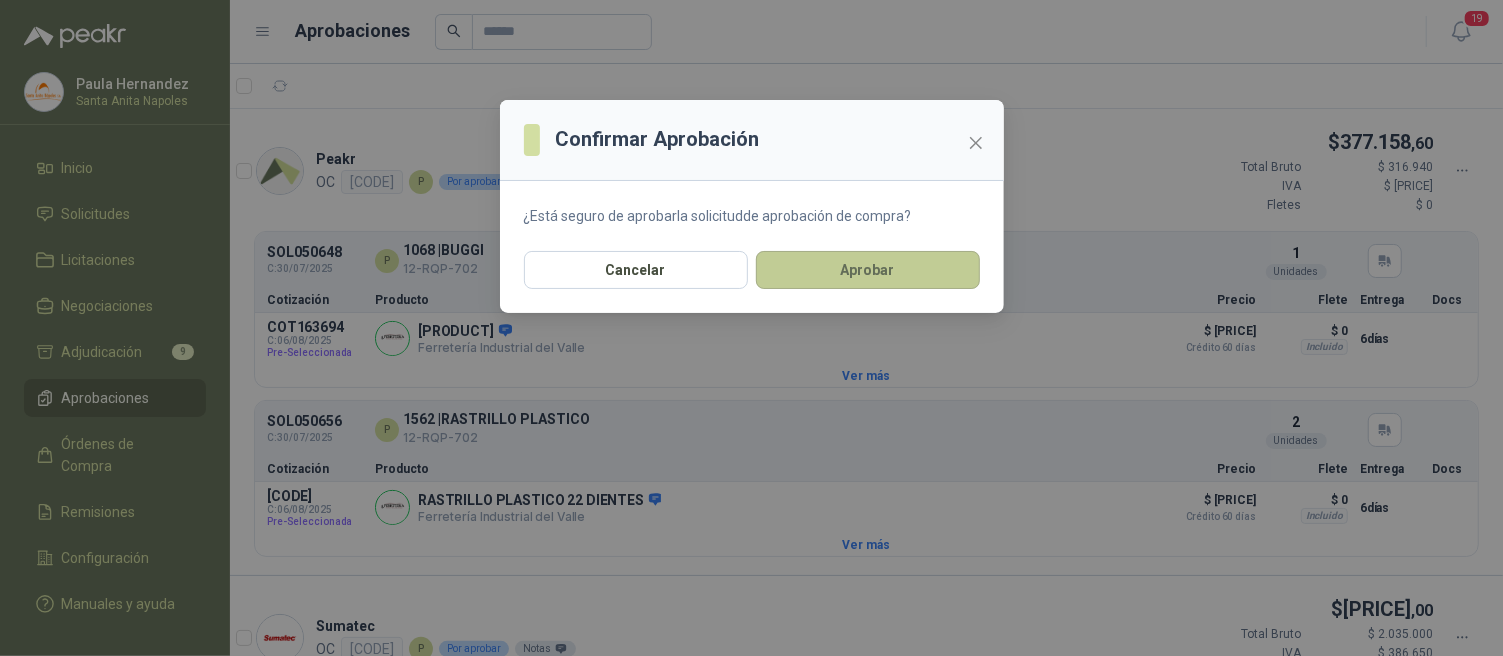 click on "Aprobar" at bounding box center (868, 270) 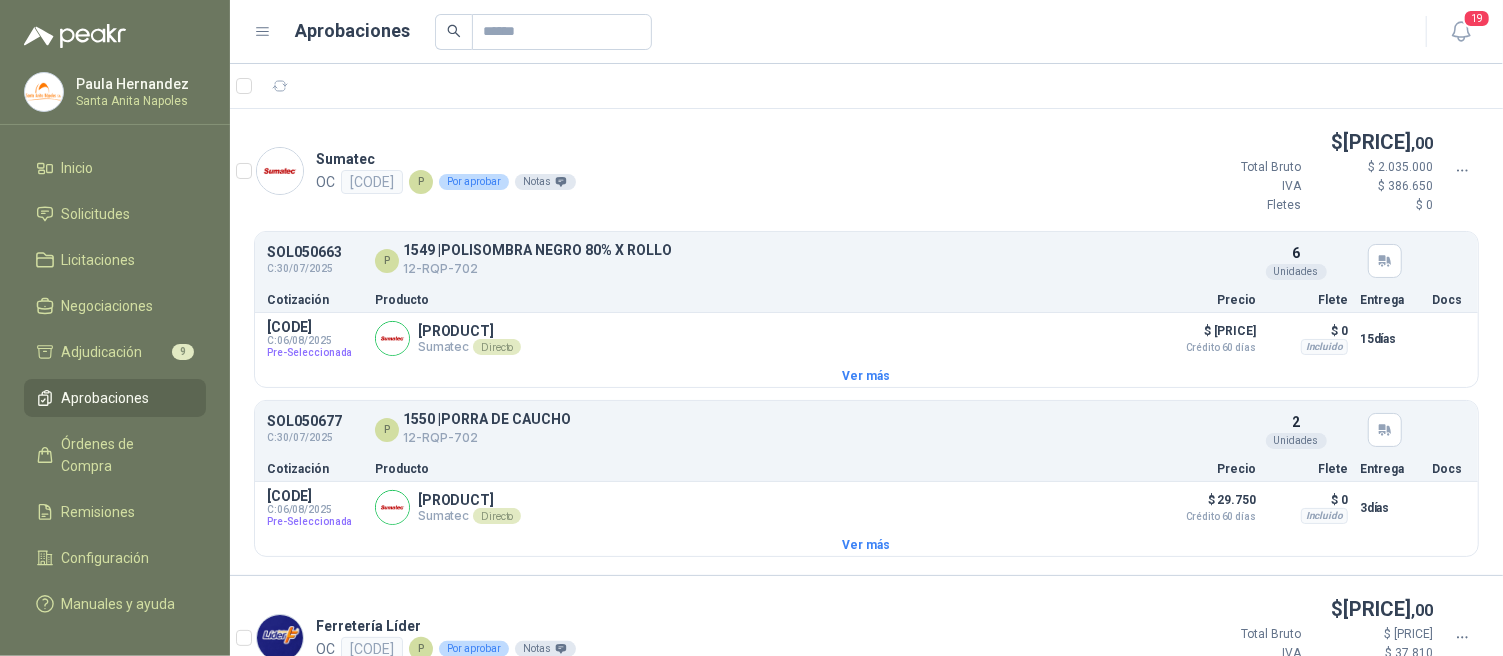 click 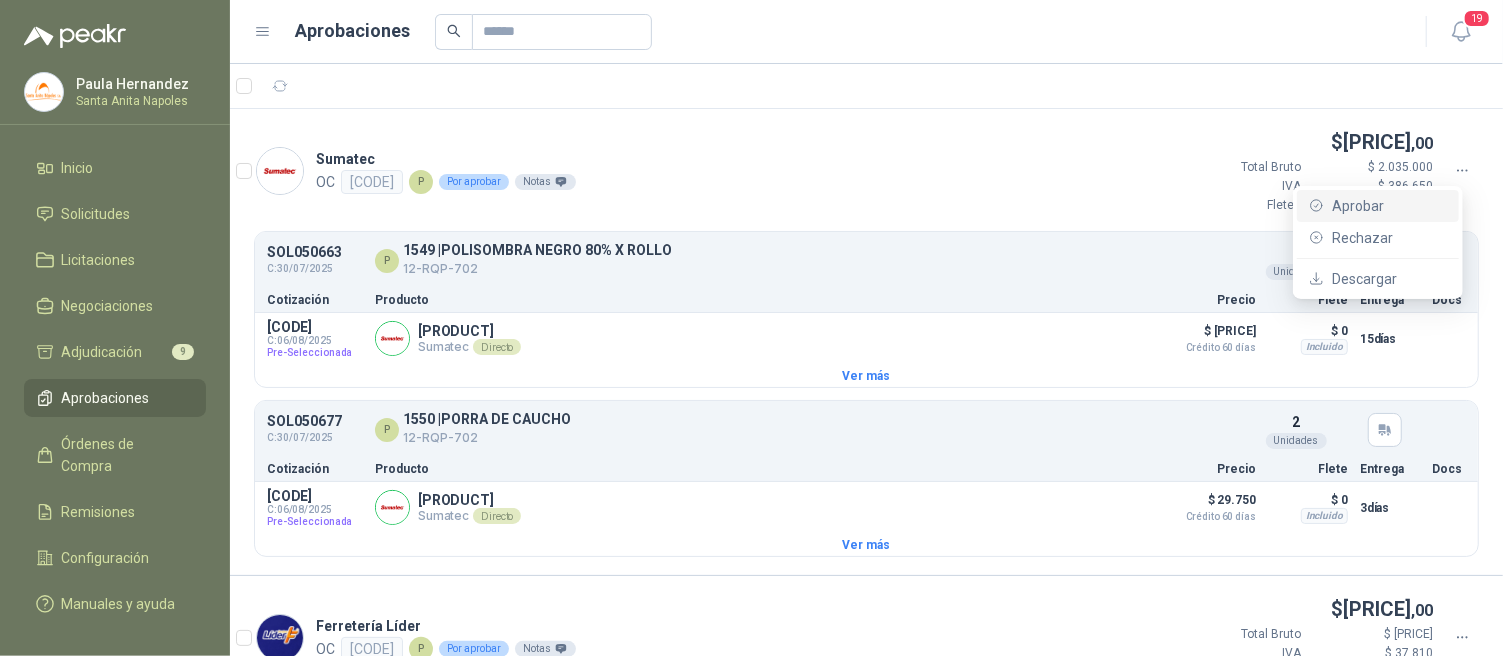 click on "Aprobar" at bounding box center (1389, 206) 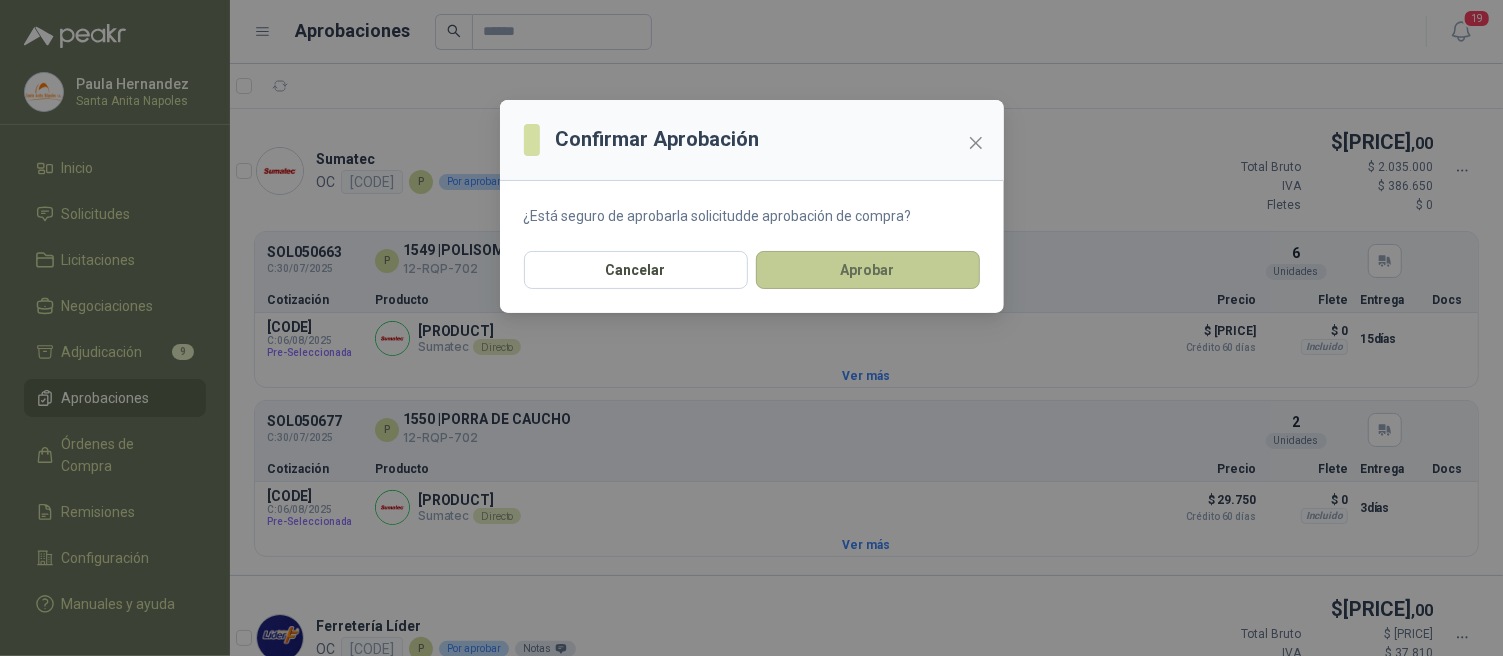click on "Aprobar" at bounding box center (868, 270) 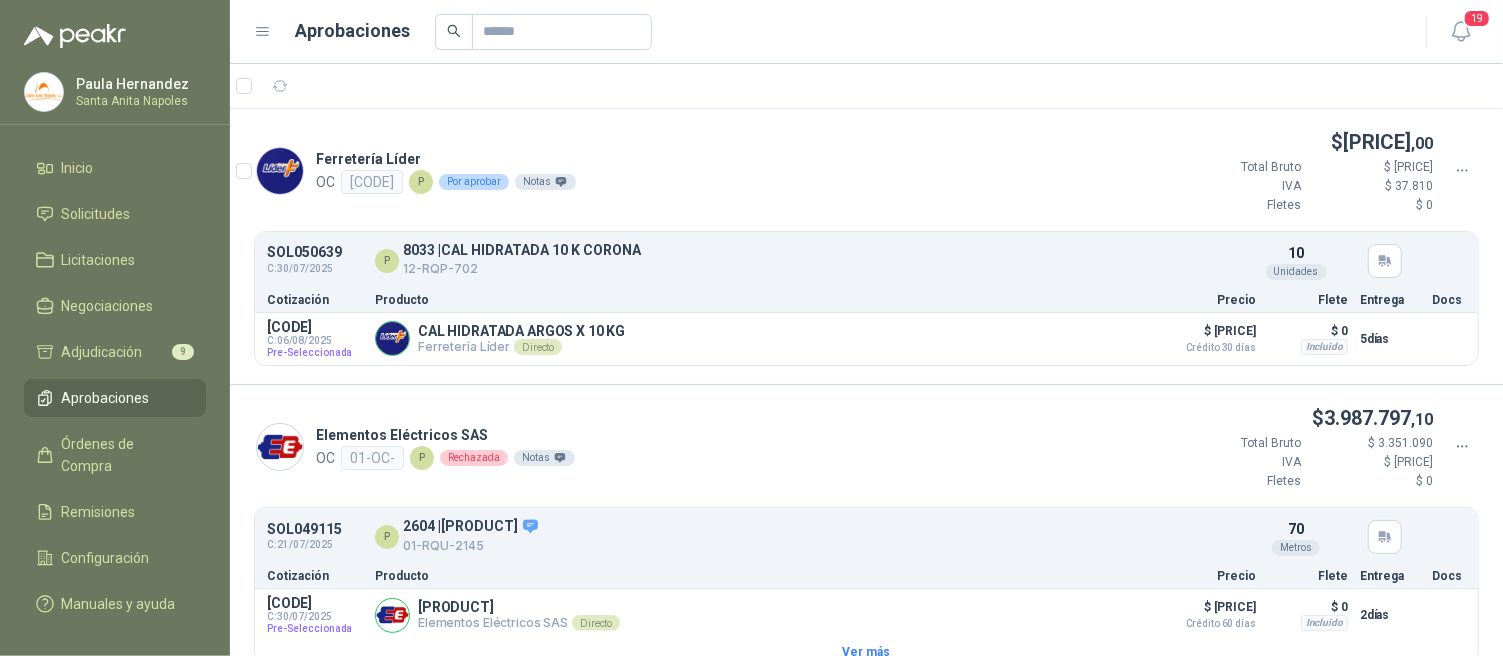 click 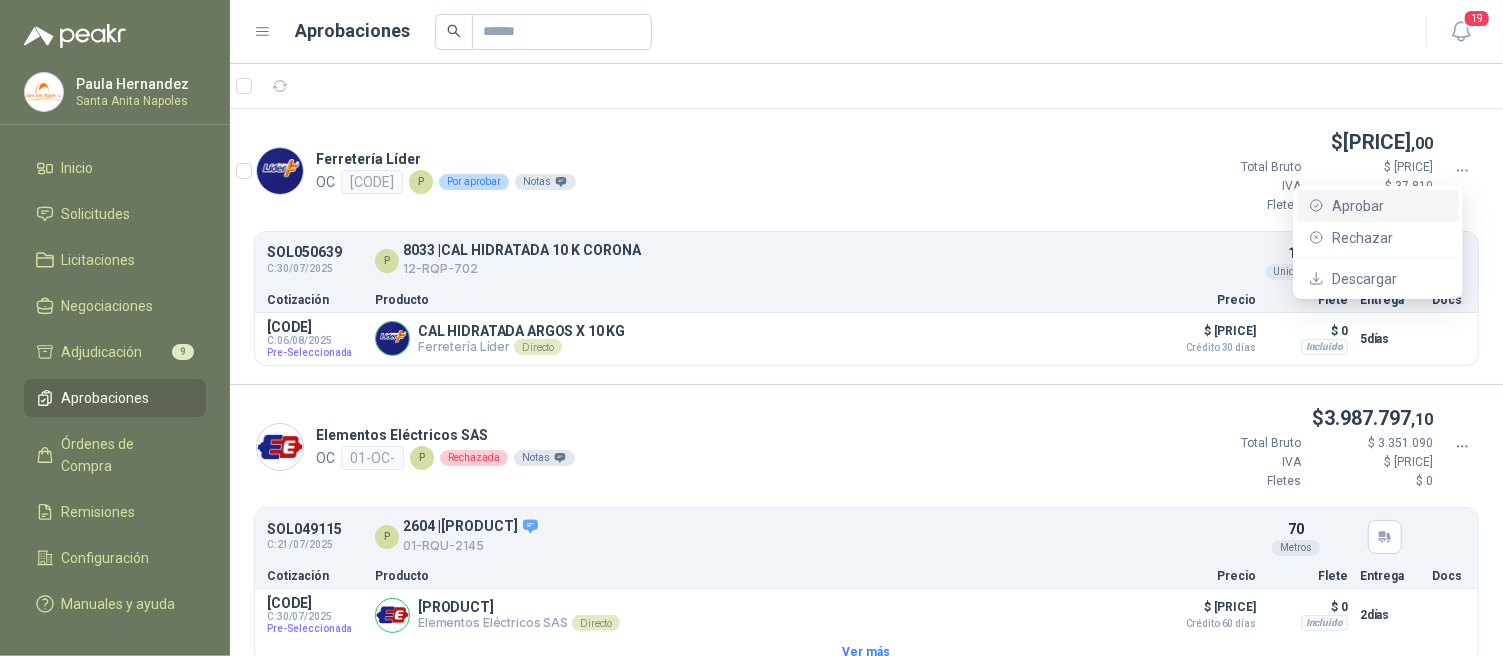 click on "Aprobar" at bounding box center [1389, 206] 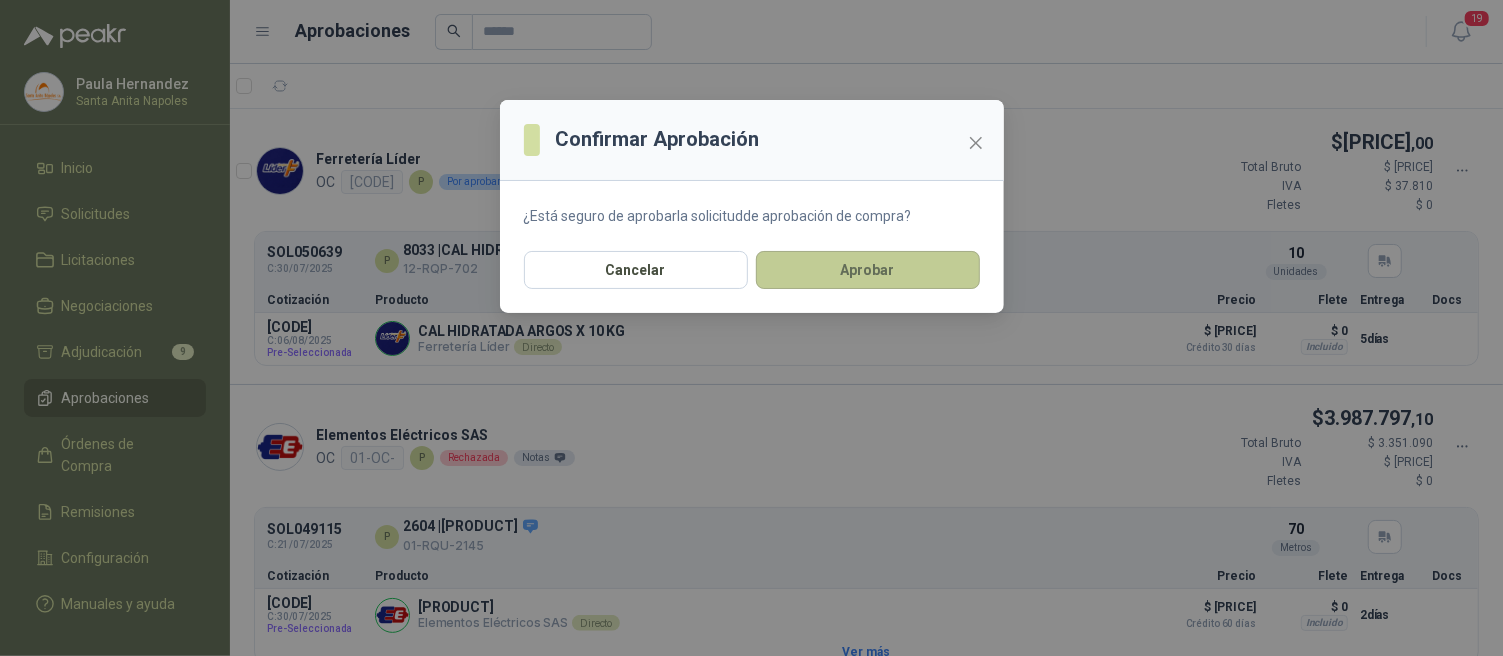 click on "Aprobar" at bounding box center [868, 270] 